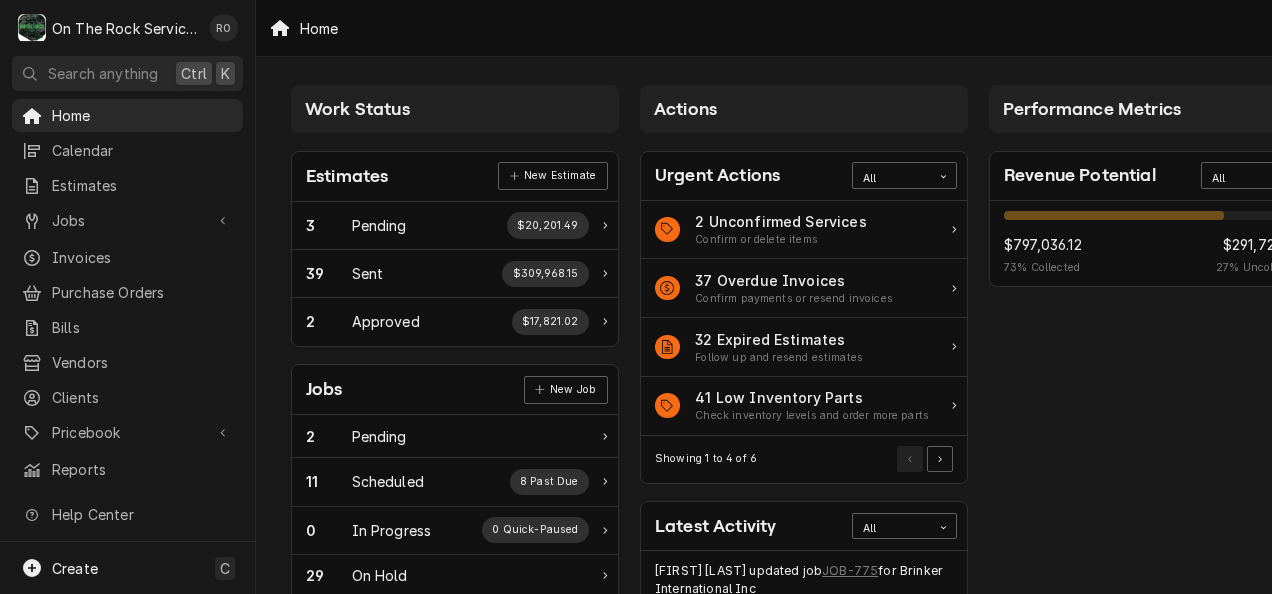 scroll, scrollTop: 0, scrollLeft: 0, axis: both 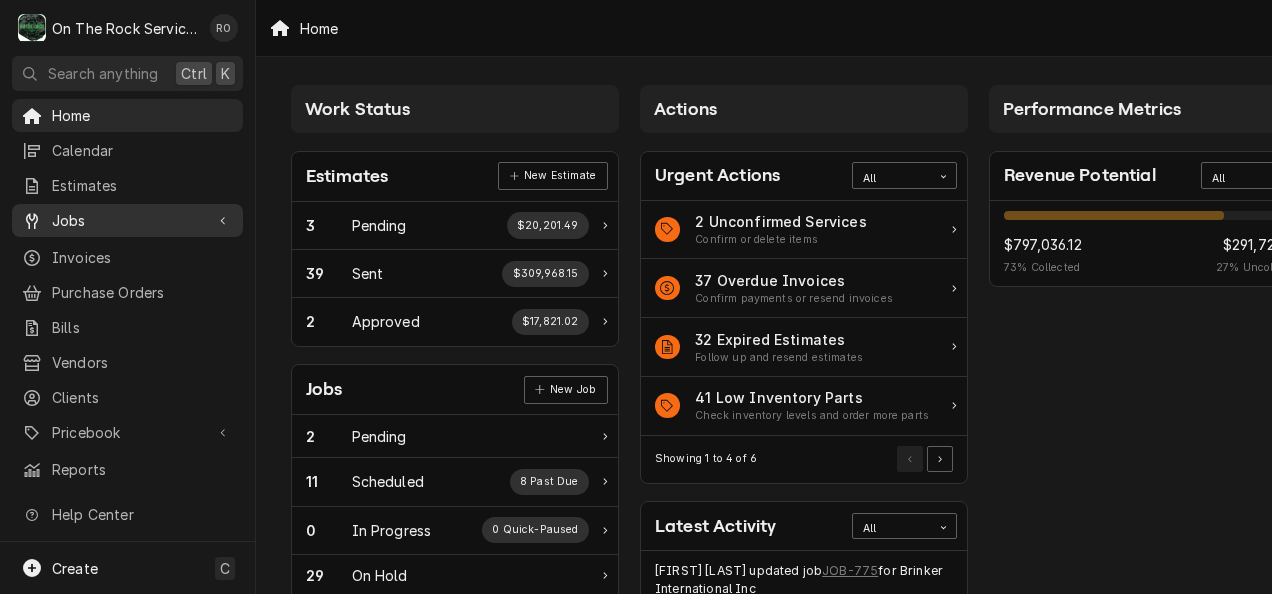 click on "Jobs" at bounding box center (127, 220) 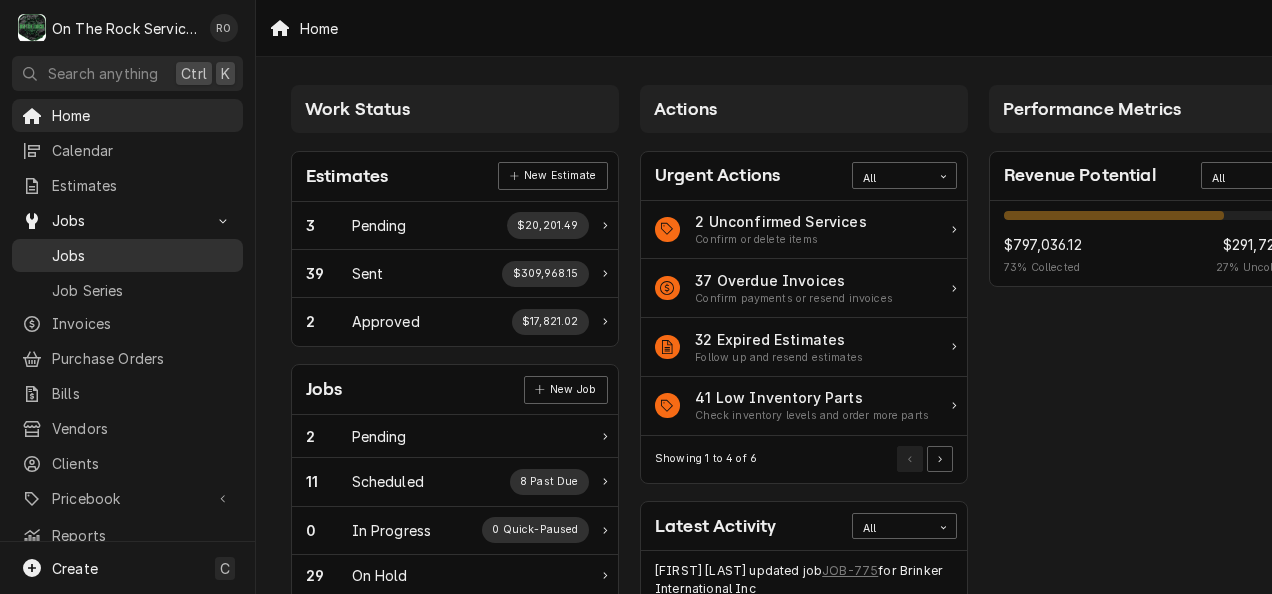 click on "Jobs" at bounding box center [127, 255] 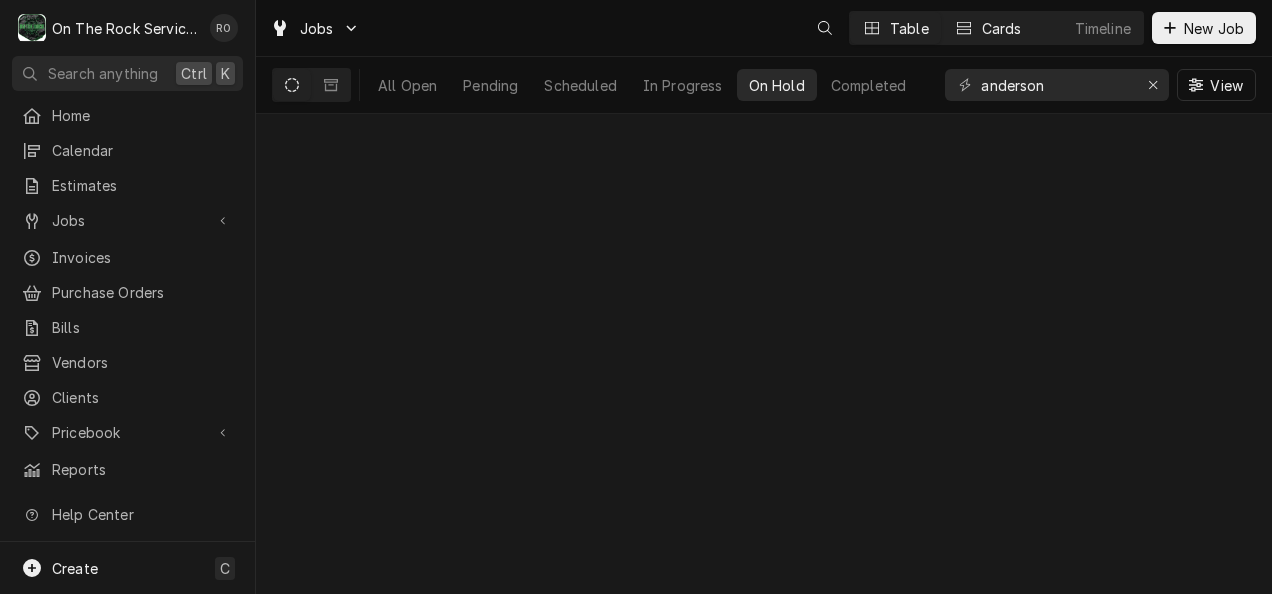 scroll, scrollTop: 0, scrollLeft: 0, axis: both 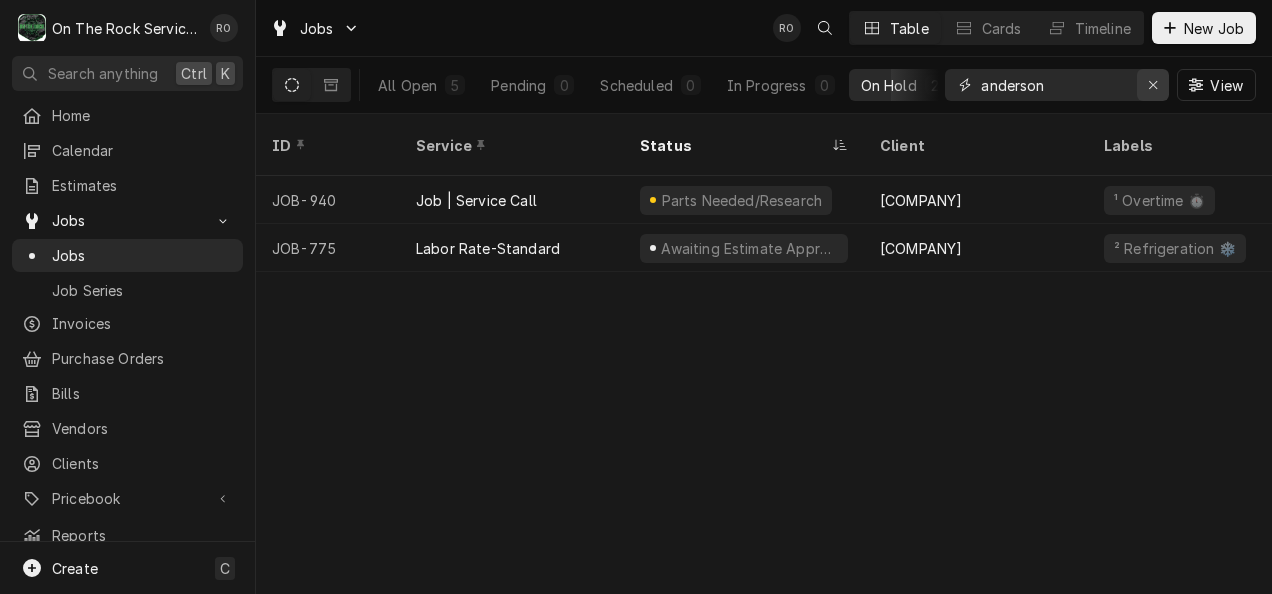 click at bounding box center [1153, 85] 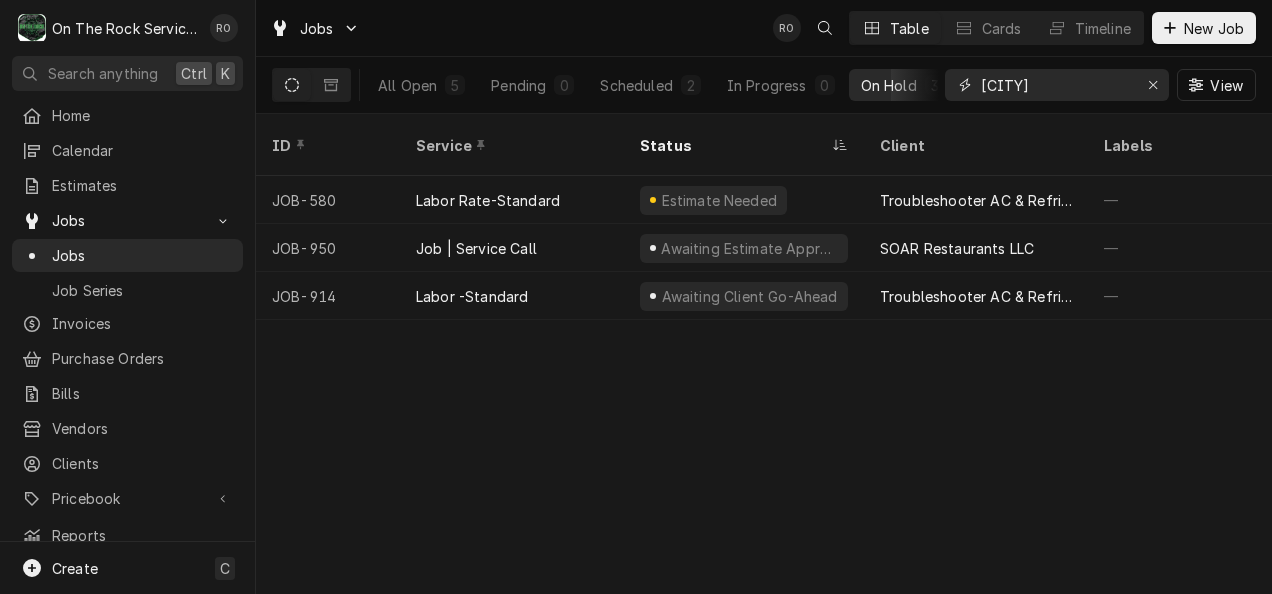 type on "[CITY]" 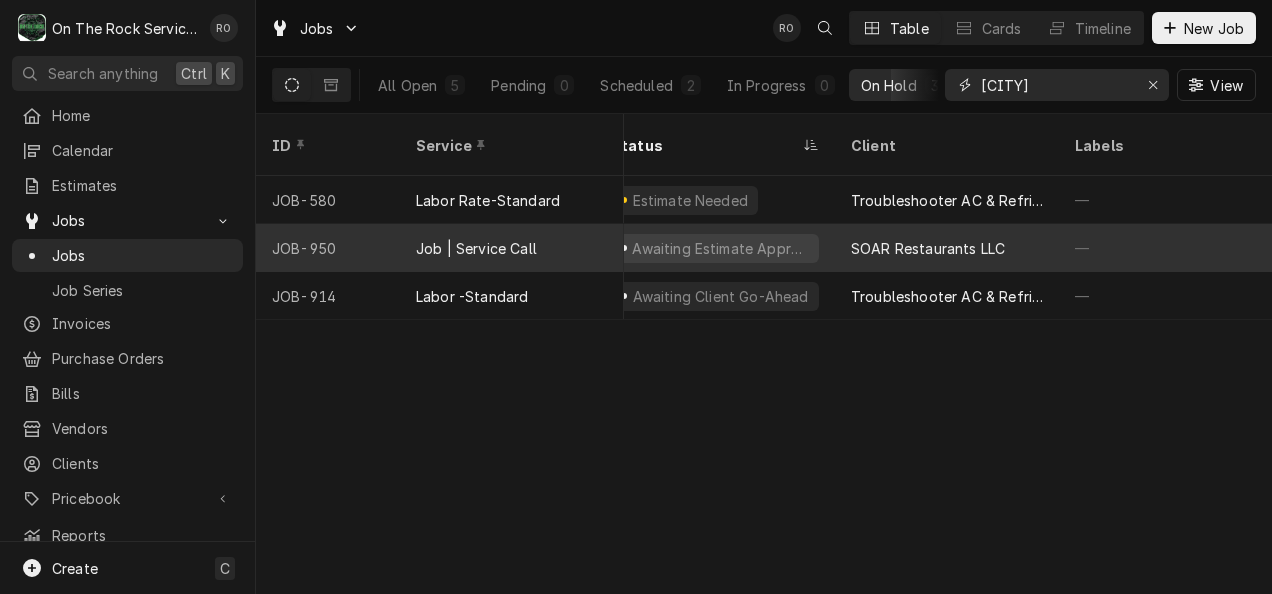 scroll, scrollTop: 0, scrollLeft: 28, axis: horizontal 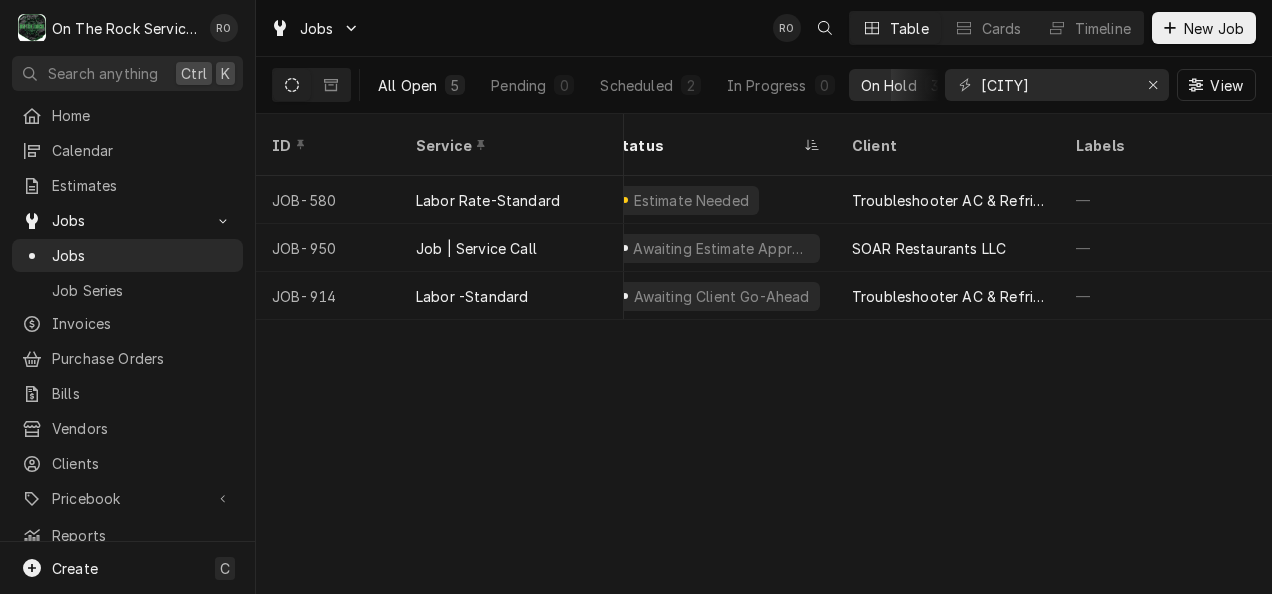 click on "5" at bounding box center (455, 85) 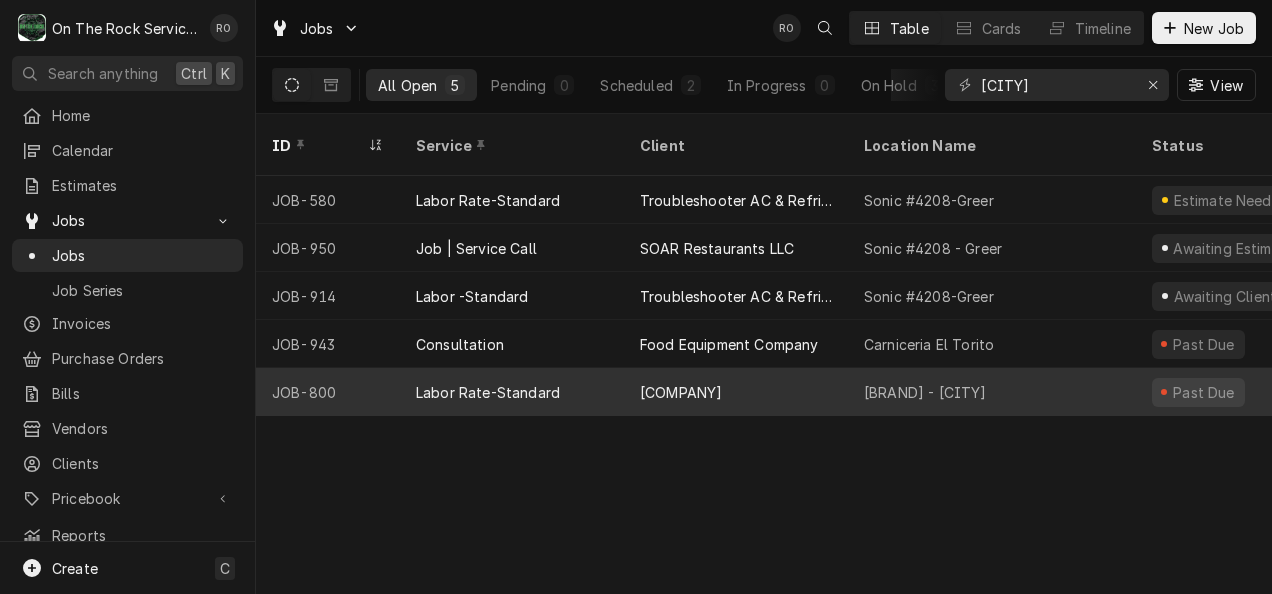 click on "Chili’s Grill & Bar - Greer" at bounding box center (992, 392) 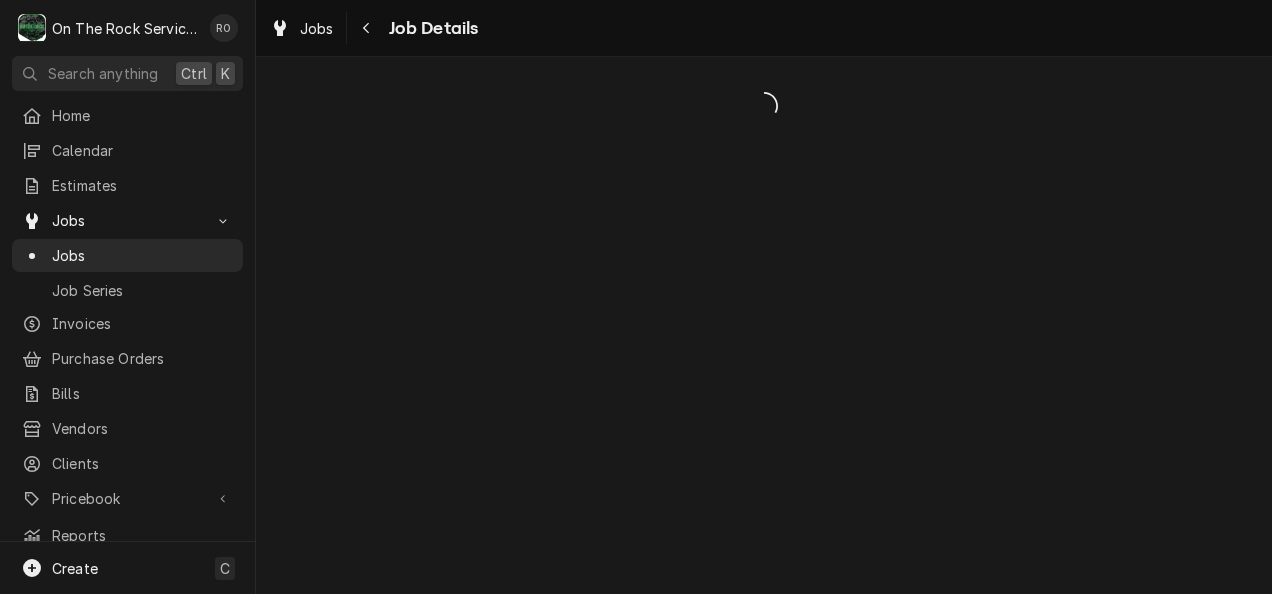 scroll, scrollTop: 0, scrollLeft: 0, axis: both 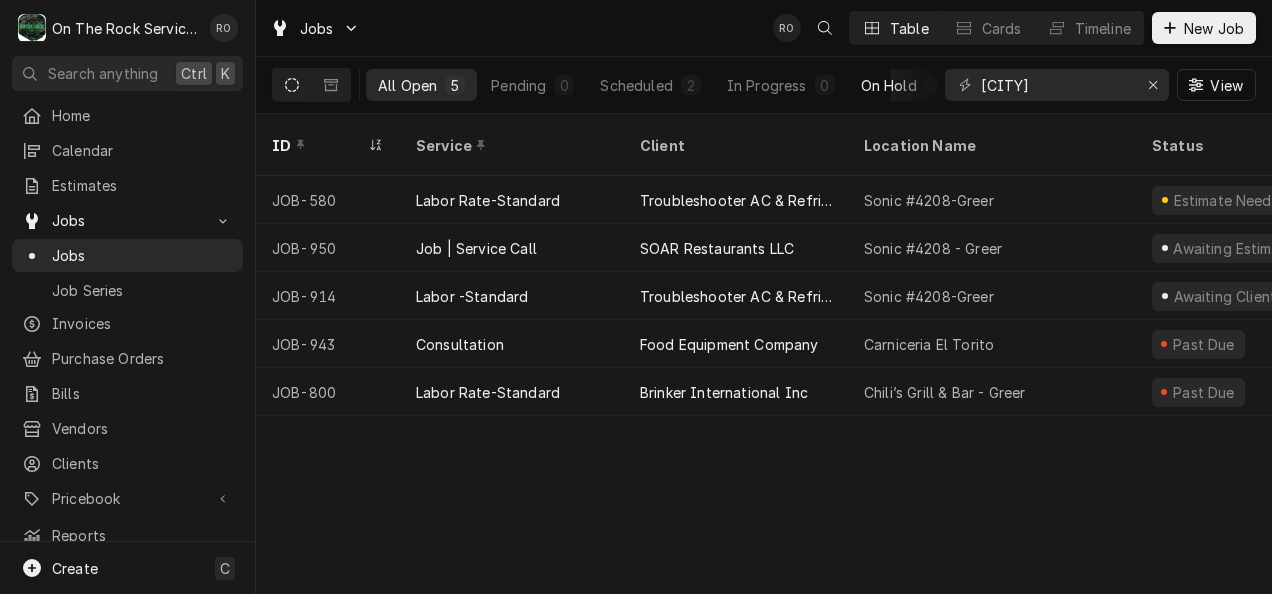 click on "On Hold 3" at bounding box center (903, 85) 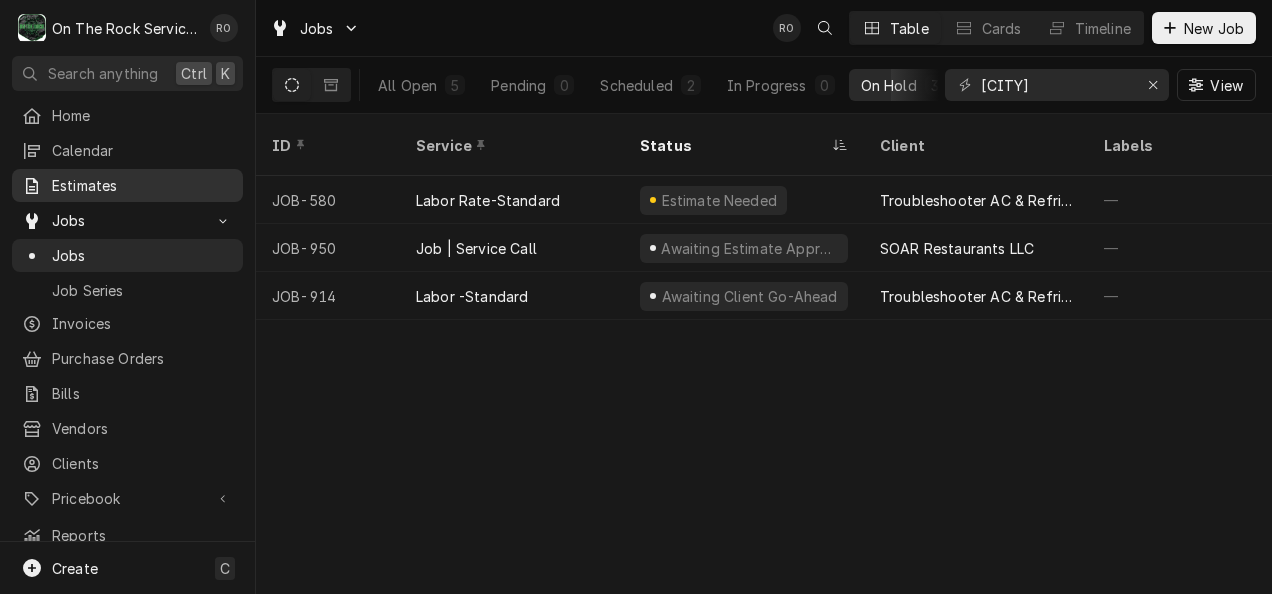 click on "Estimates" at bounding box center [127, 185] 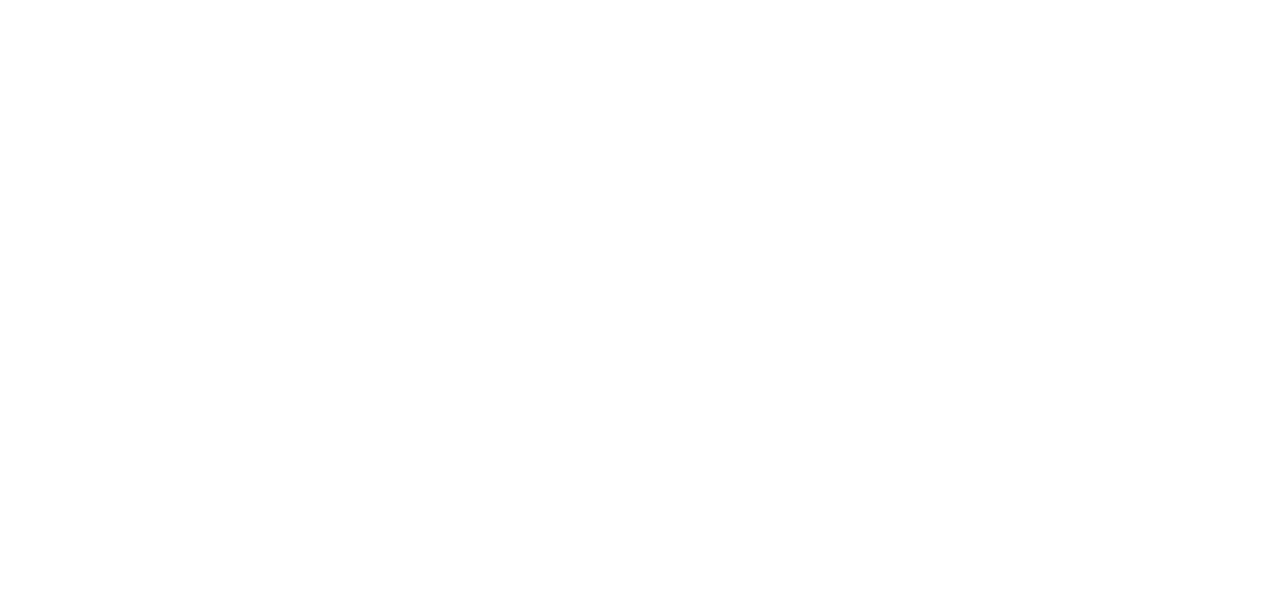 scroll, scrollTop: 0, scrollLeft: 0, axis: both 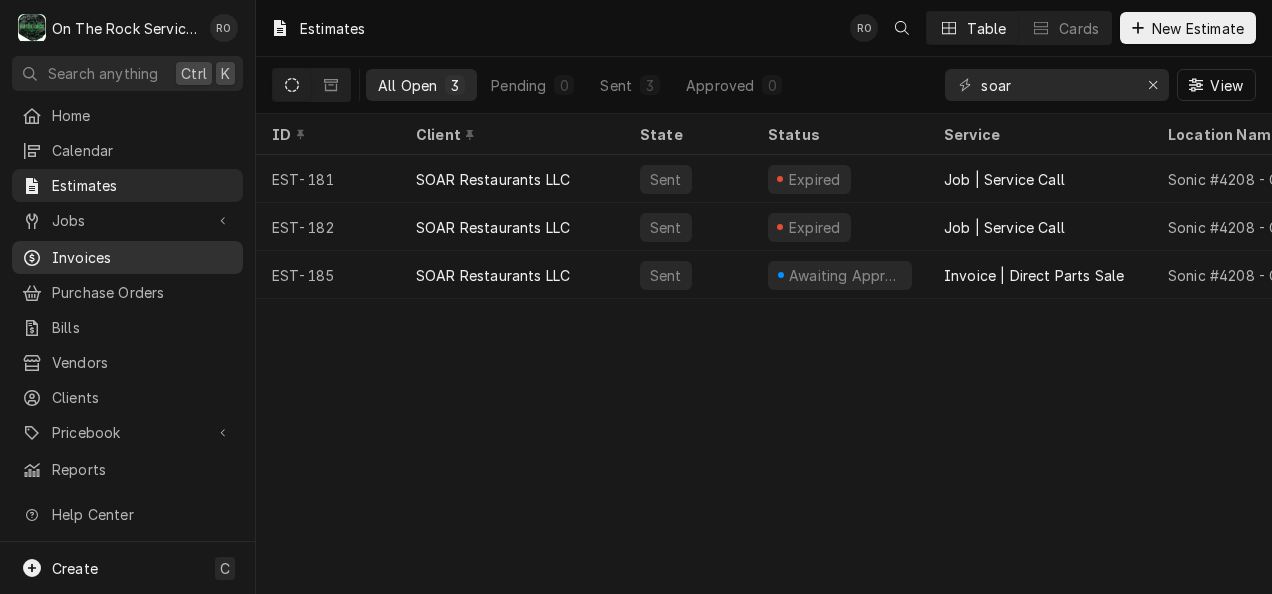 click on "Invoices" at bounding box center (142, 257) 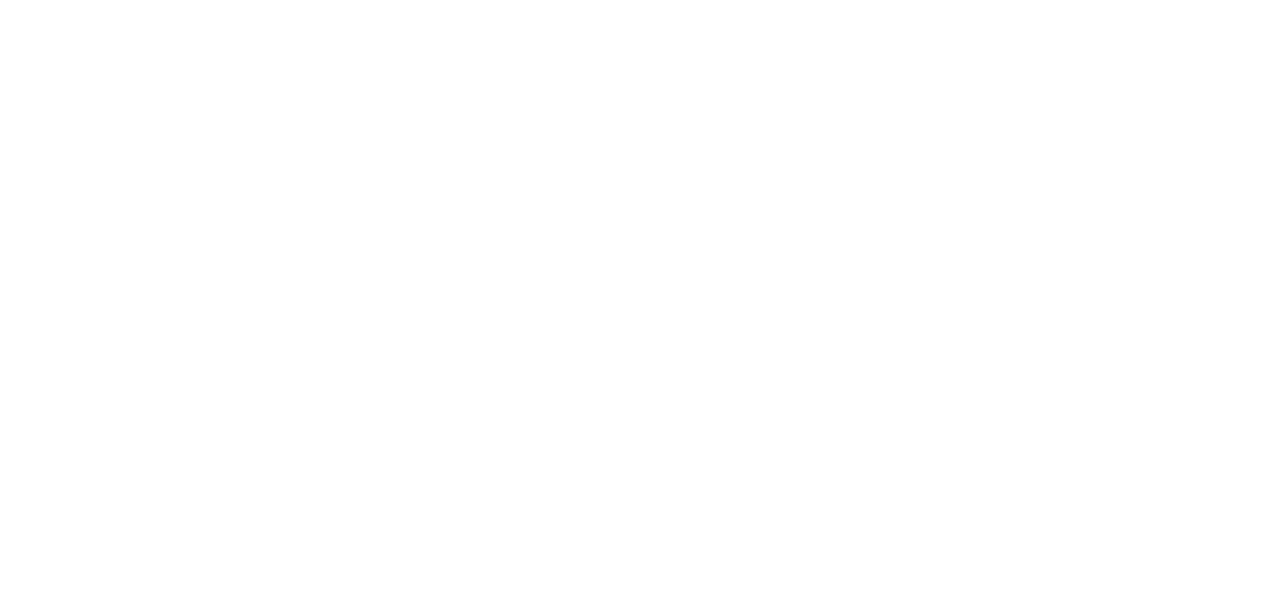 scroll, scrollTop: 0, scrollLeft: 0, axis: both 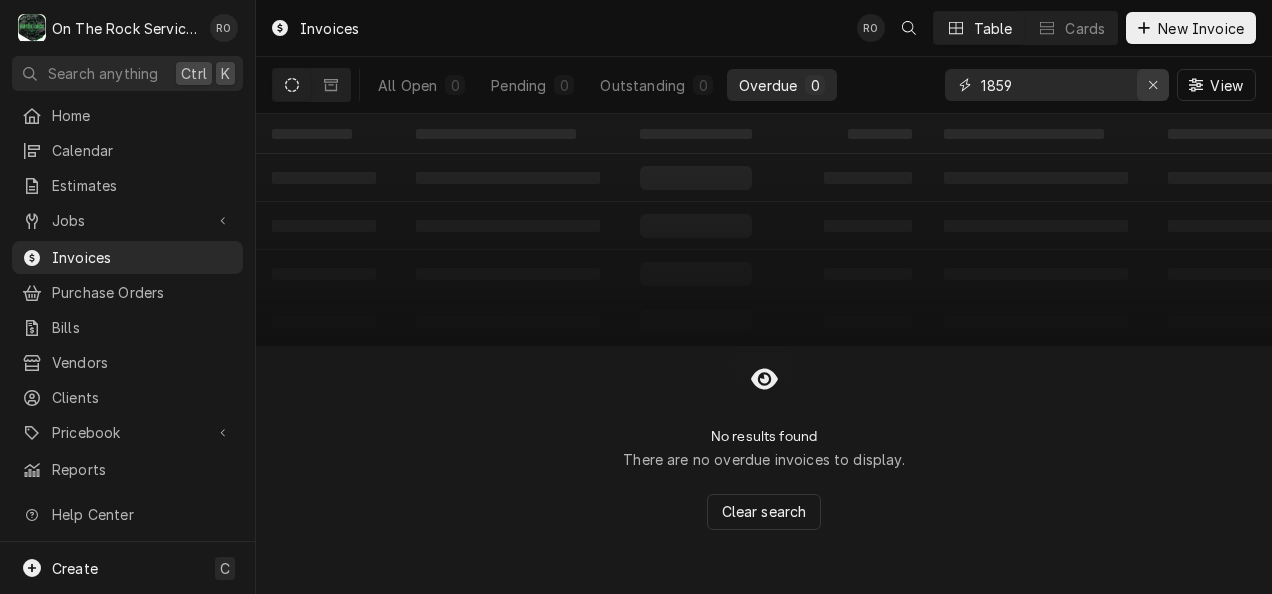 click at bounding box center [1153, 85] 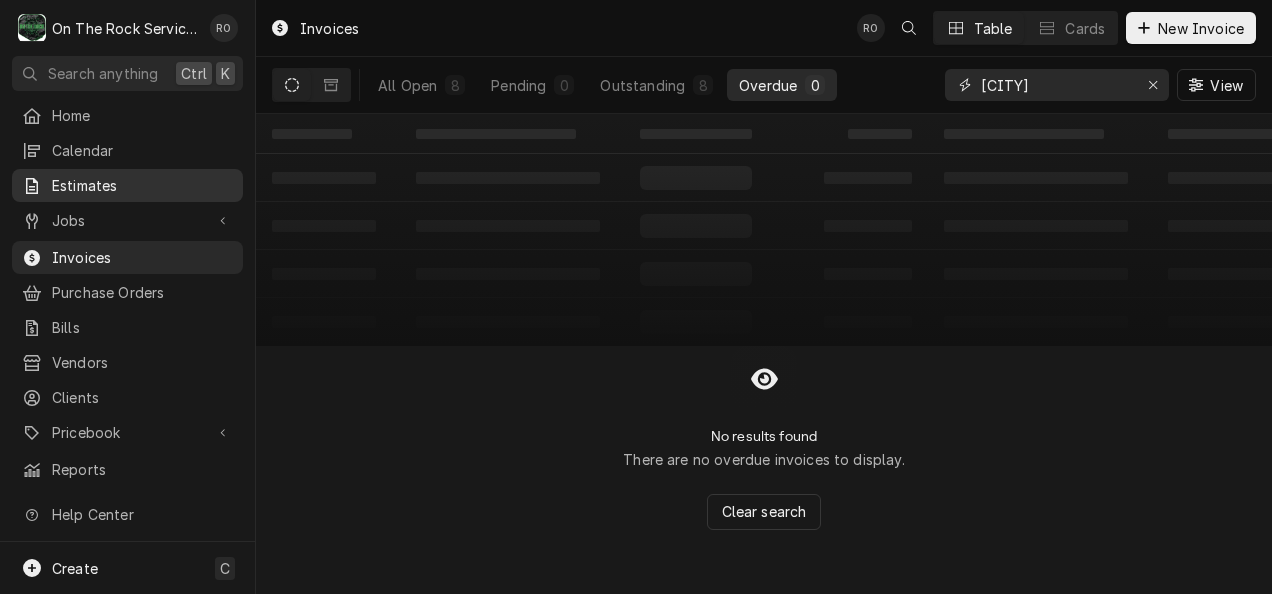 type on "greer" 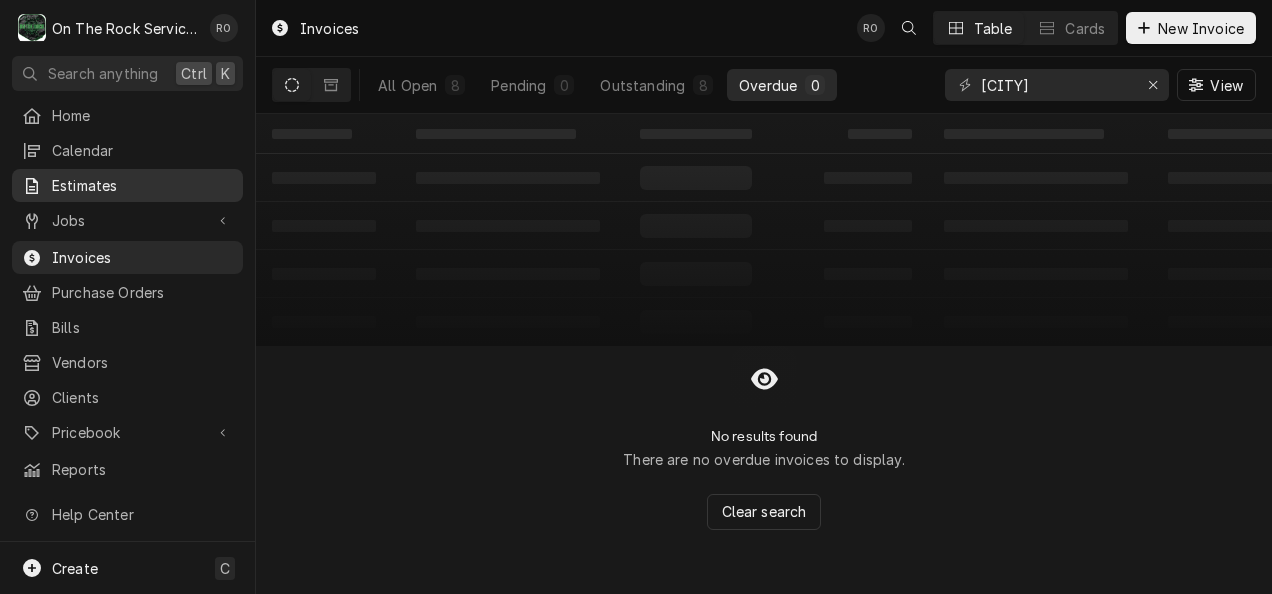 click on "Estimates" at bounding box center [127, 185] 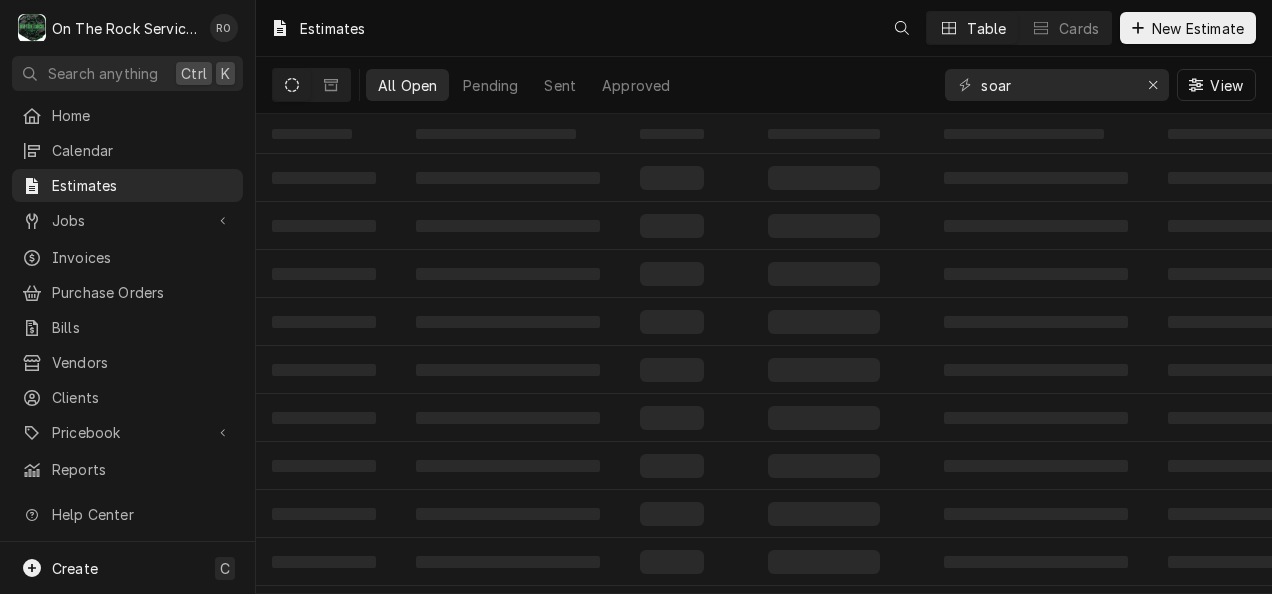 scroll, scrollTop: 0, scrollLeft: 0, axis: both 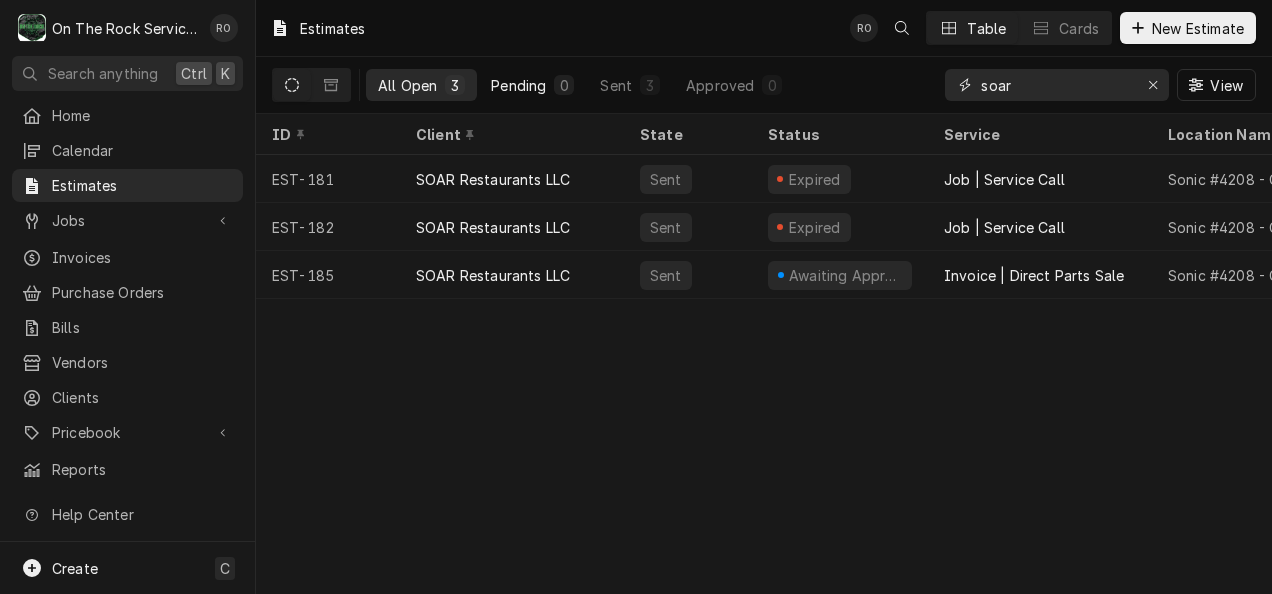 drag, startPoint x: 1068, startPoint y: 84, endPoint x: 541, endPoint y: 73, distance: 527.1148 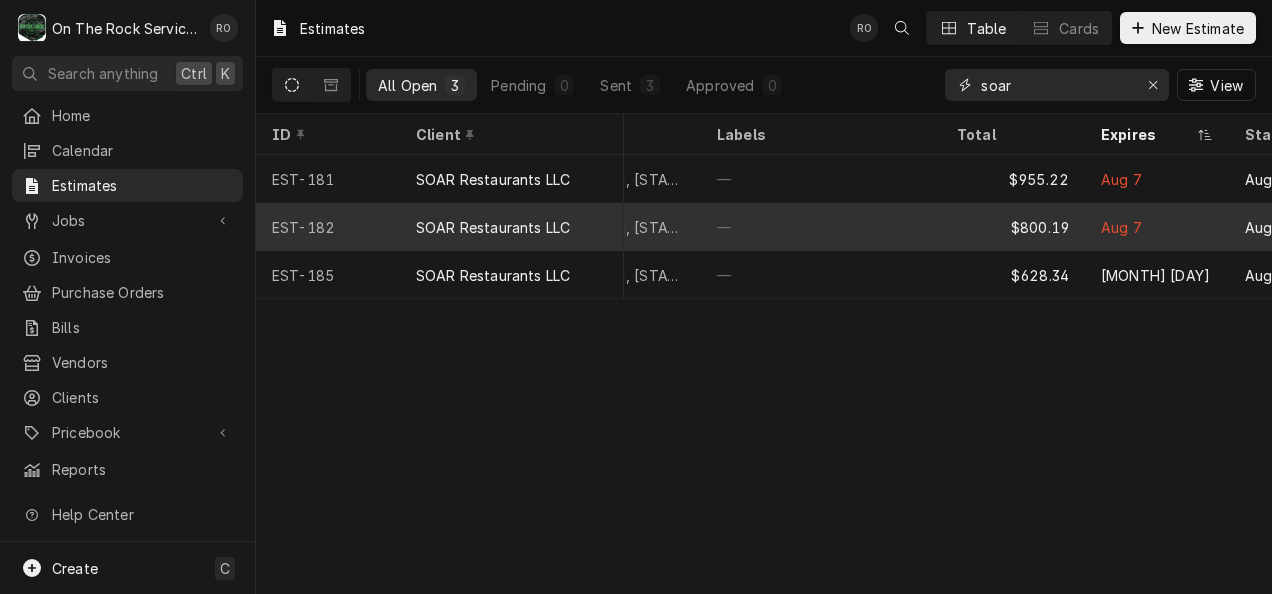 scroll, scrollTop: 0, scrollLeft: 1384, axis: horizontal 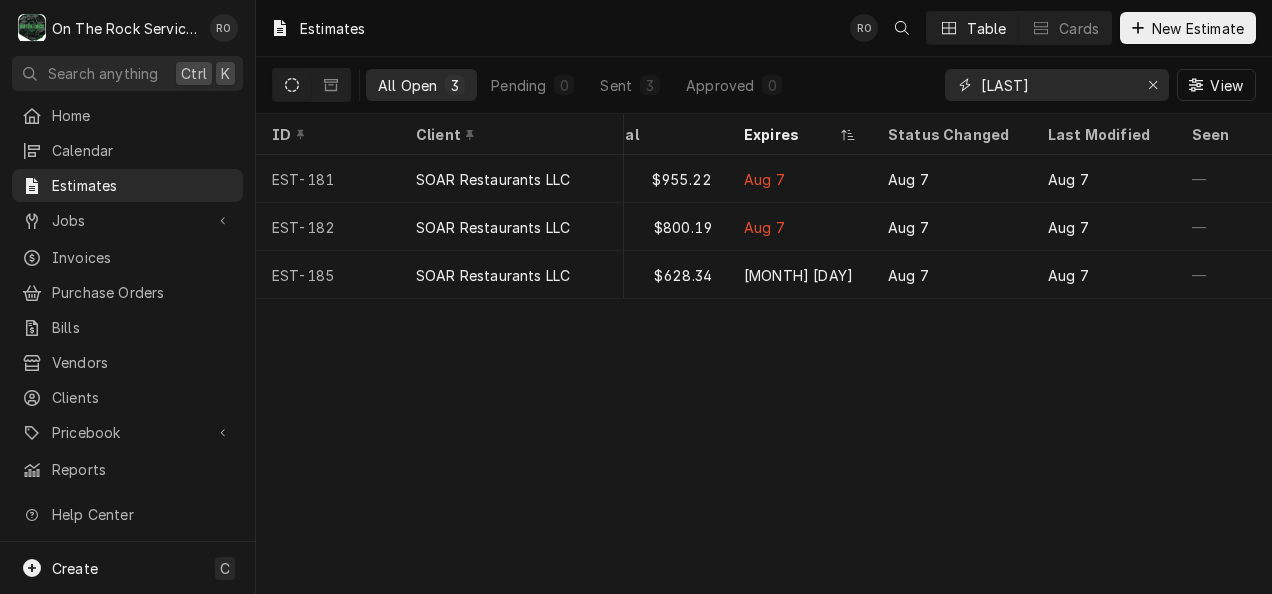 type on "greer" 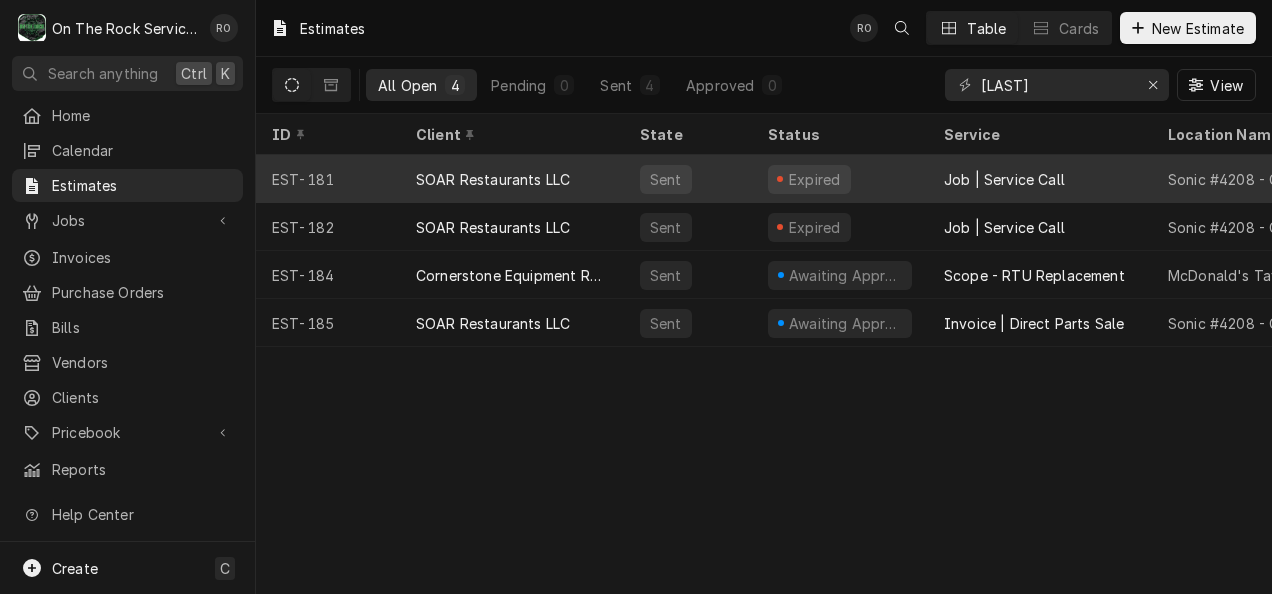 click on "SOAR Restaurants LLC" at bounding box center (512, 179) 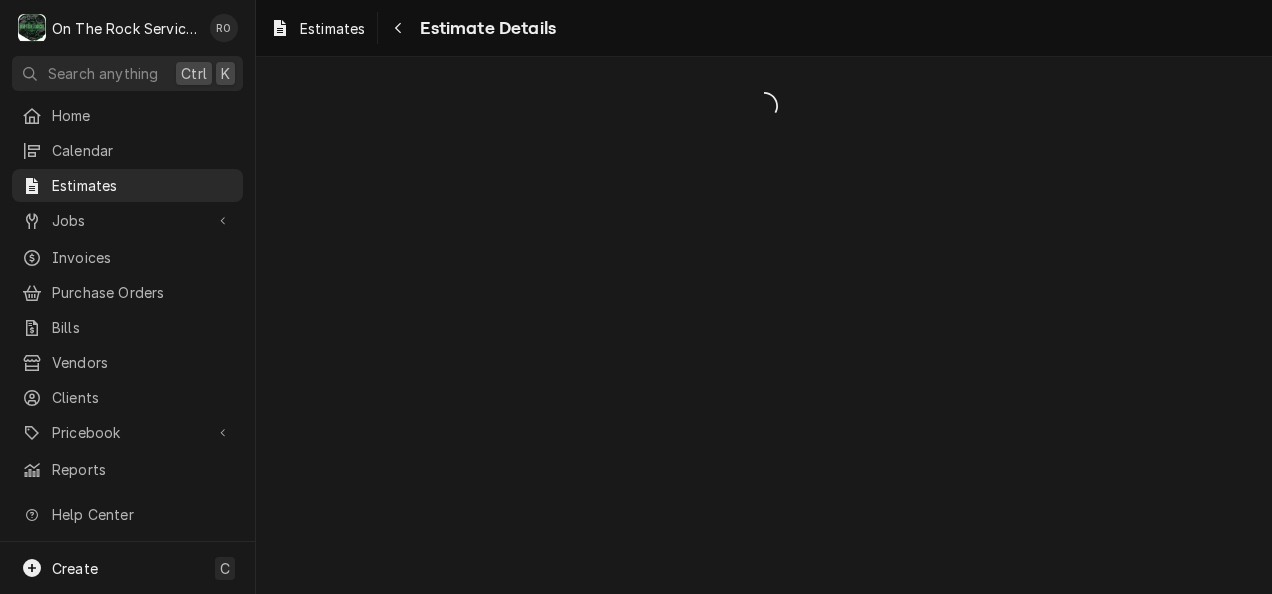 scroll, scrollTop: 0, scrollLeft: 0, axis: both 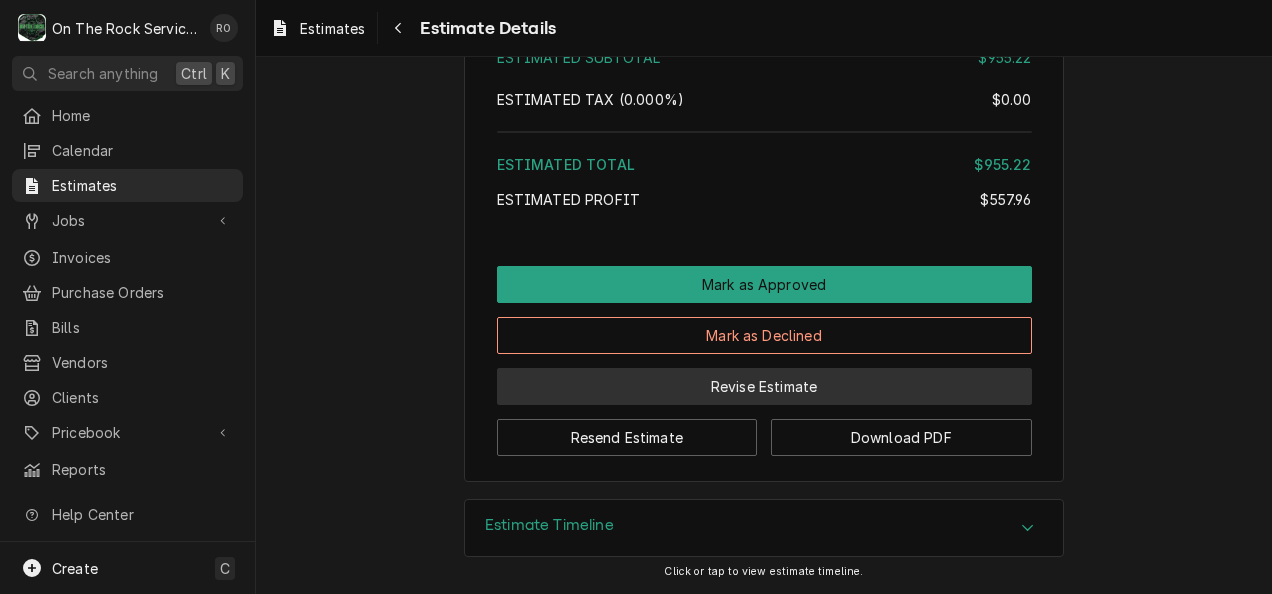 click on "Revise Estimate" at bounding box center [764, 386] 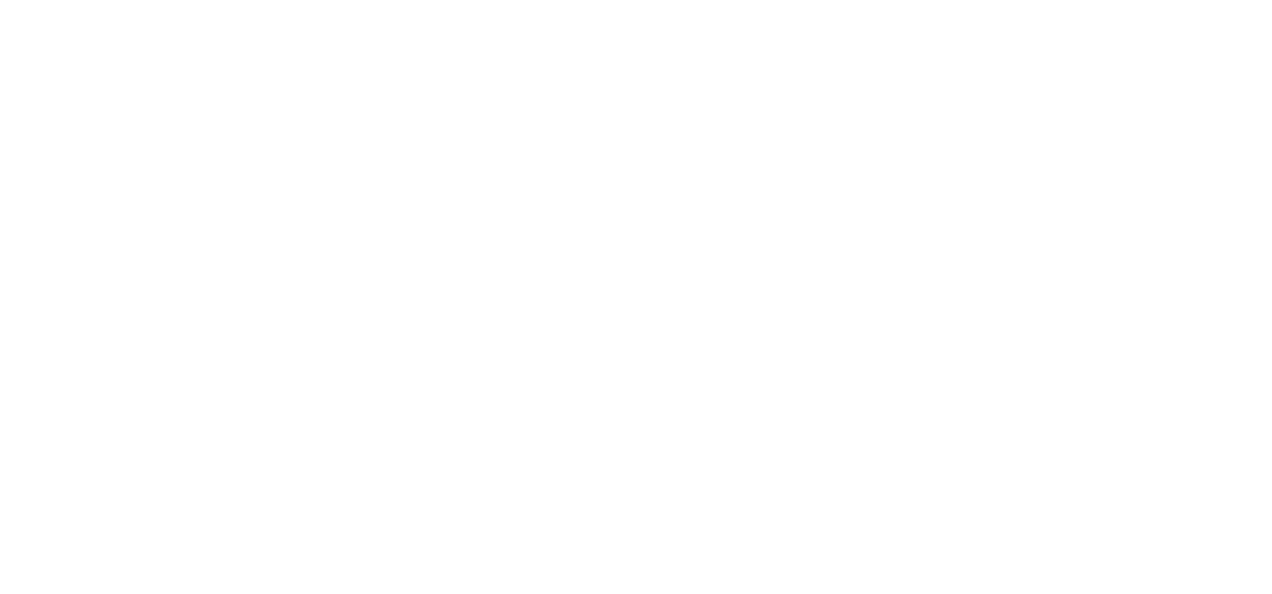 scroll, scrollTop: 0, scrollLeft: 0, axis: both 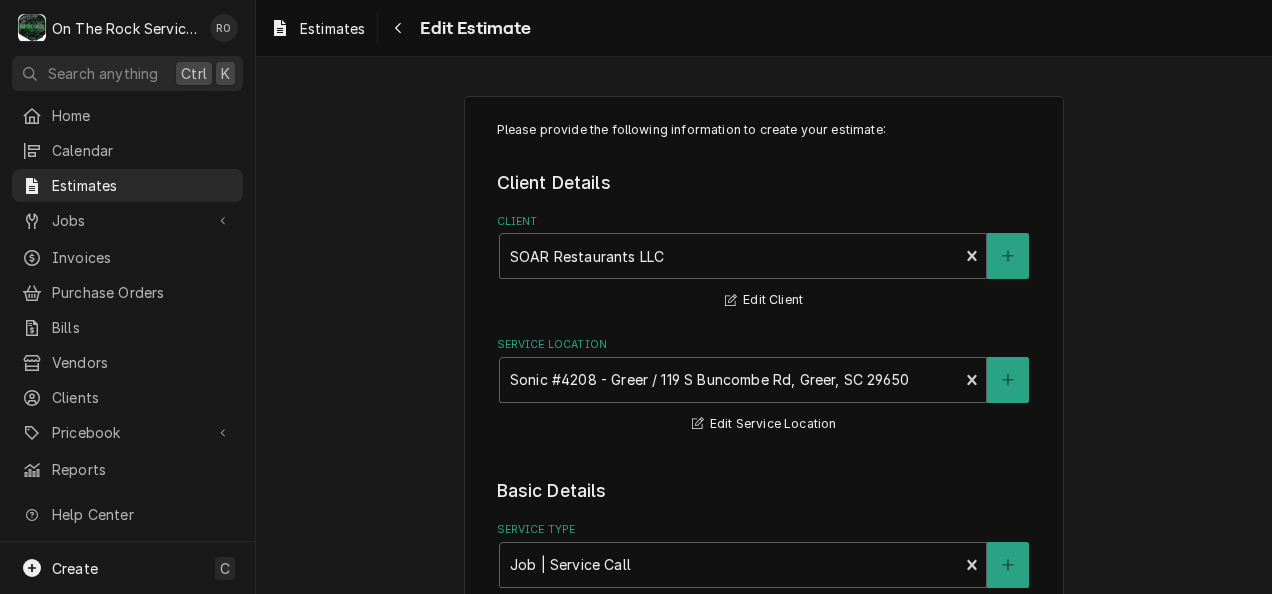 type on "x" 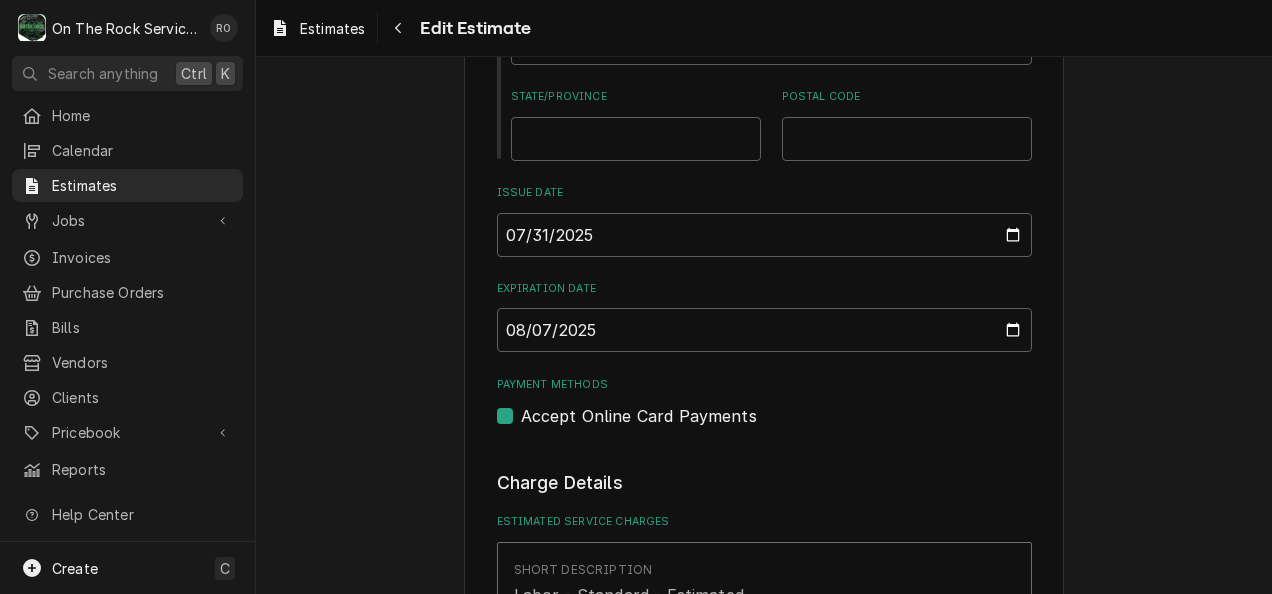 scroll, scrollTop: 1354, scrollLeft: 0, axis: vertical 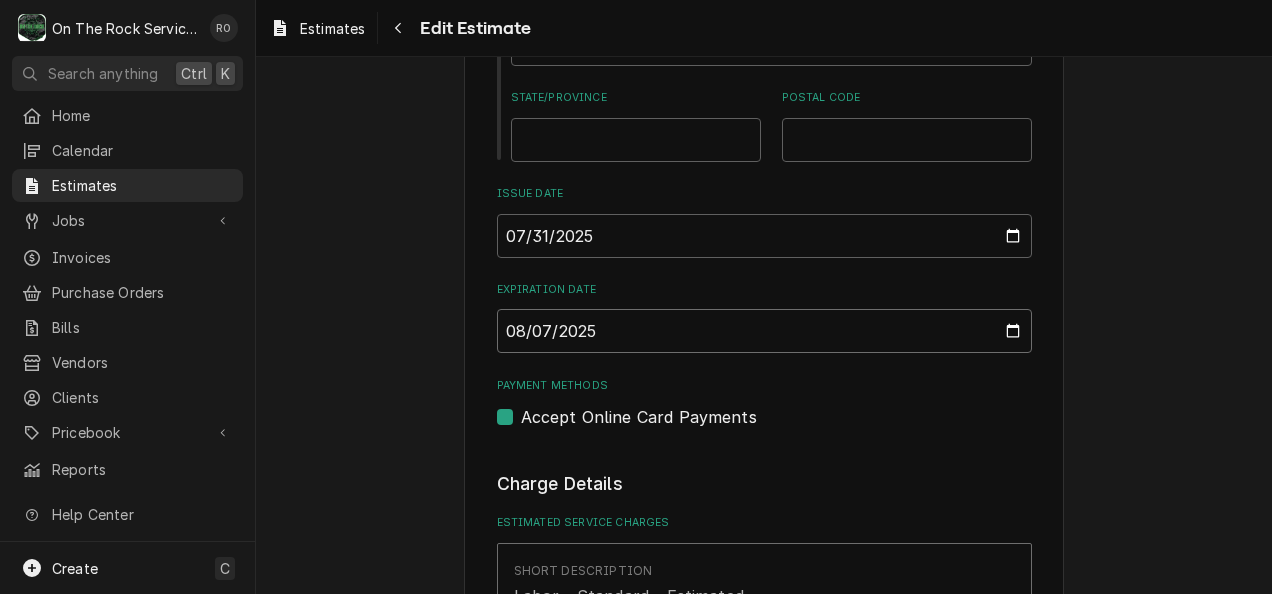 click on "2025-08-07" at bounding box center [764, 331] 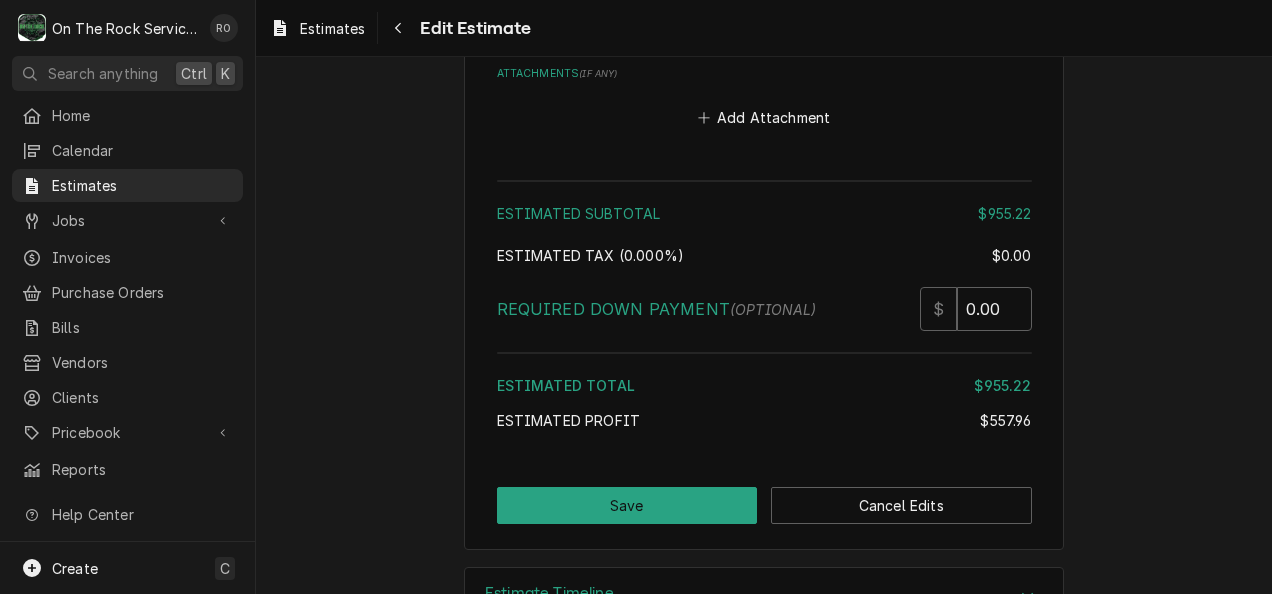 scroll, scrollTop: 4466, scrollLeft: 0, axis: vertical 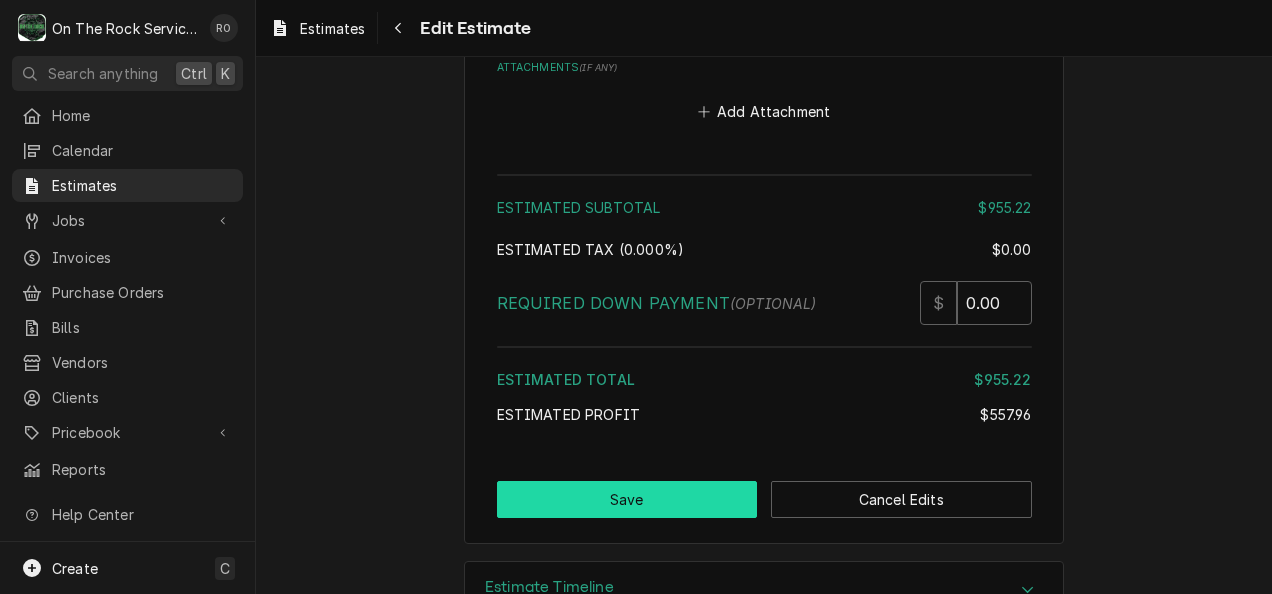 click on "Save" at bounding box center [627, 499] 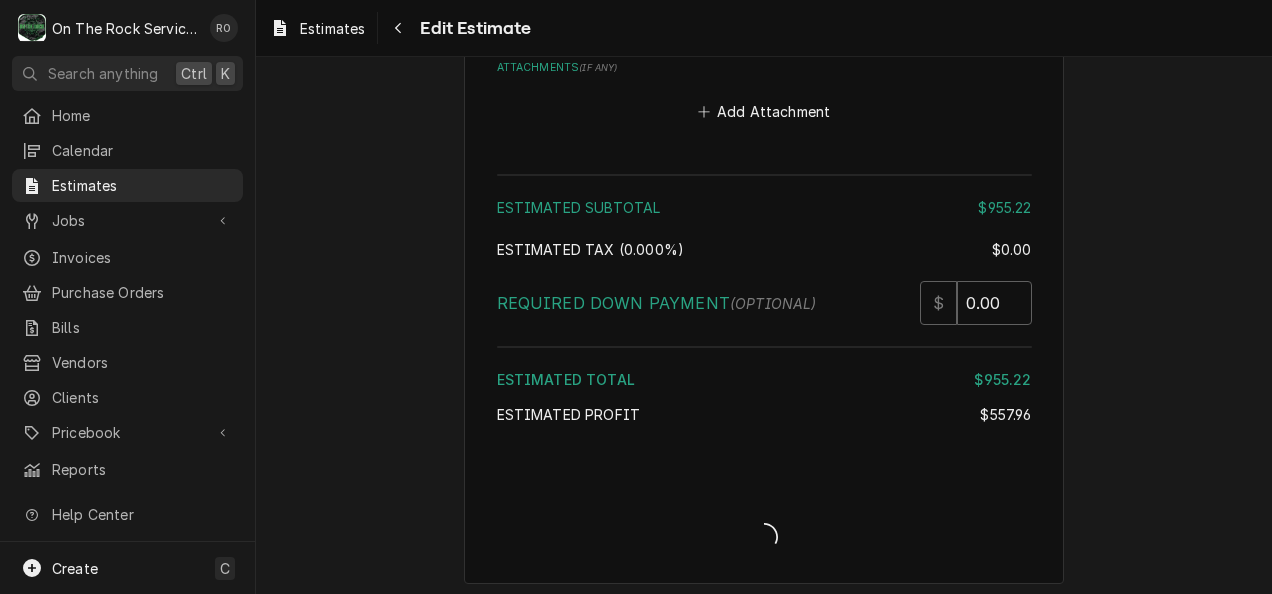 type on "x" 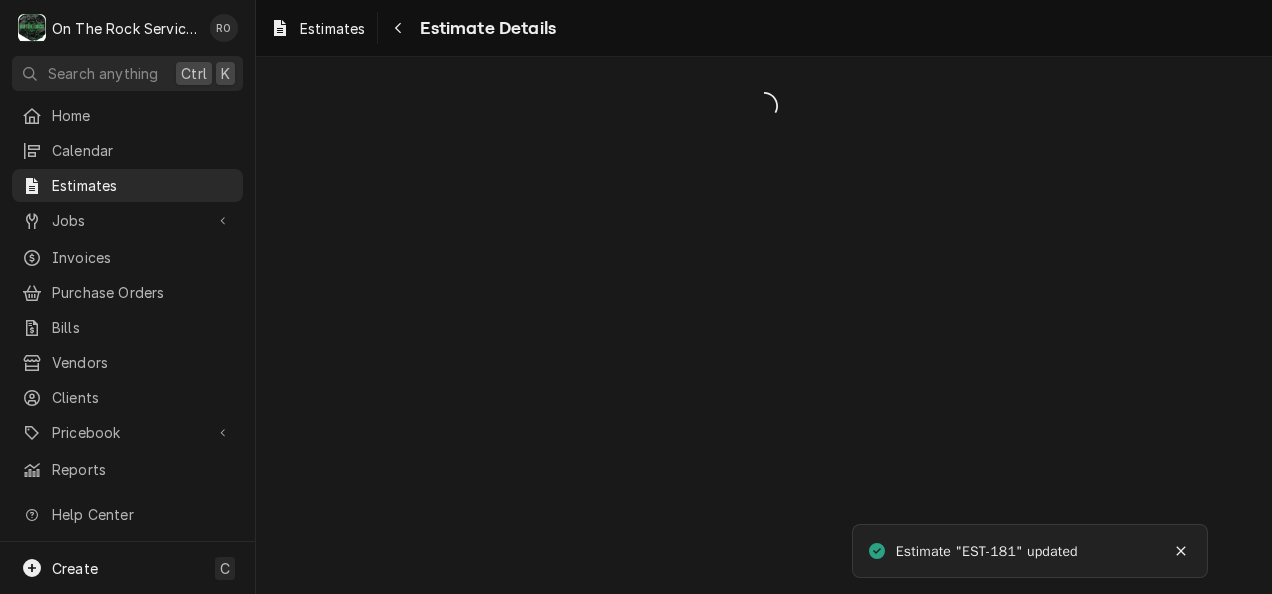 scroll, scrollTop: 0, scrollLeft: 0, axis: both 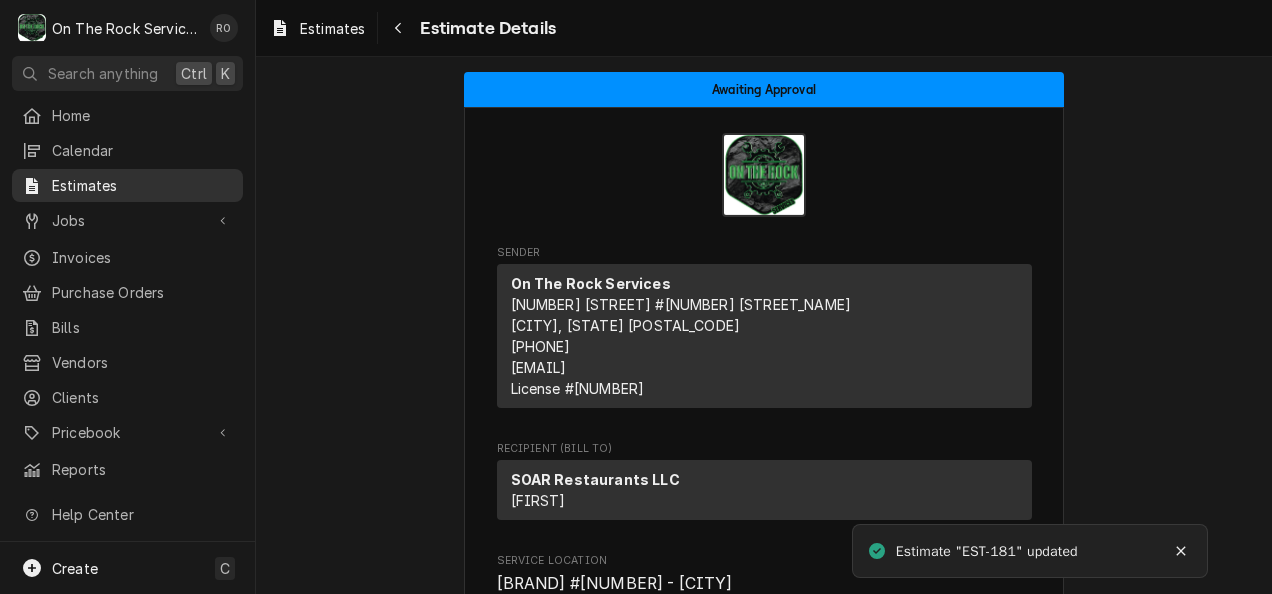 click on "Estimates" at bounding box center [142, 185] 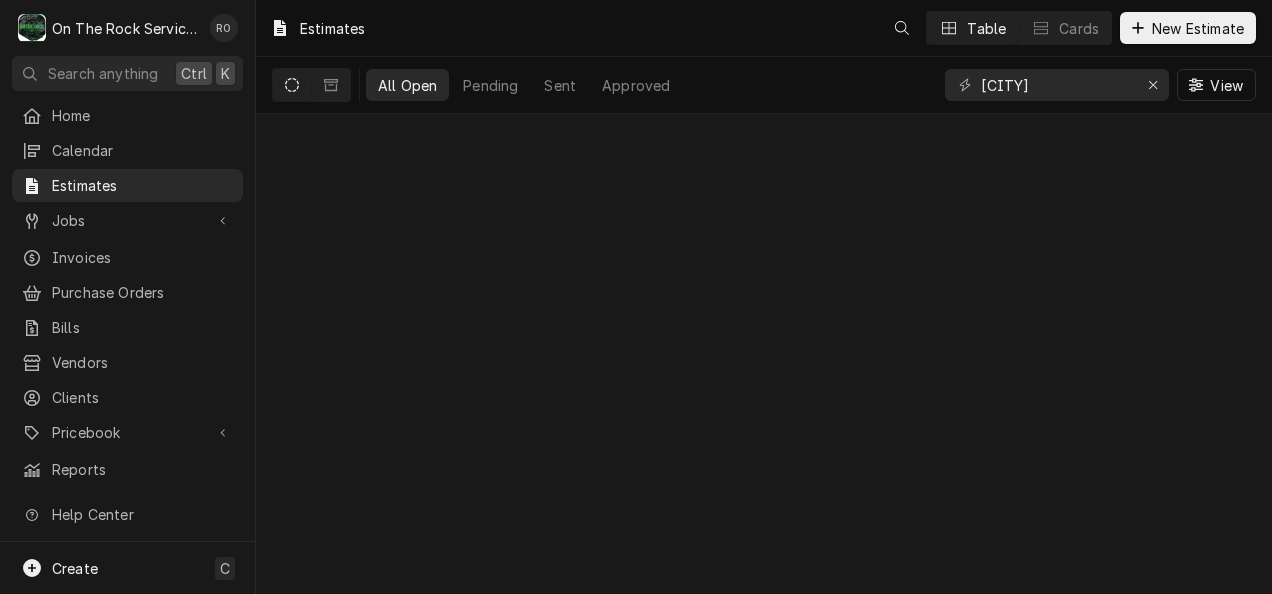 scroll, scrollTop: 0, scrollLeft: 0, axis: both 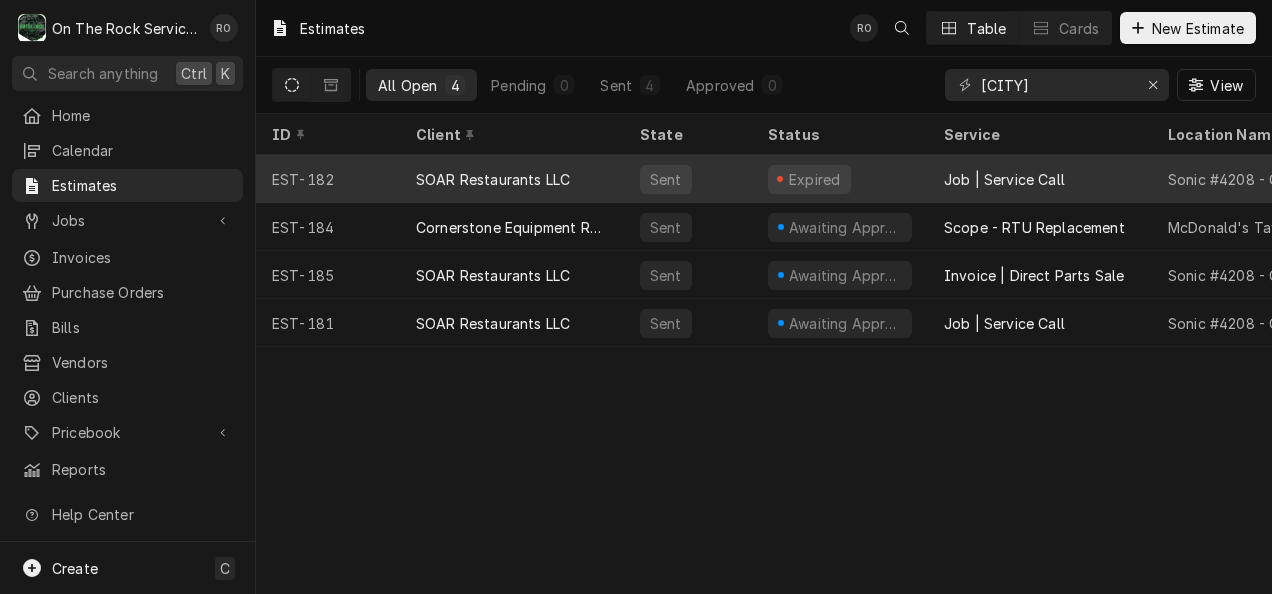 click on "Expired" at bounding box center [840, 179] 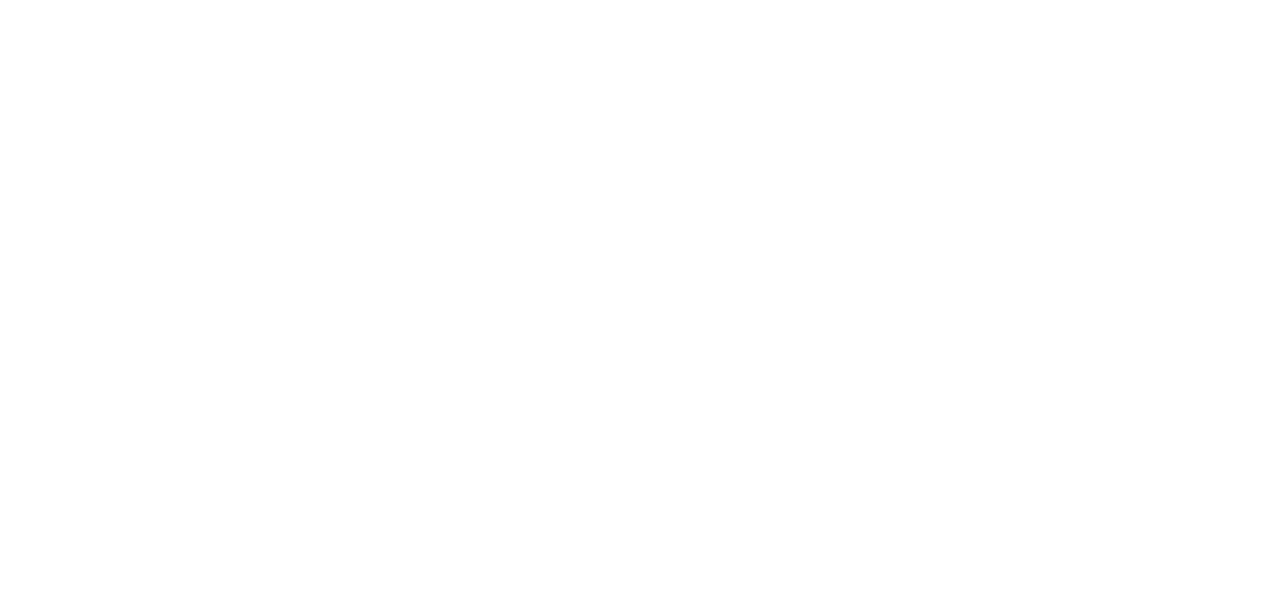 scroll, scrollTop: 0, scrollLeft: 0, axis: both 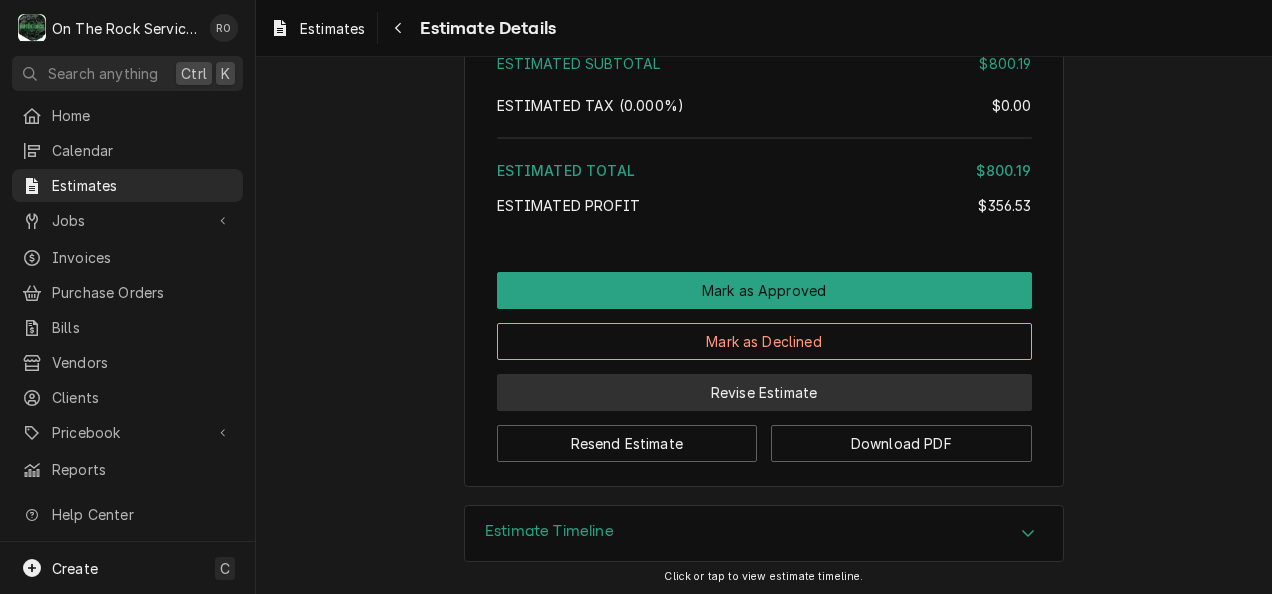 click on "Revise Estimate" at bounding box center [764, 392] 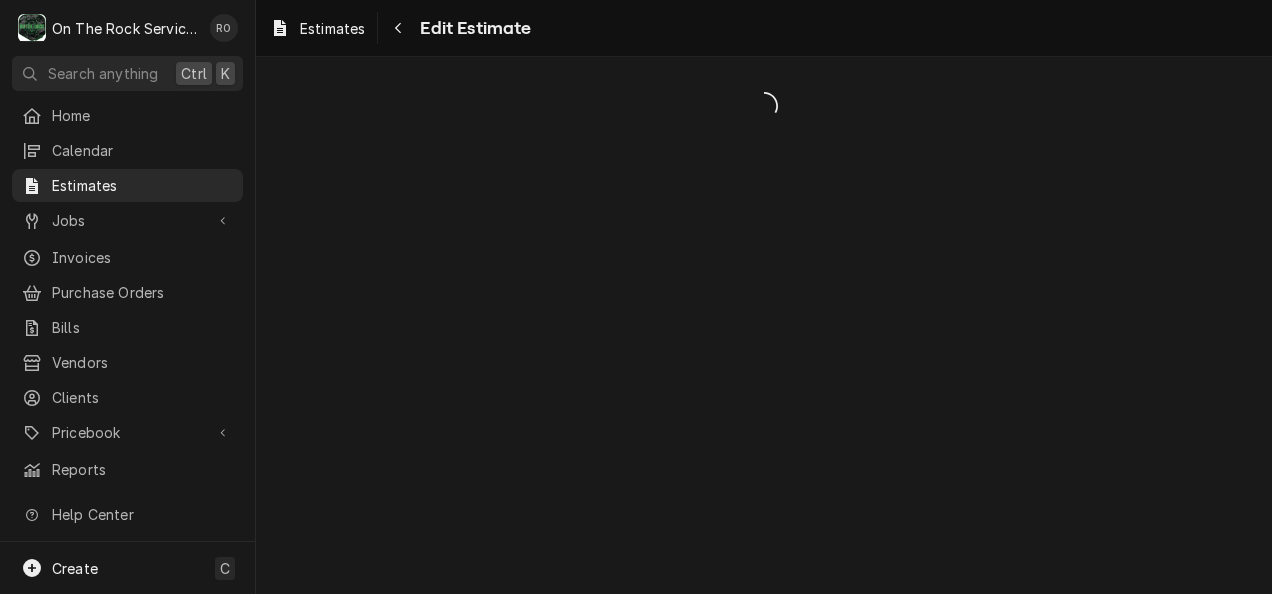 scroll, scrollTop: 0, scrollLeft: 0, axis: both 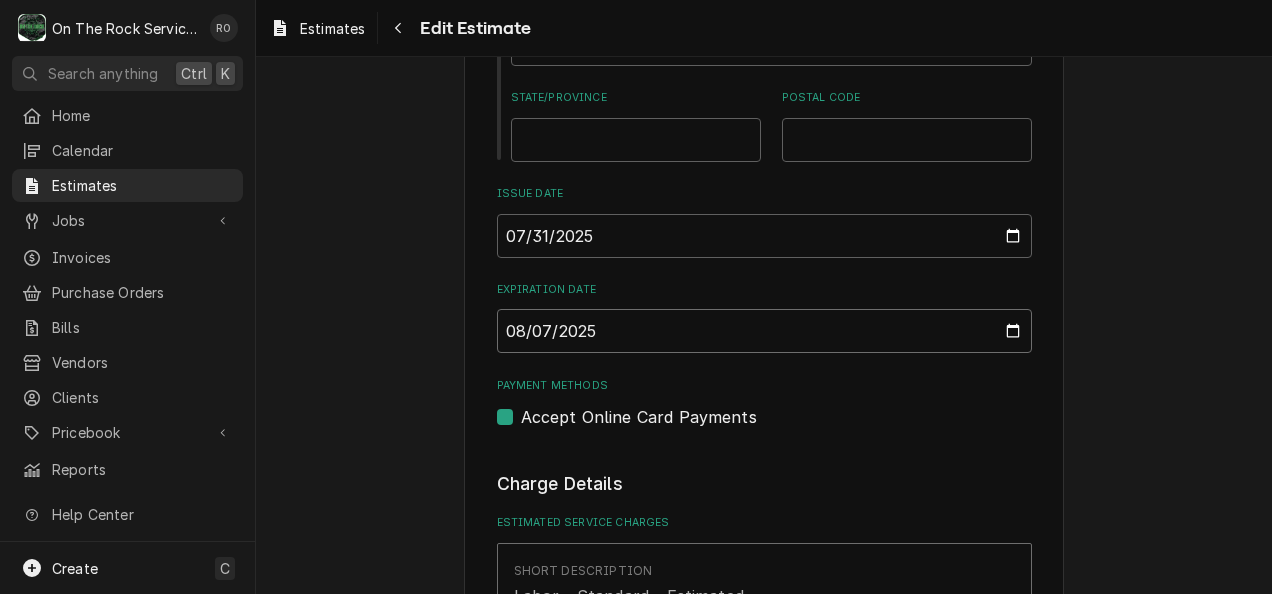 click on "2025-08-07" at bounding box center [764, 331] 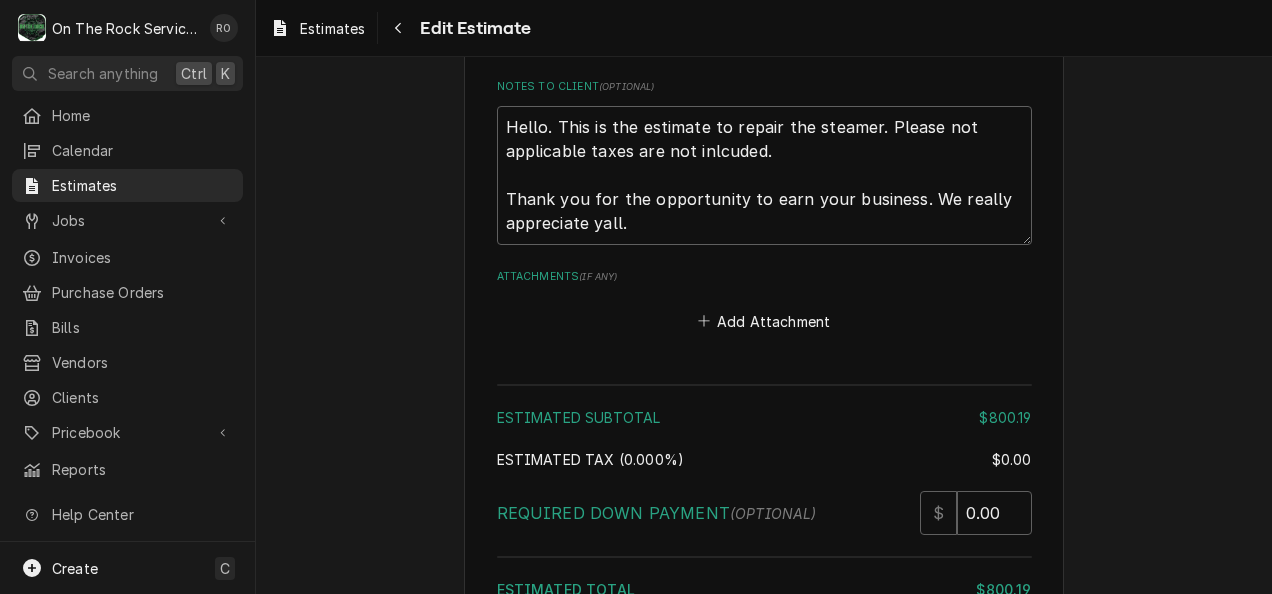 scroll, scrollTop: 3570, scrollLeft: 0, axis: vertical 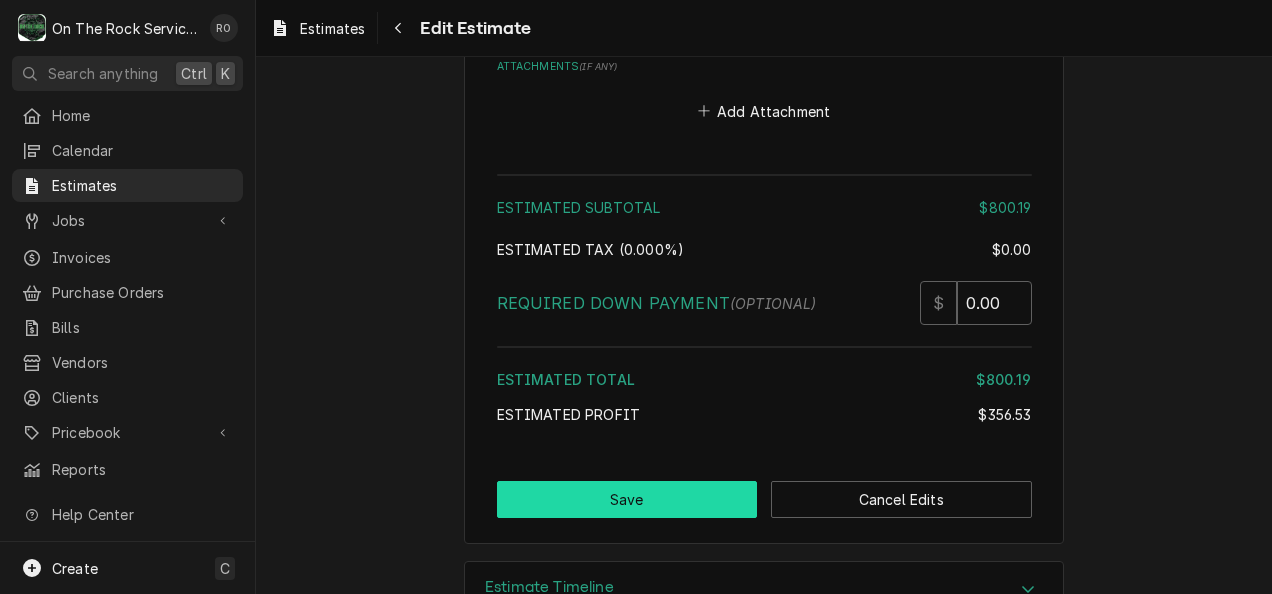 click on "Save" at bounding box center [627, 499] 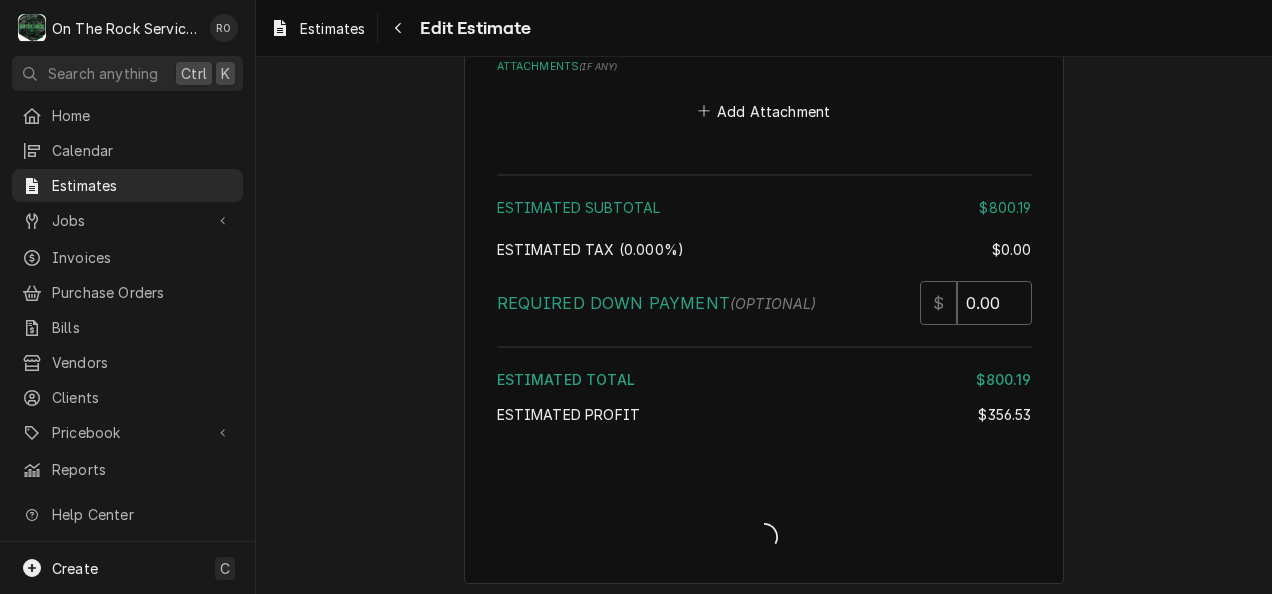 type on "x" 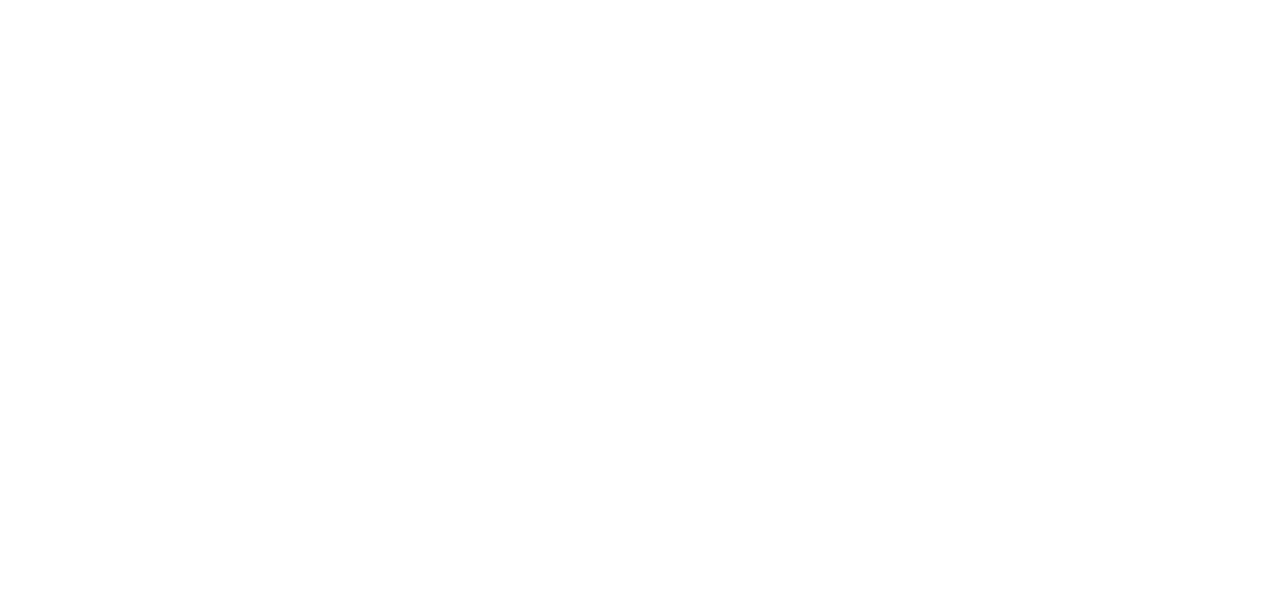 scroll, scrollTop: 0, scrollLeft: 0, axis: both 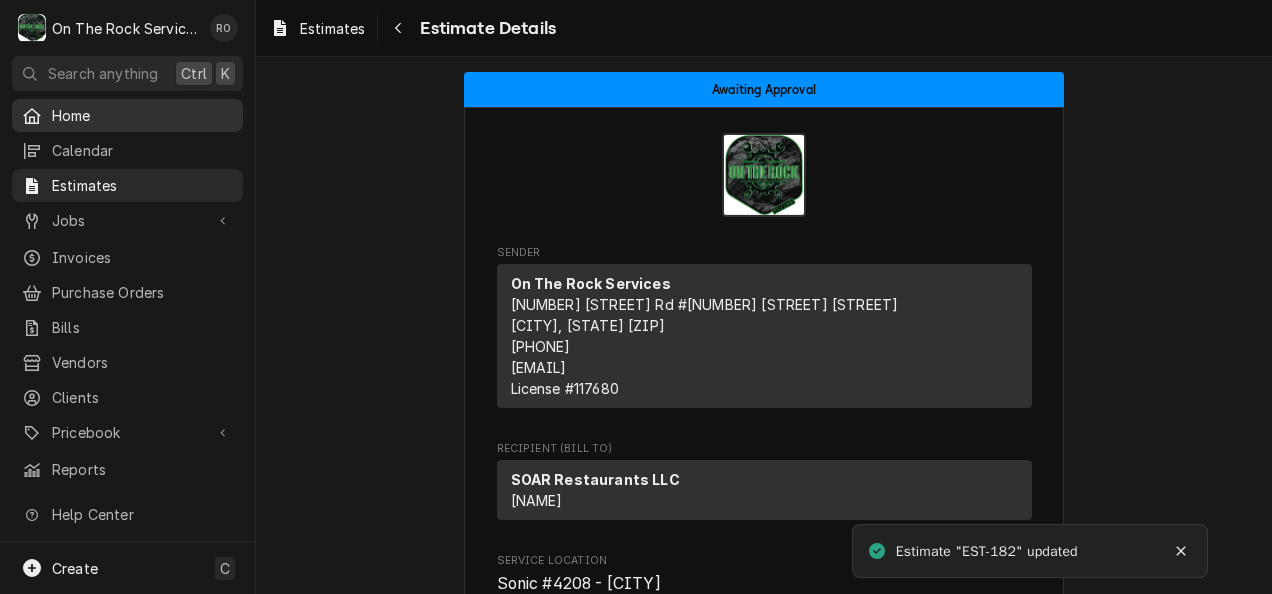 click on "Home" at bounding box center [142, 115] 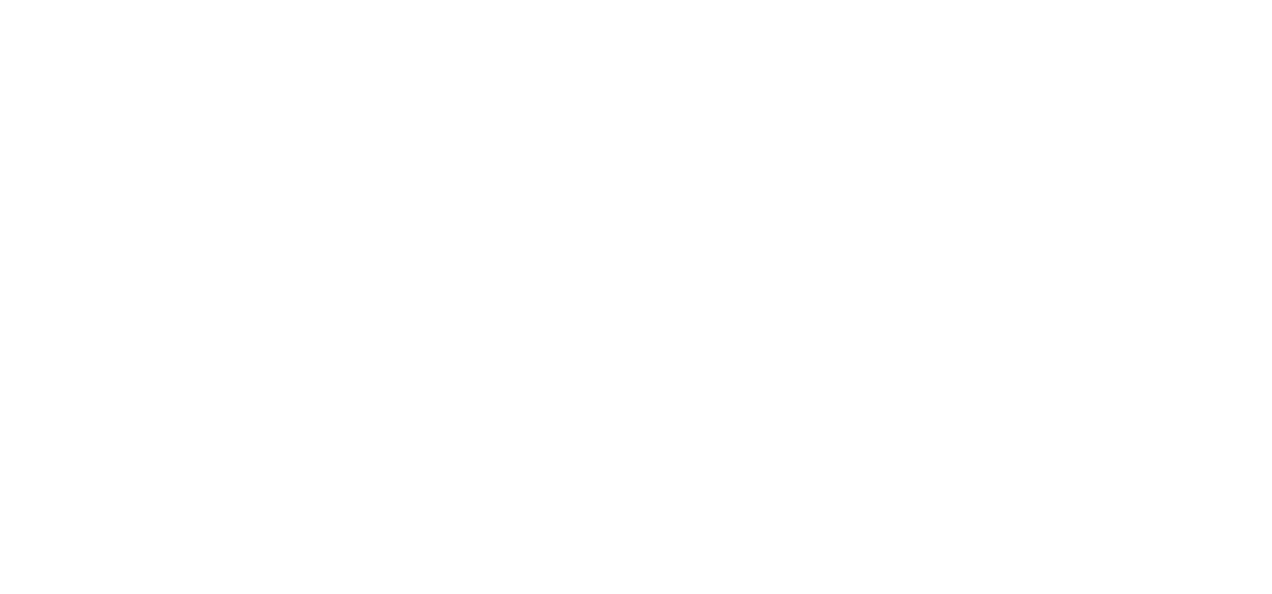 scroll, scrollTop: 0, scrollLeft: 0, axis: both 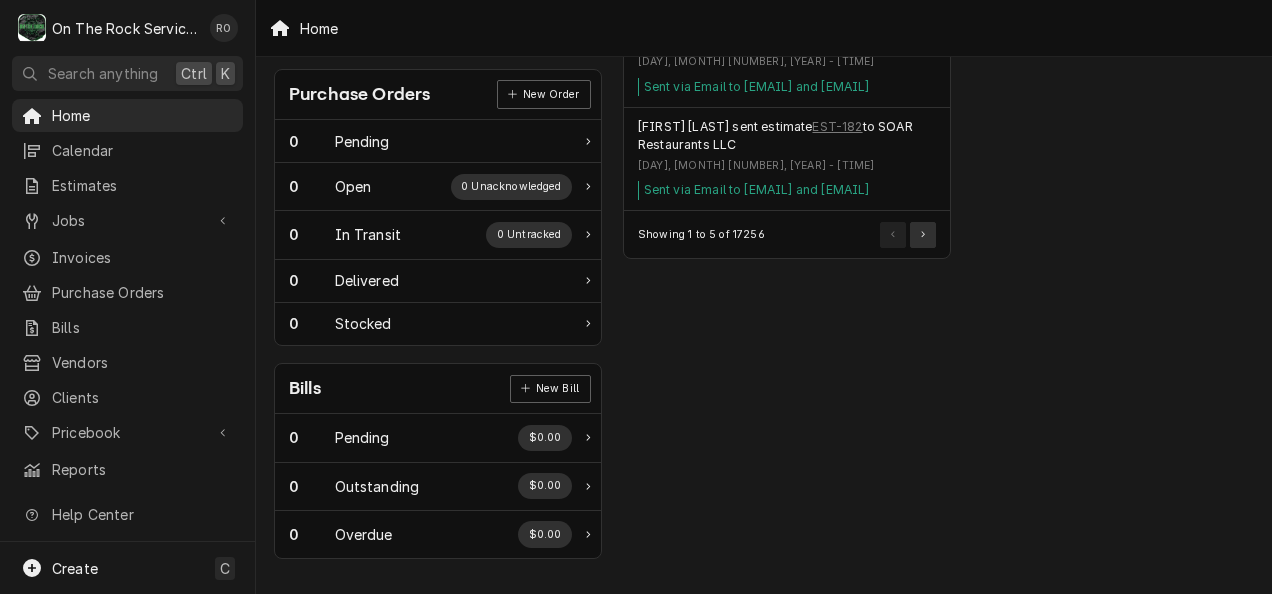click at bounding box center (923, 235) 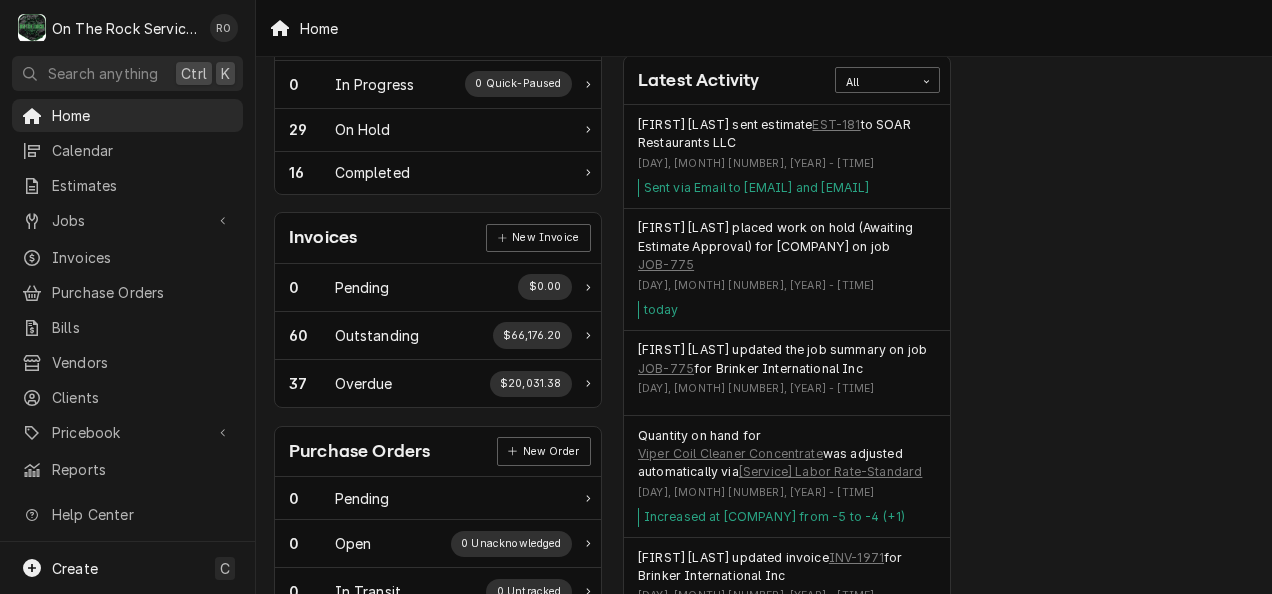 scroll, scrollTop: 448, scrollLeft: 17, axis: both 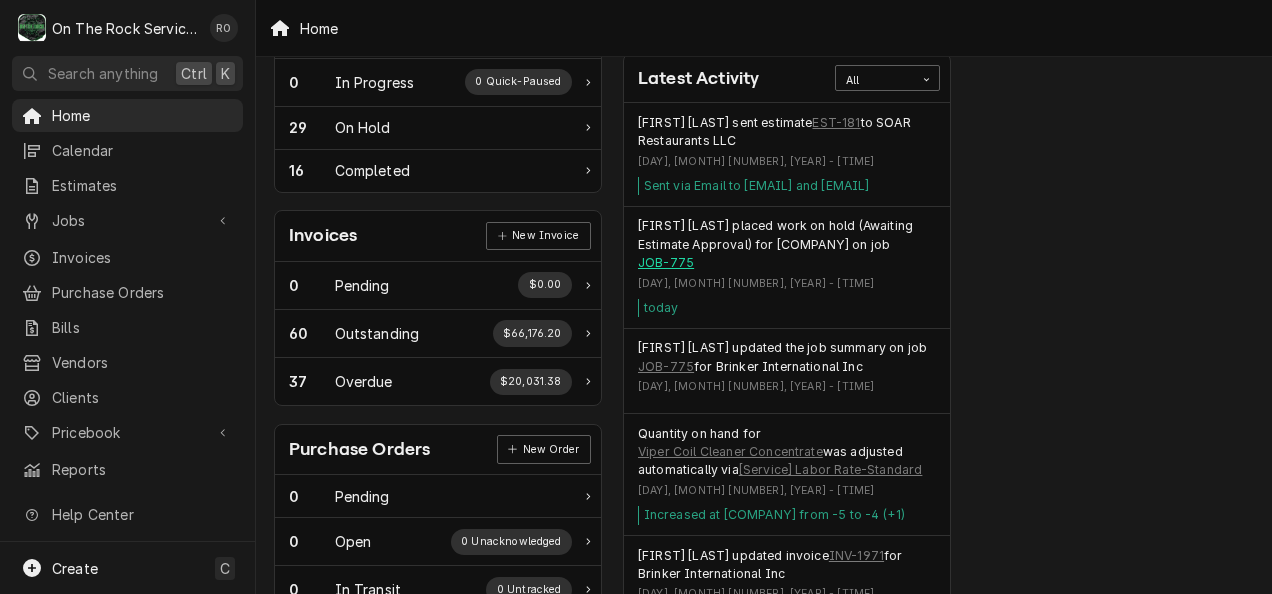 click on "JOB-775" at bounding box center (666, 263) 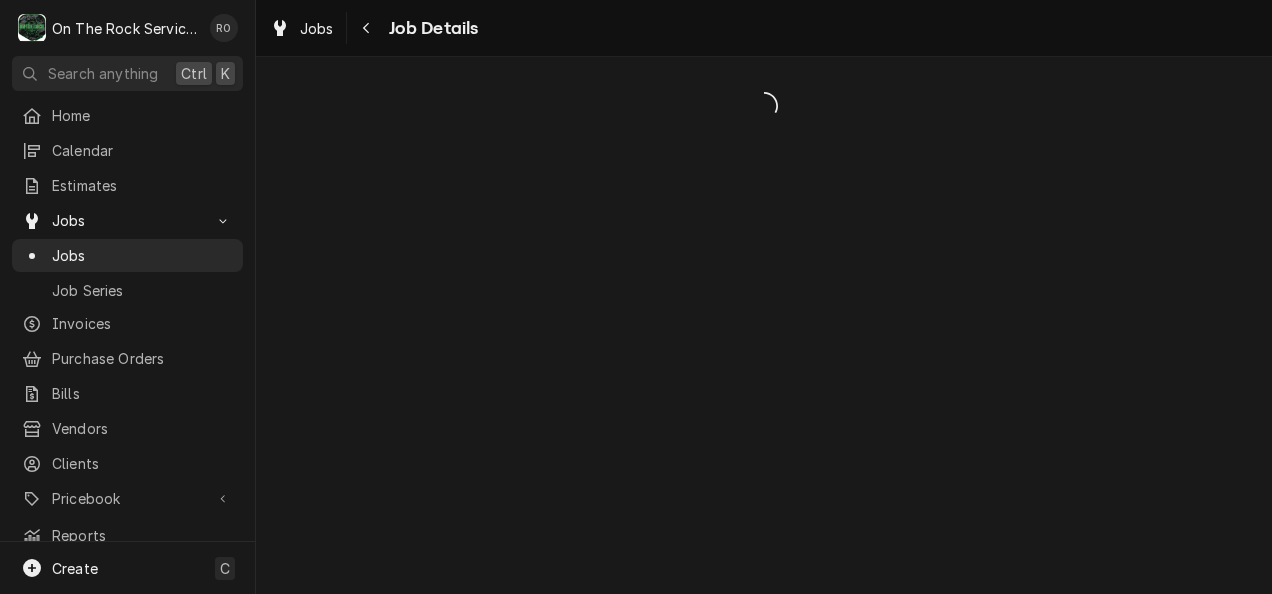 scroll, scrollTop: 0, scrollLeft: 0, axis: both 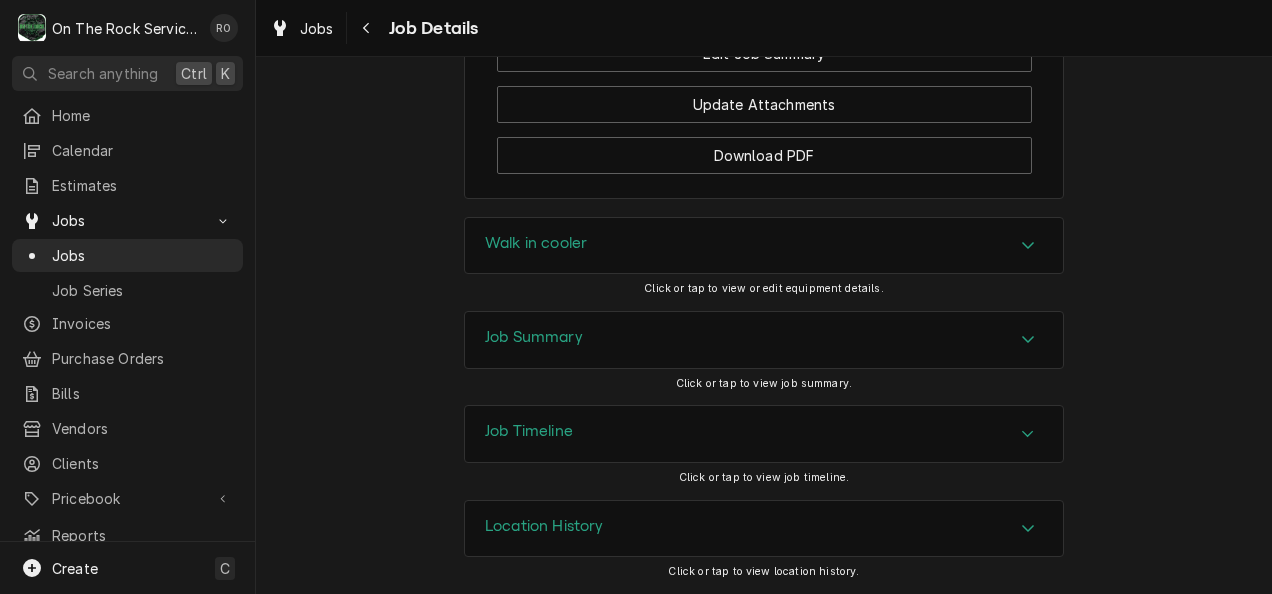 click on "Job Summary" at bounding box center [764, 340] 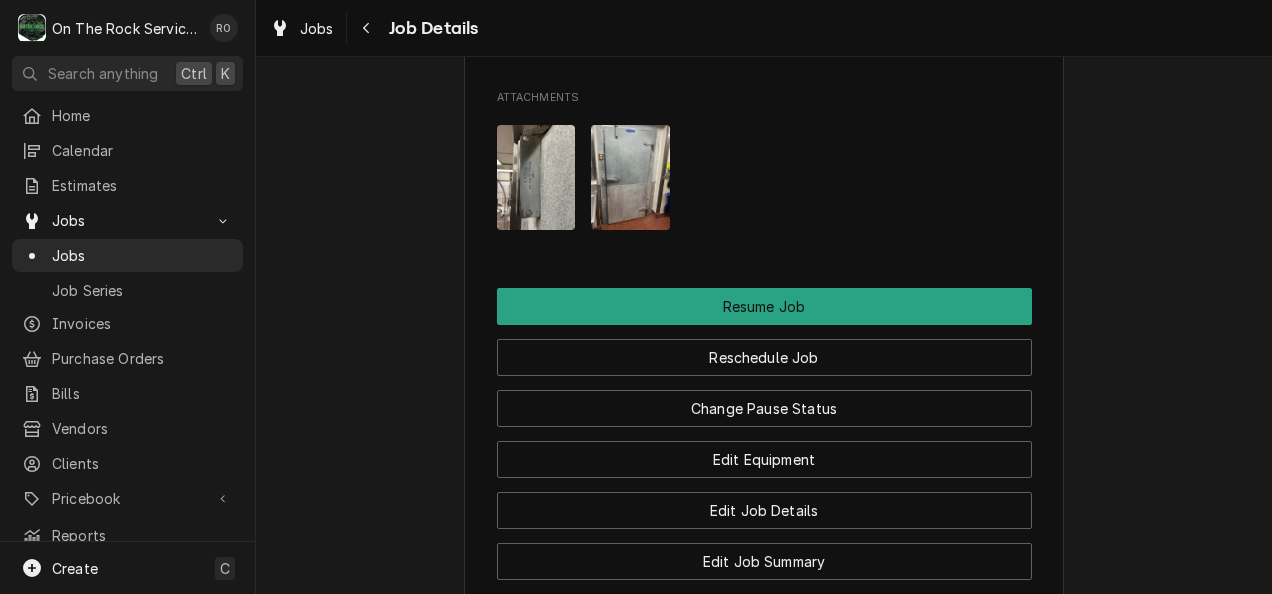 scroll, scrollTop: 2527, scrollLeft: 0, axis: vertical 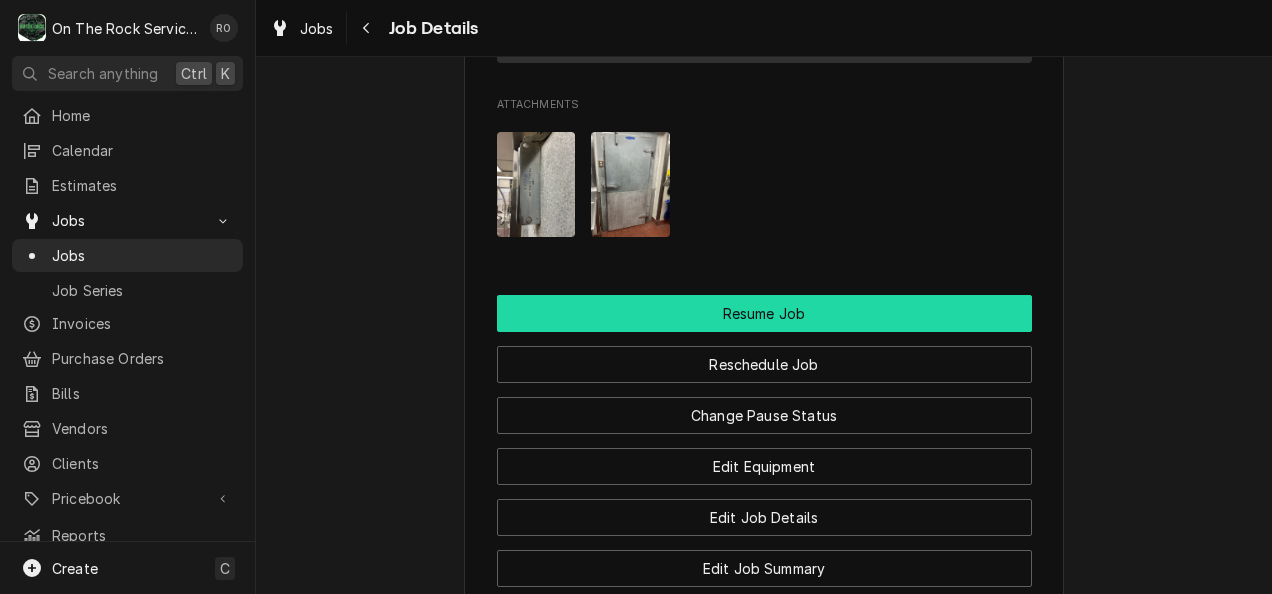 click on "Resume Job" at bounding box center [764, 313] 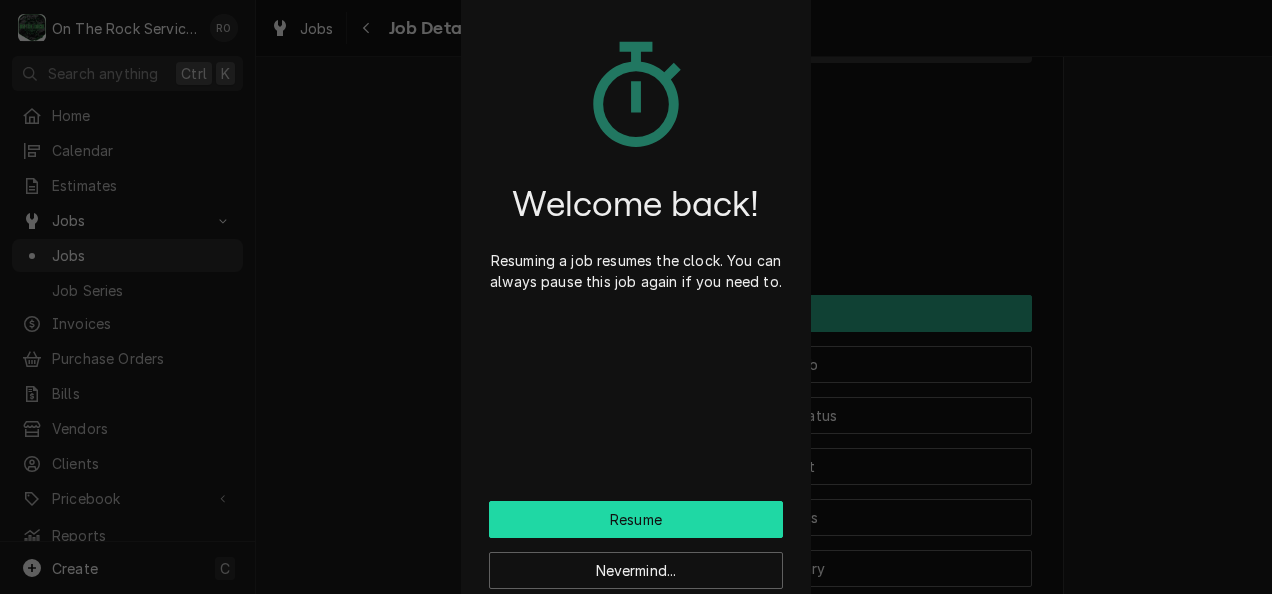 click on "Resume" at bounding box center (636, 519) 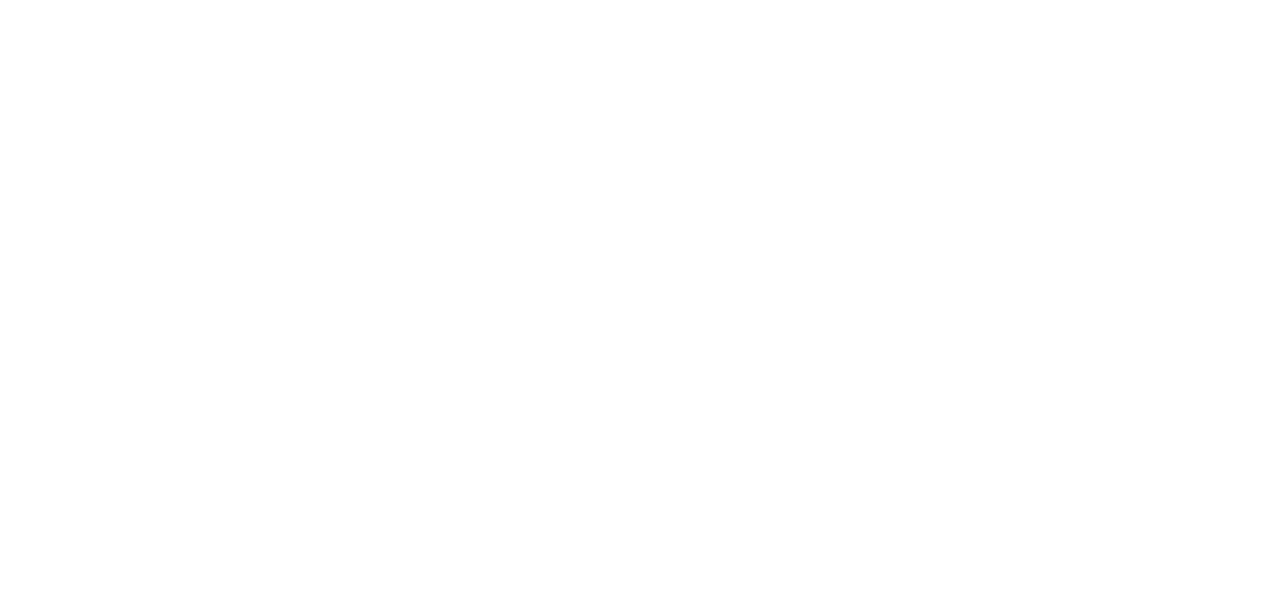 scroll, scrollTop: 0, scrollLeft: 0, axis: both 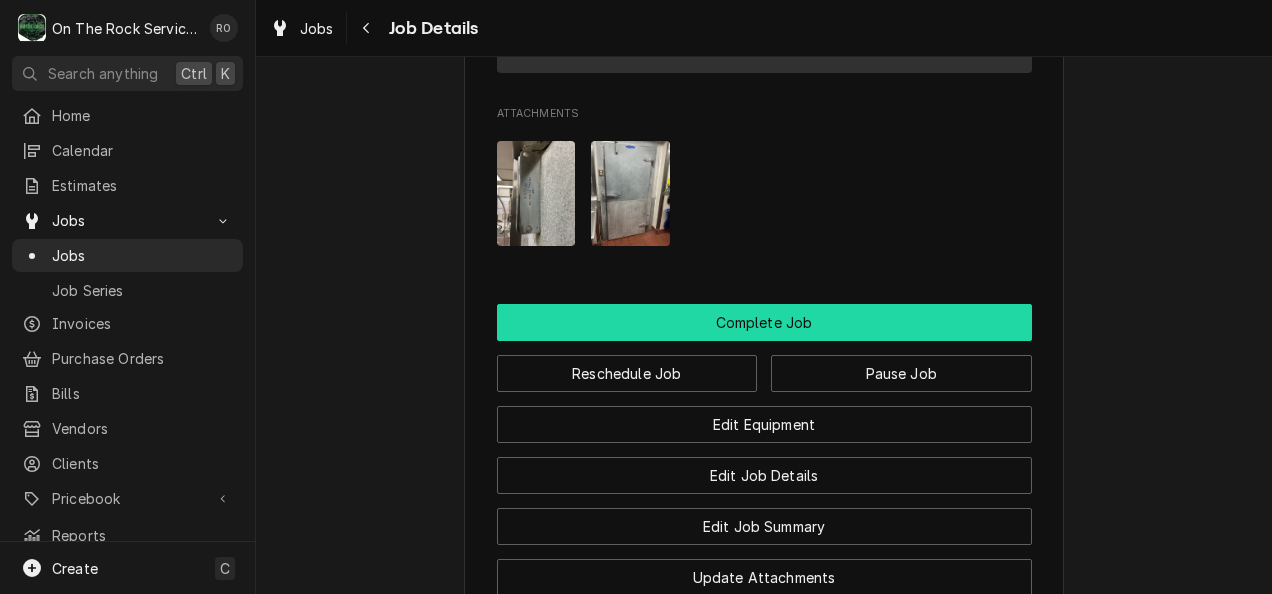 click on "Complete Job" at bounding box center [764, 322] 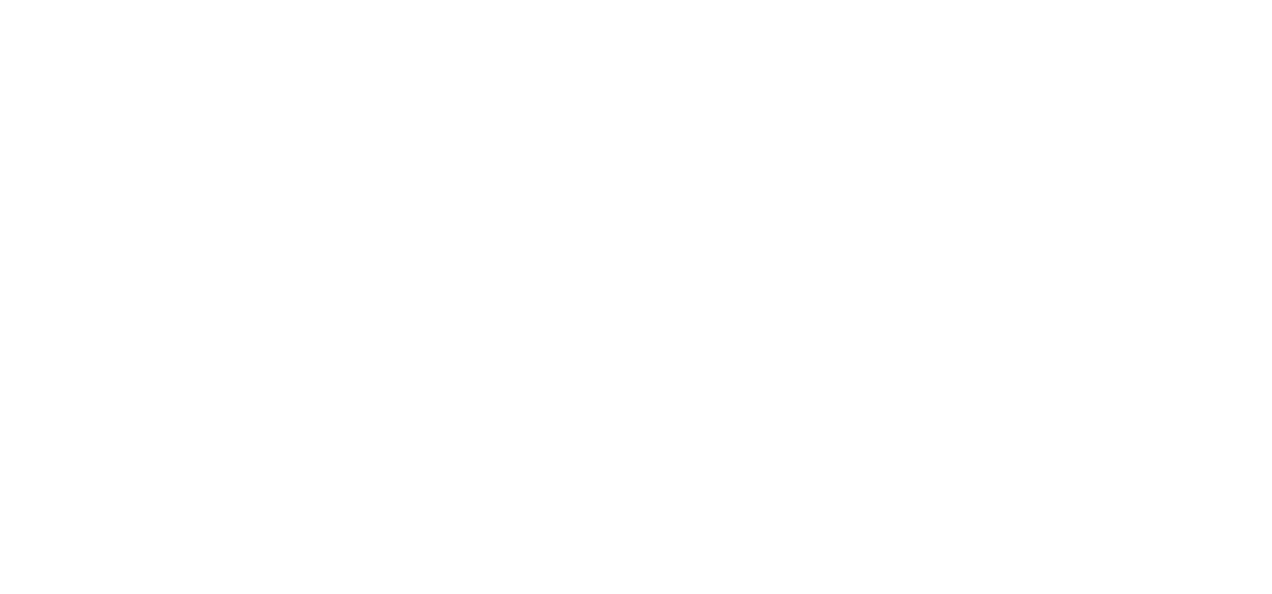 scroll, scrollTop: 0, scrollLeft: 0, axis: both 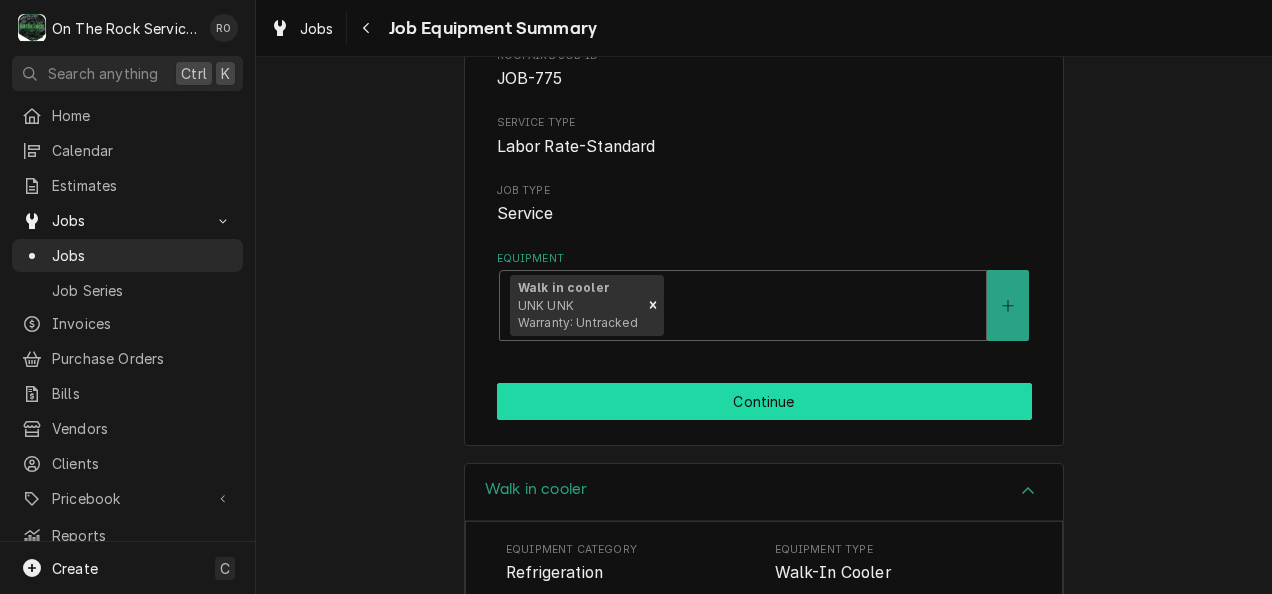 click on "Continue" at bounding box center [764, 401] 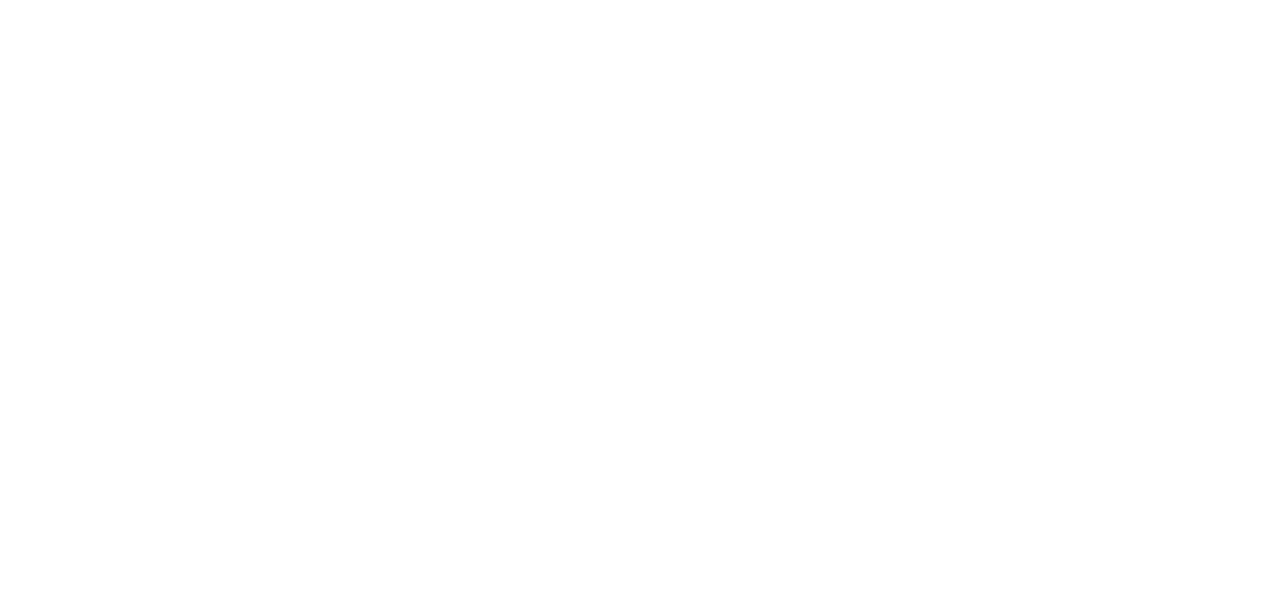 scroll, scrollTop: 0, scrollLeft: 0, axis: both 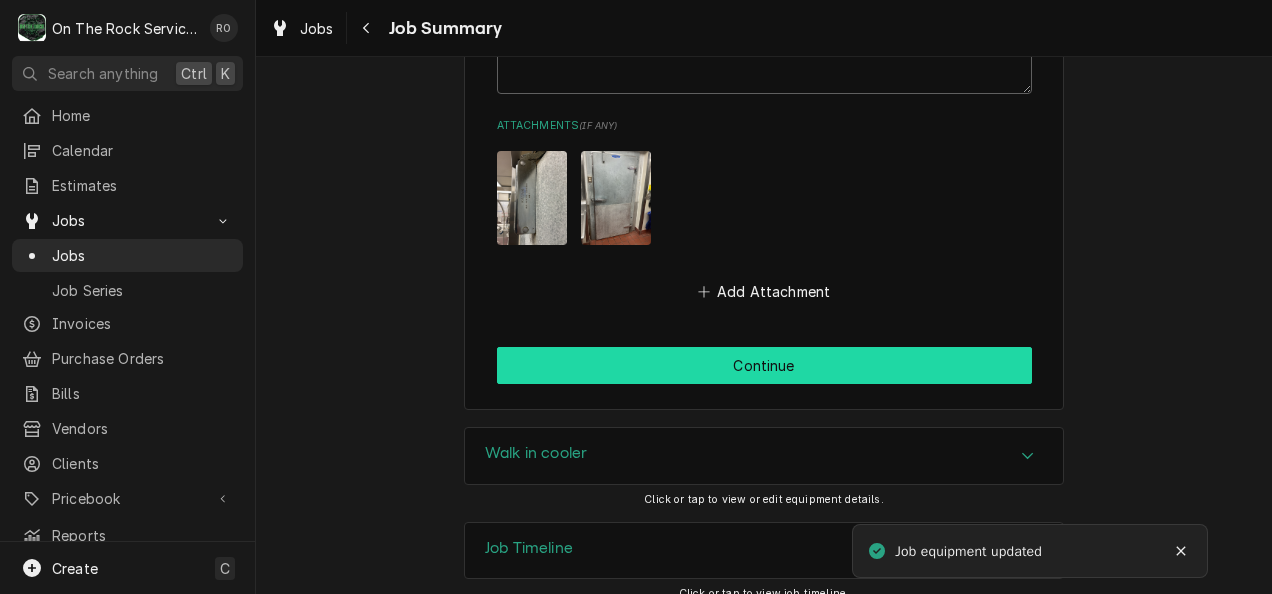 click on "Continue" at bounding box center (764, 365) 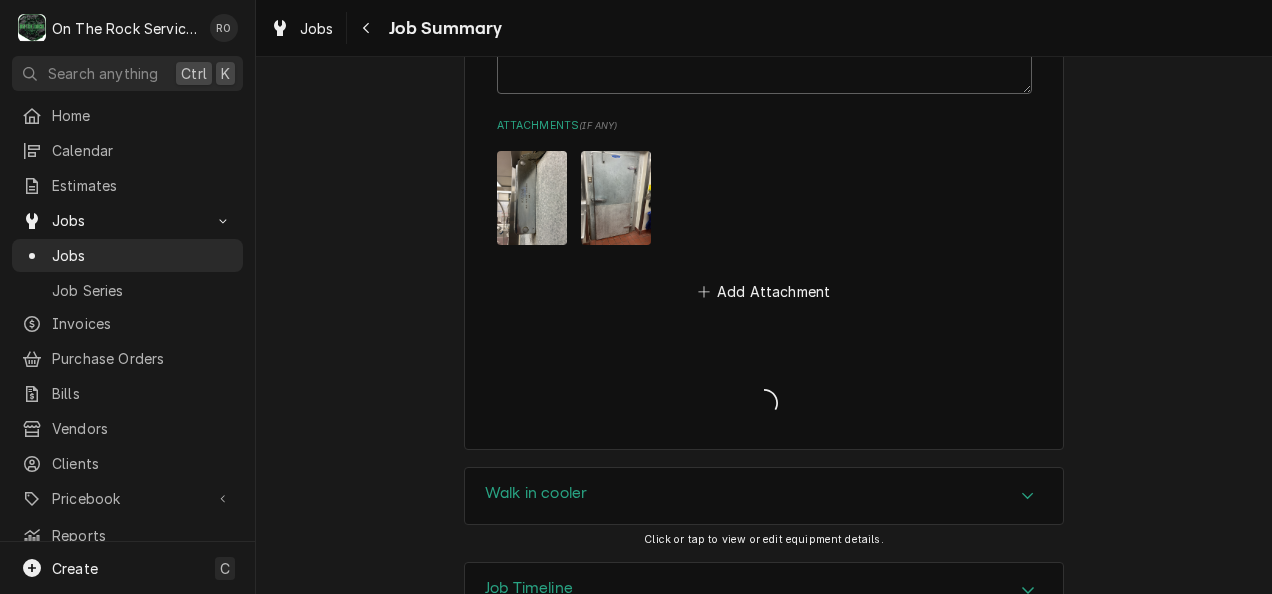 type on "x" 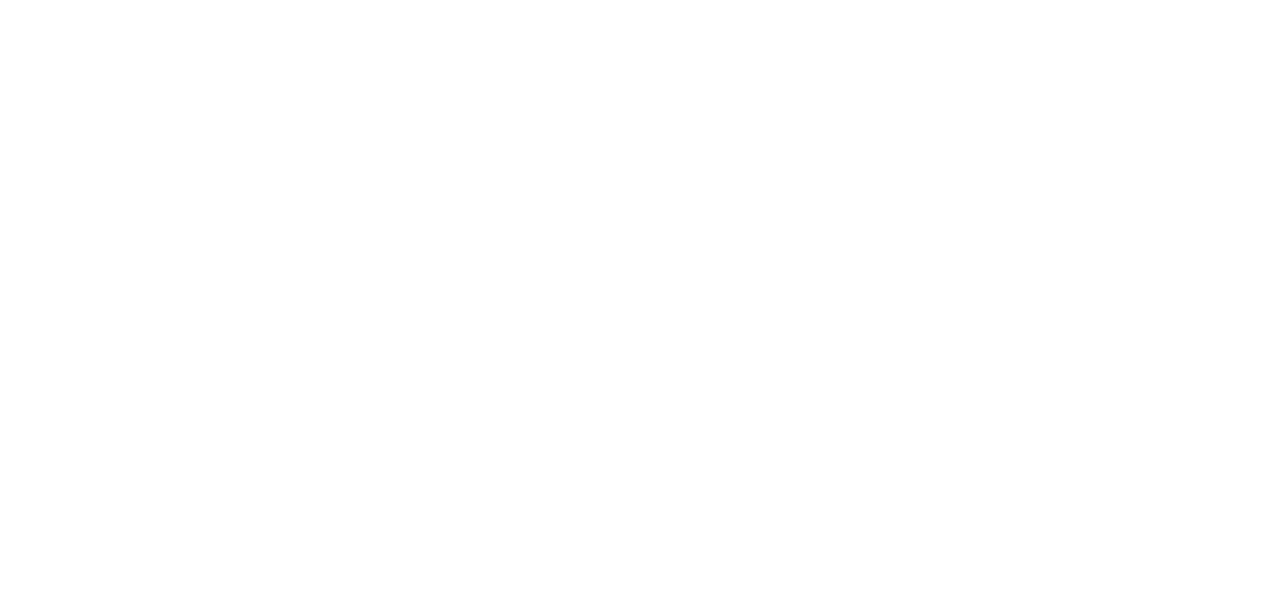 scroll, scrollTop: 0, scrollLeft: 0, axis: both 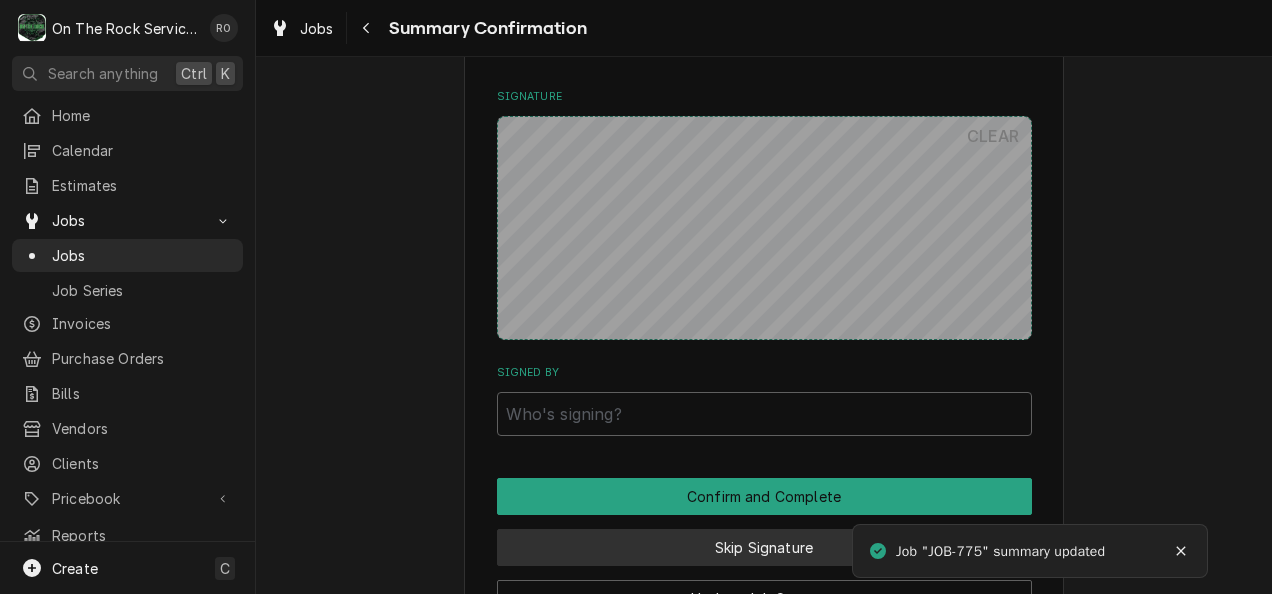 click on "Skip Signature" at bounding box center (764, 547) 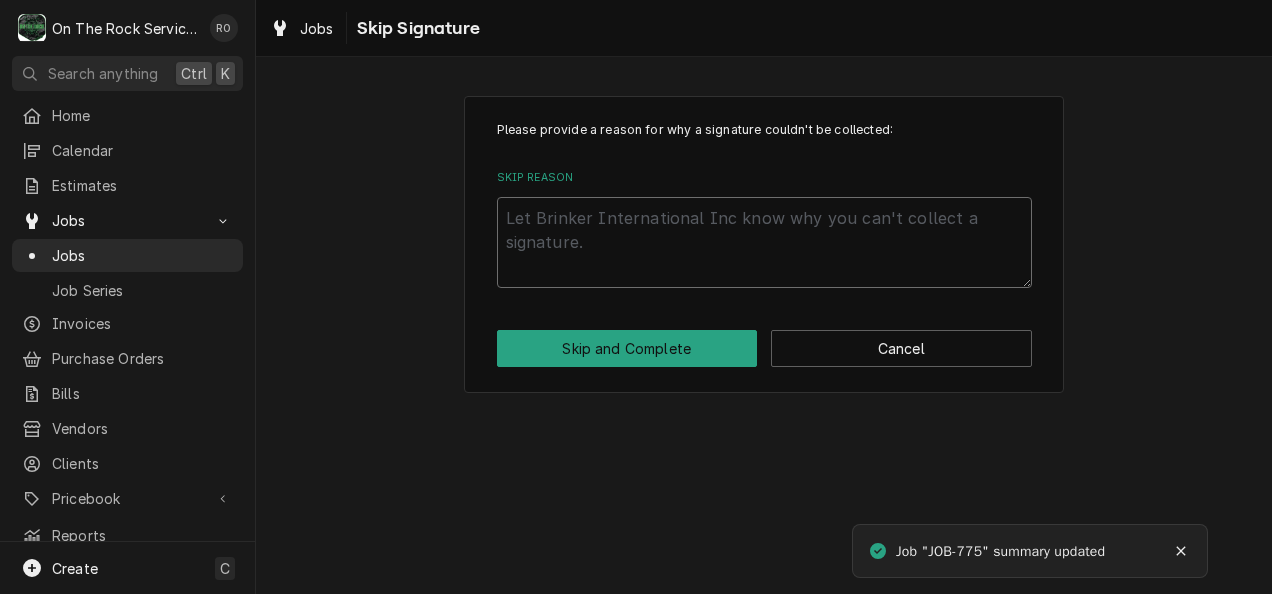 click on "Skip Reason" at bounding box center [764, 242] 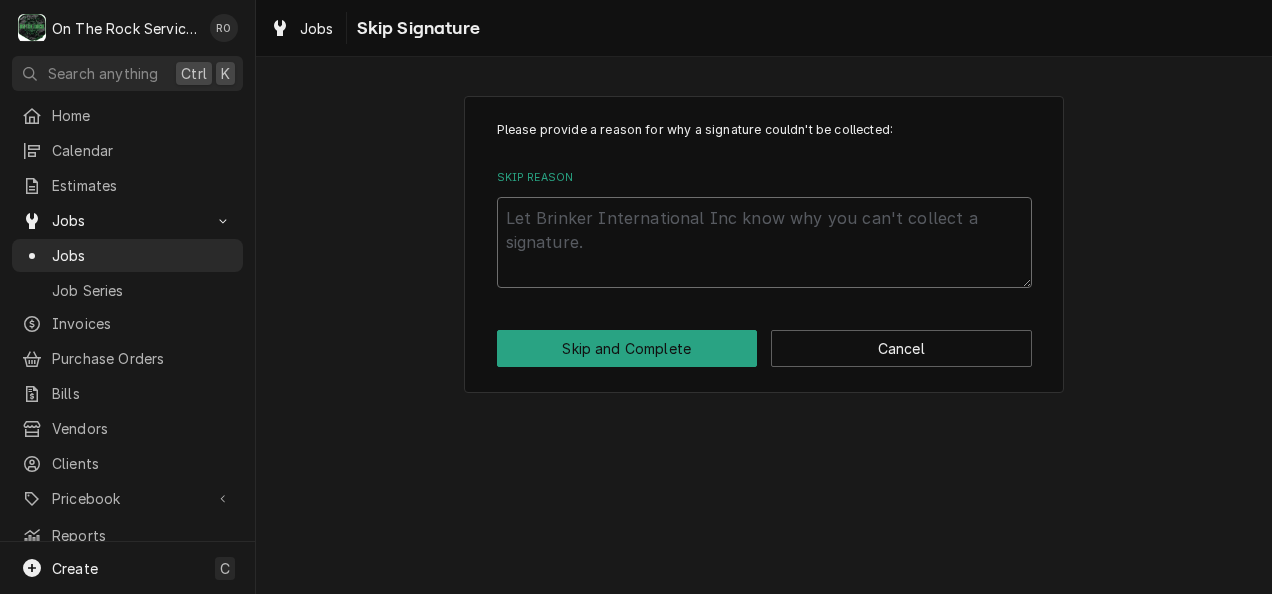 type on "x" 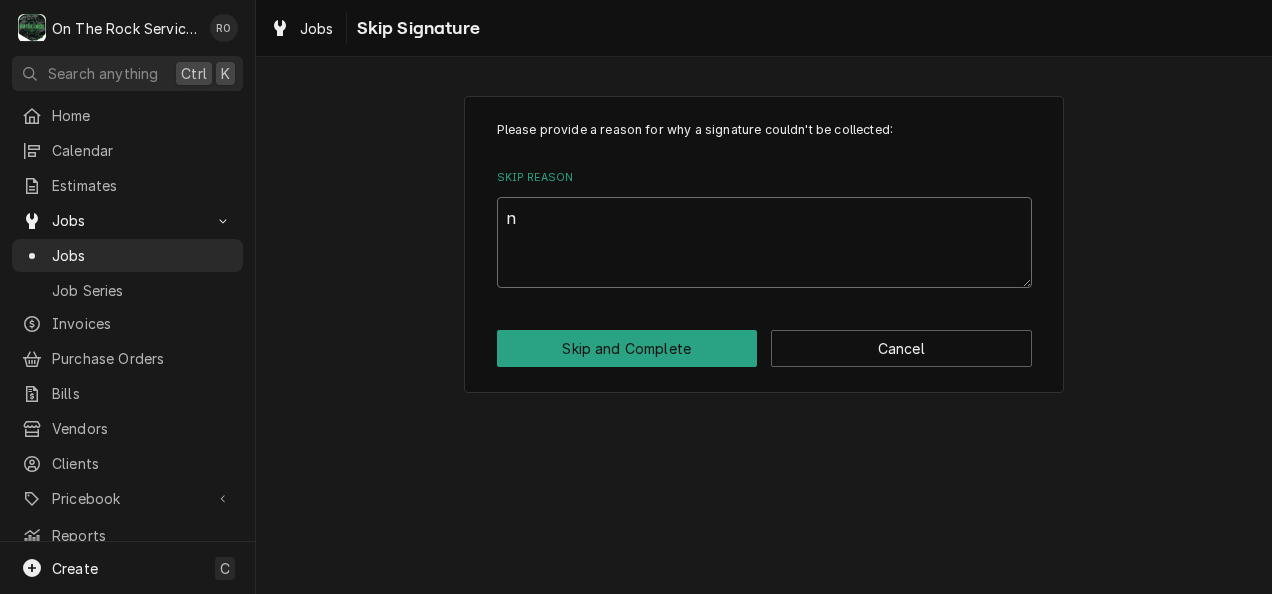 type on "no" 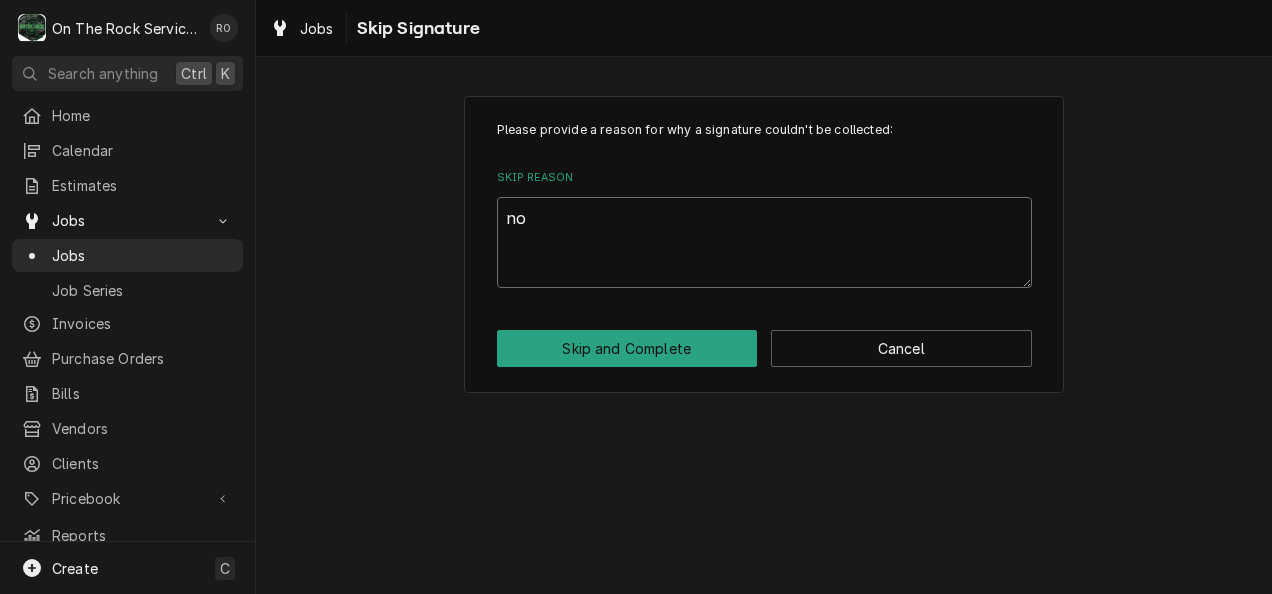 type on "x" 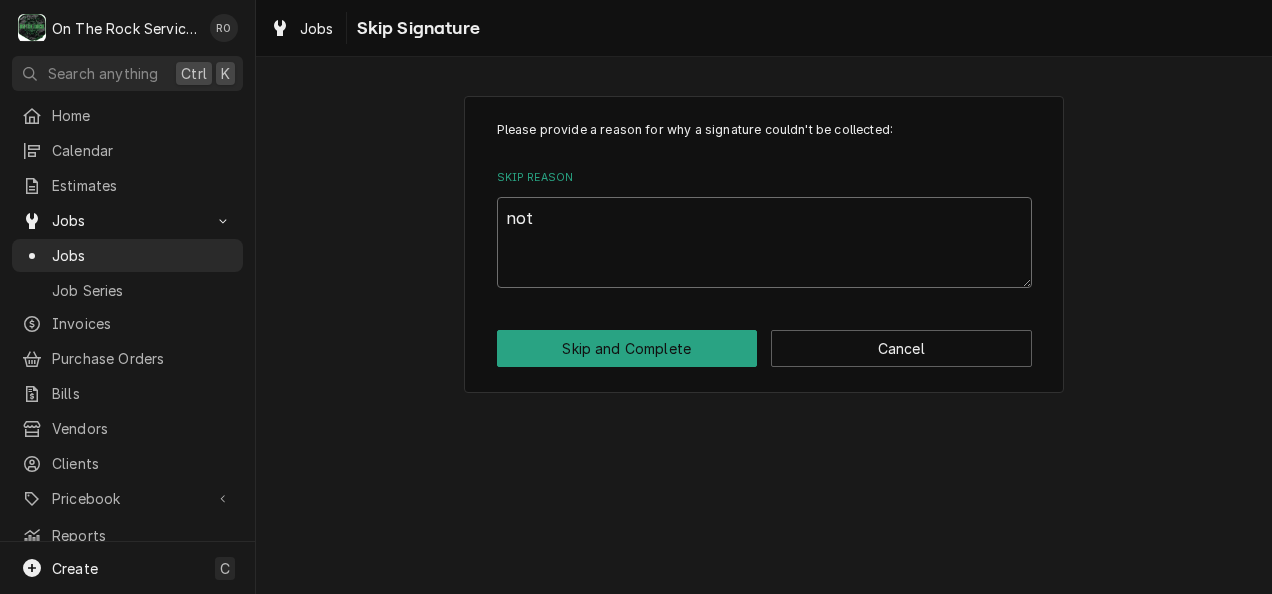 type on "x" 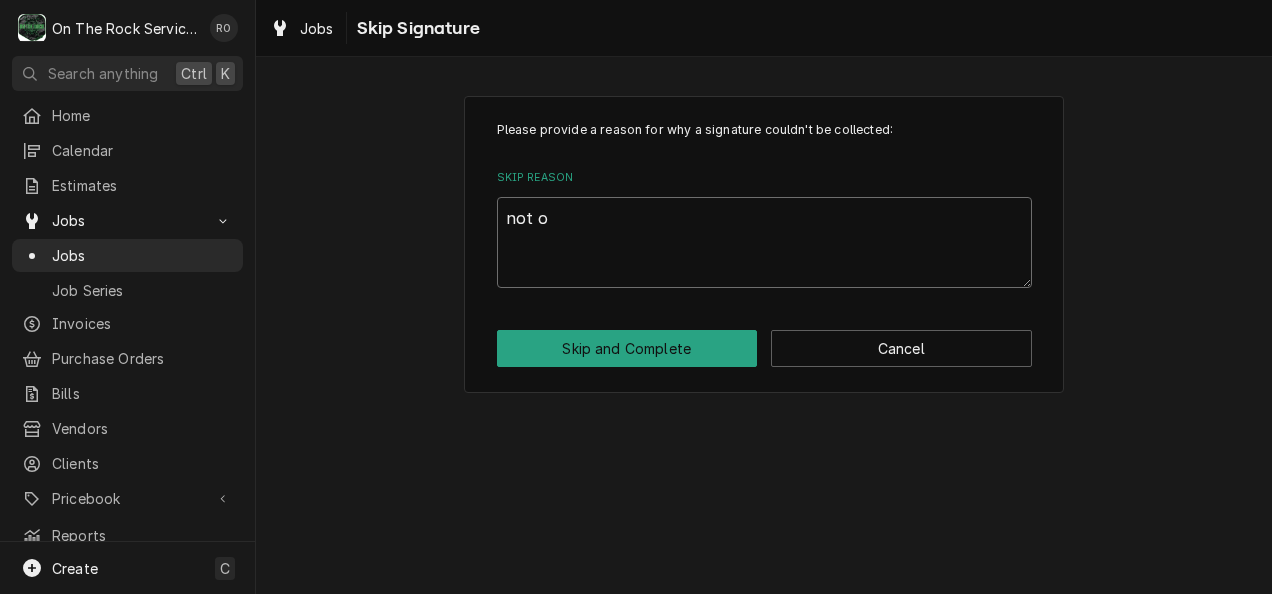 type on "x" 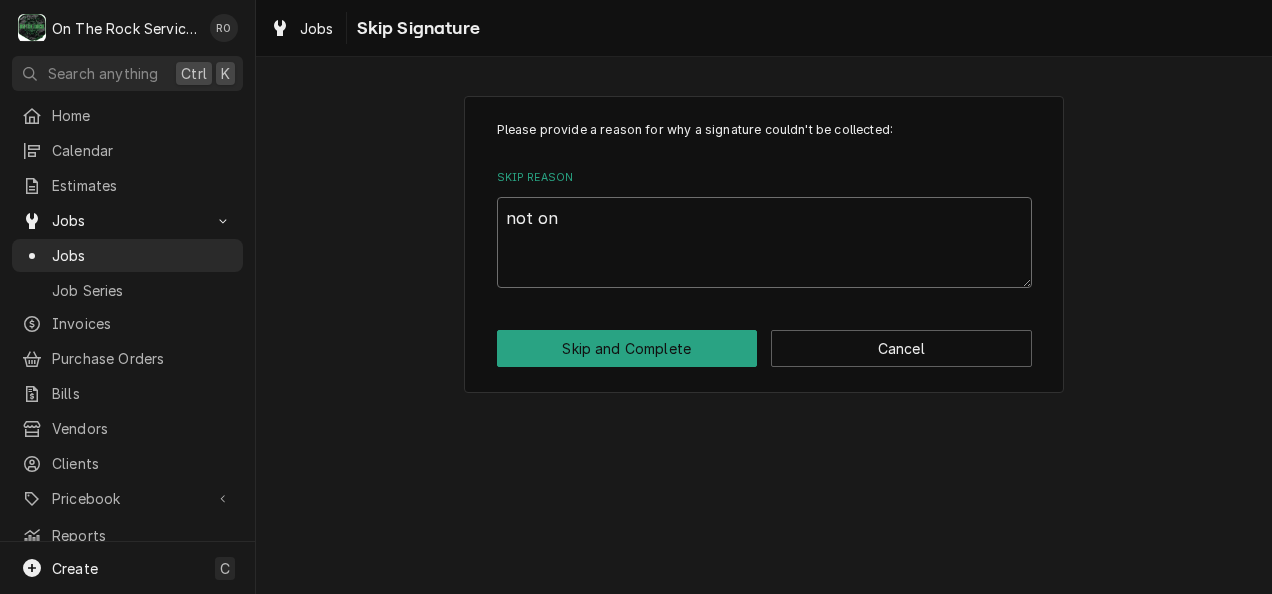 type on "x" 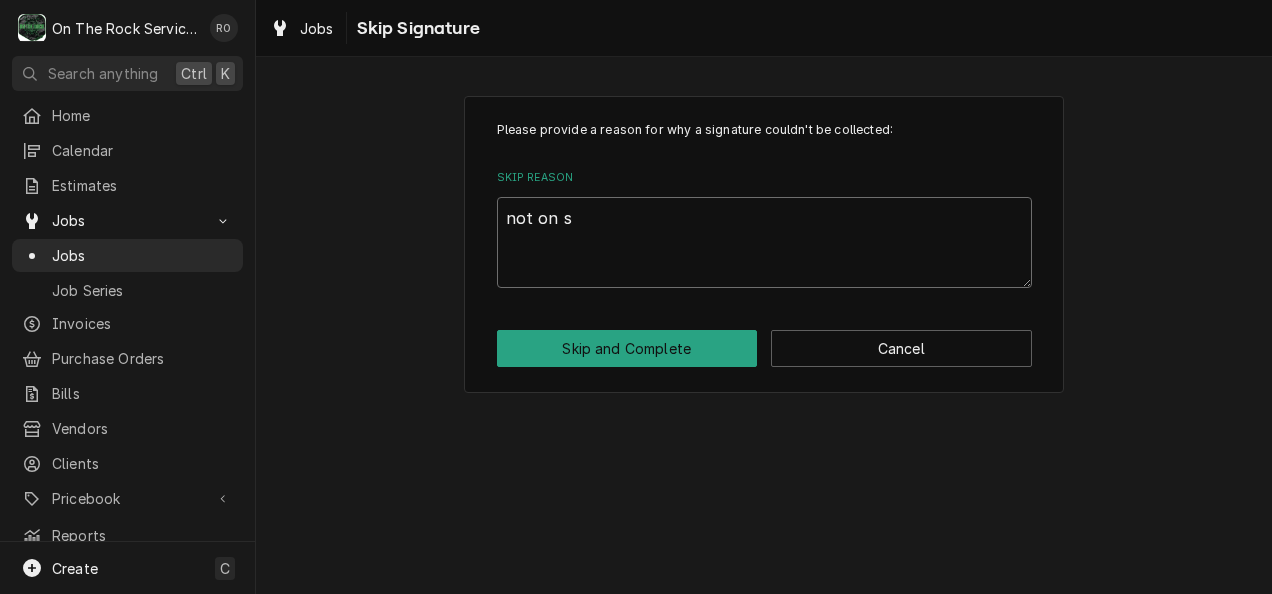 type on "x" 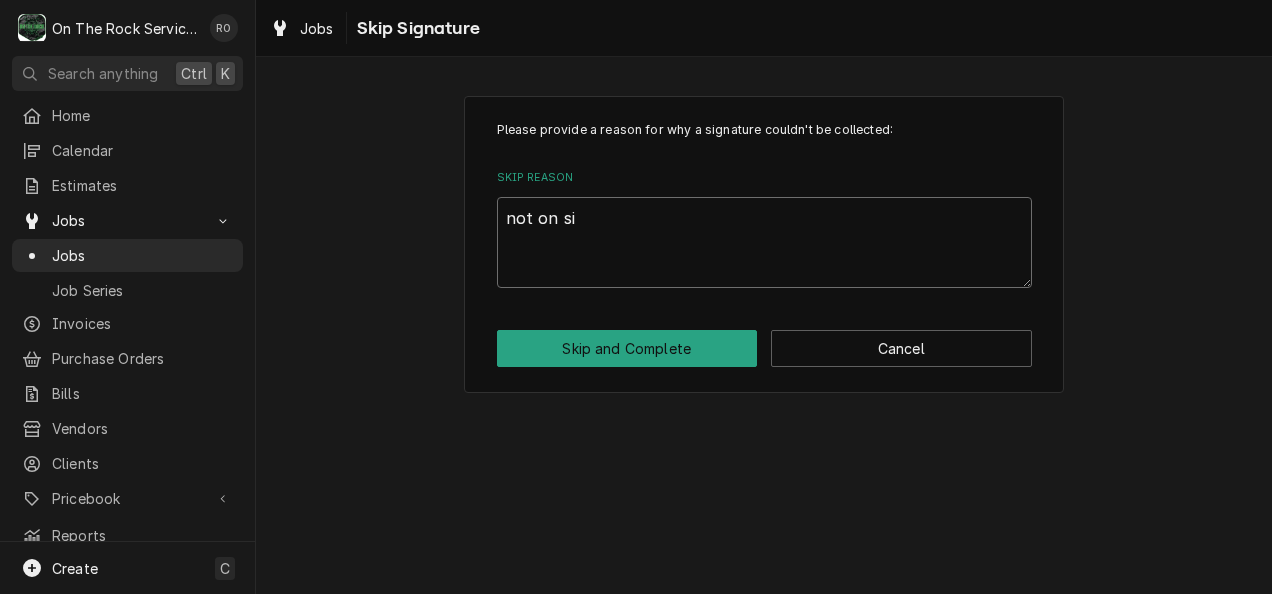 type on "x" 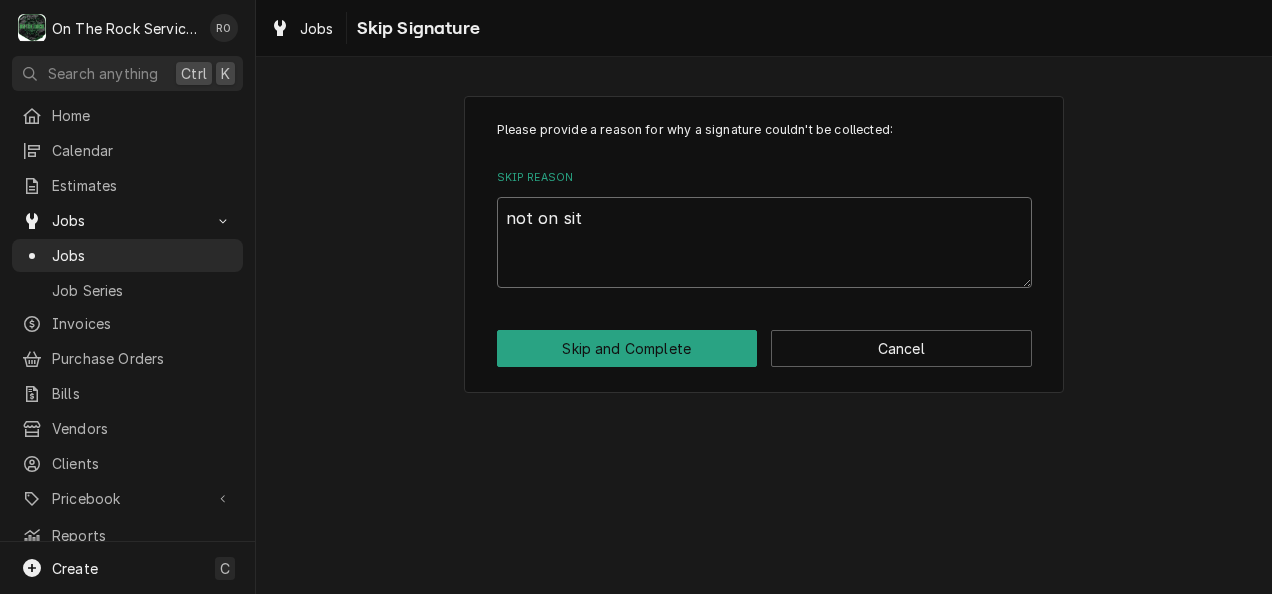 type on "x" 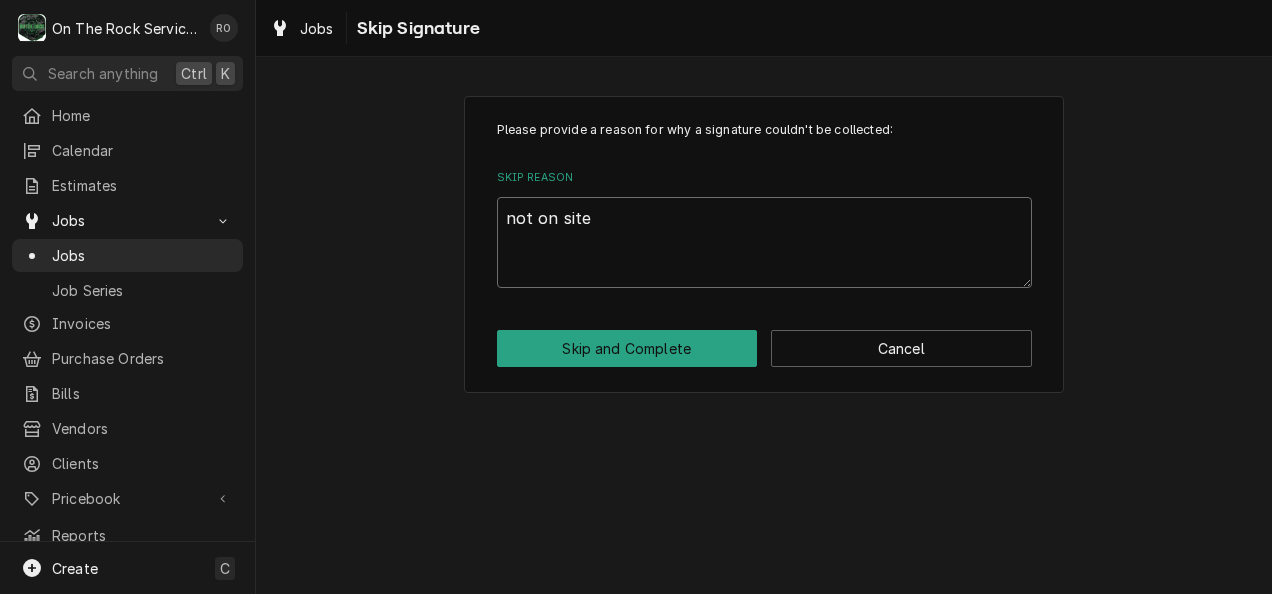 type on "not on site" 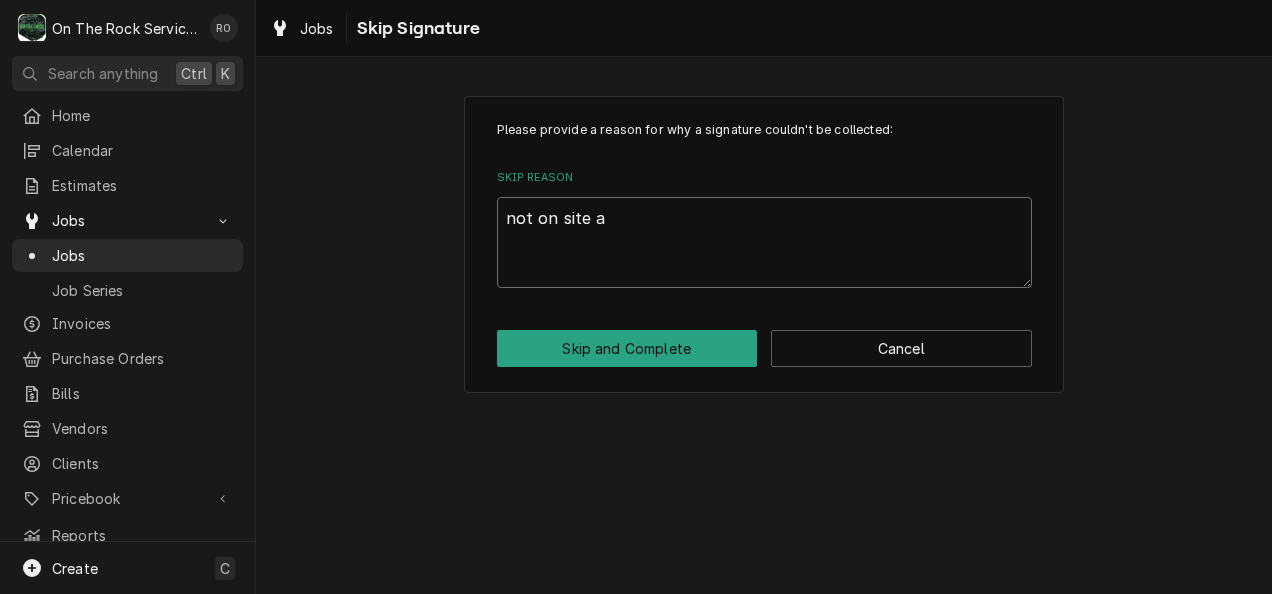 type on "x" 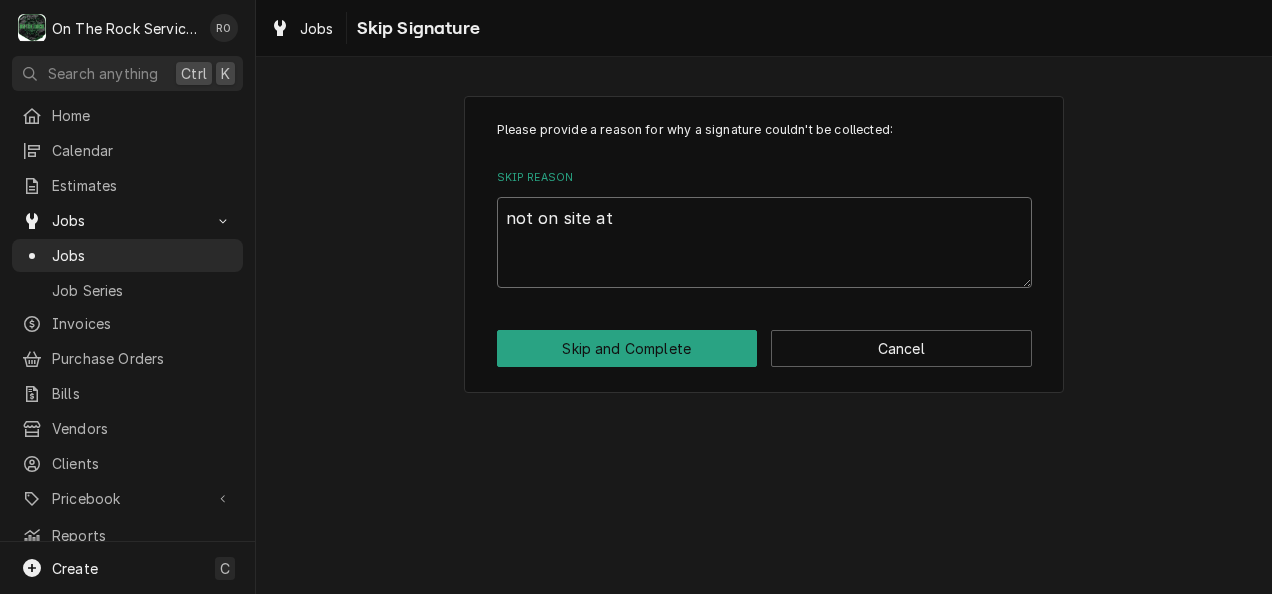 type on "x" 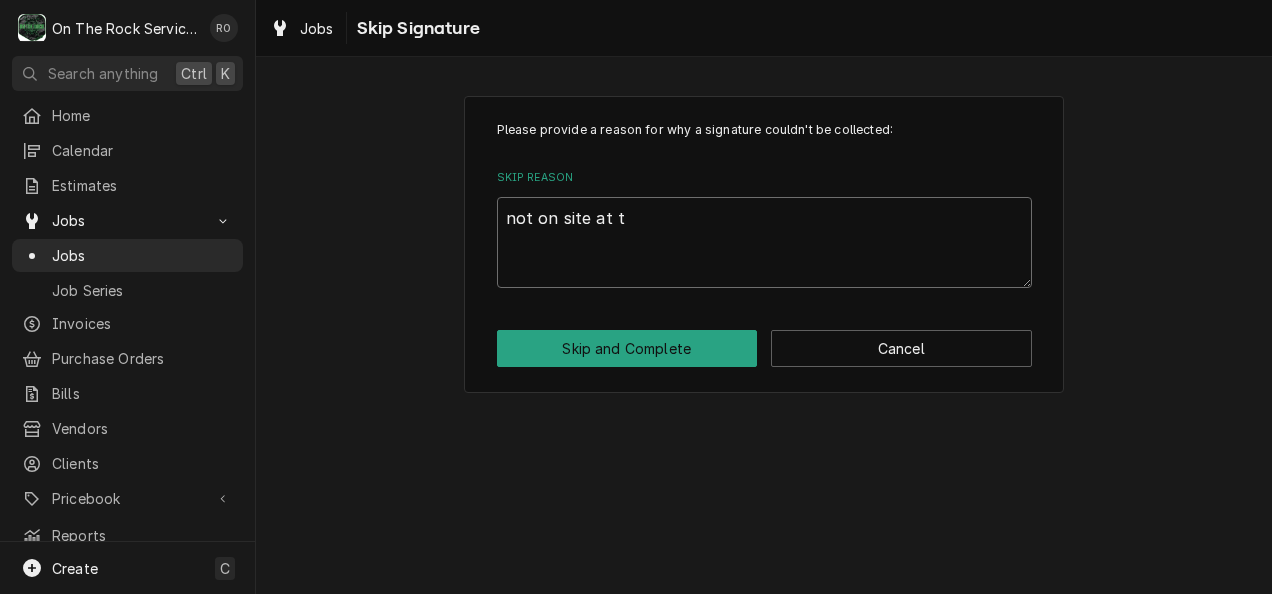 type on "x" 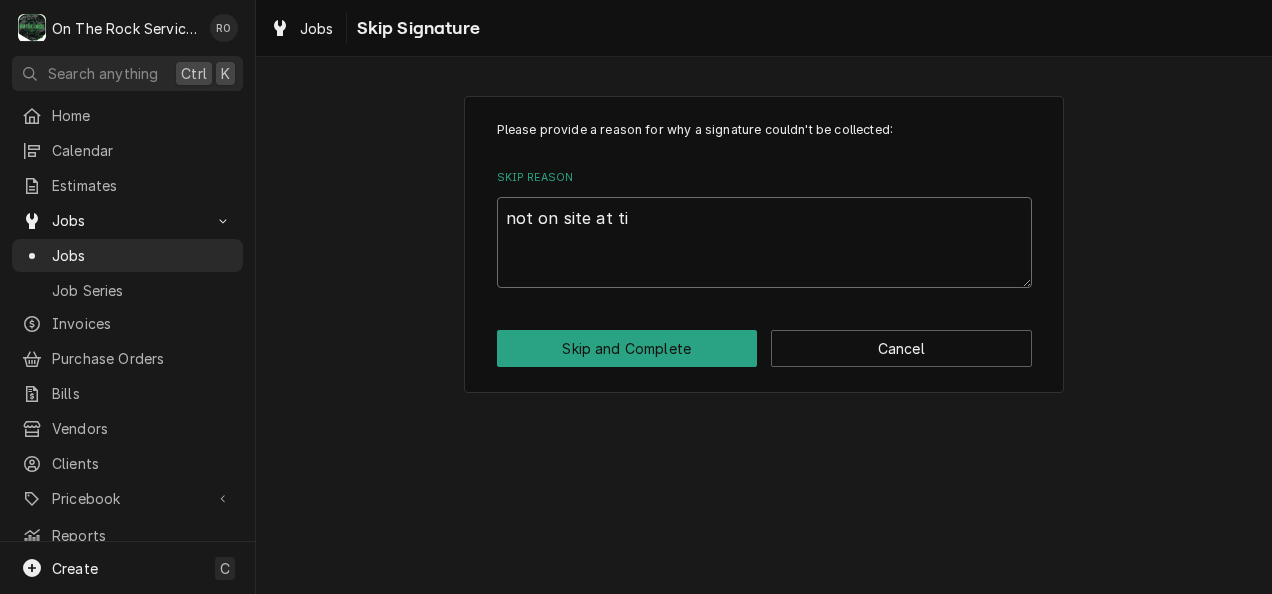 type on "x" 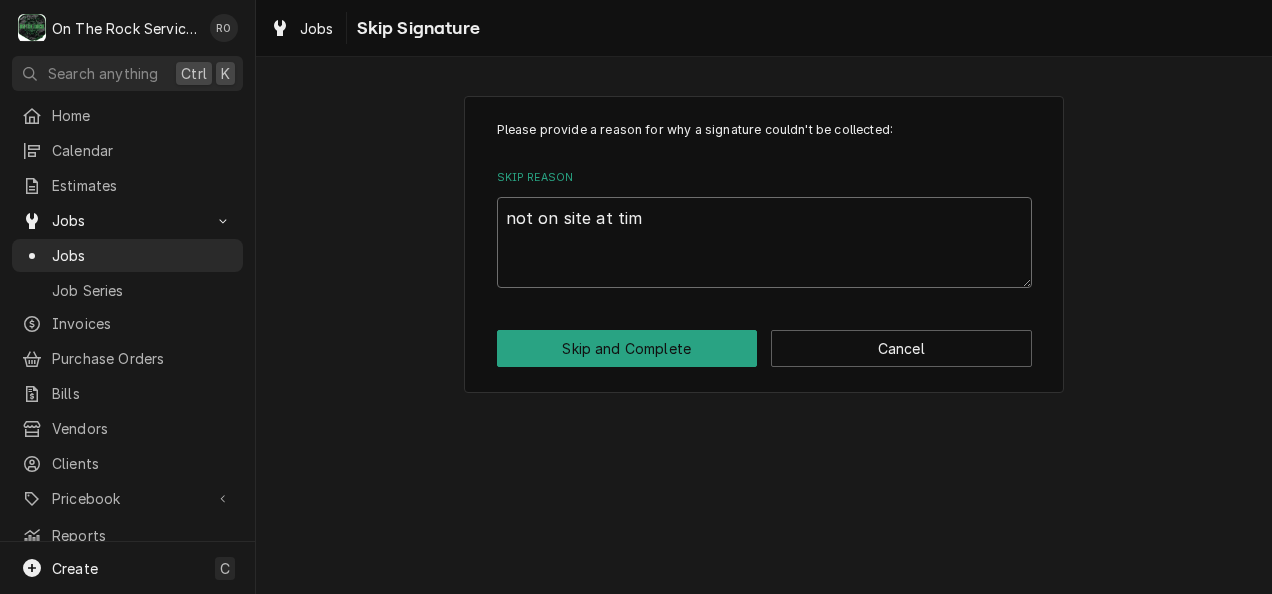 type on "x" 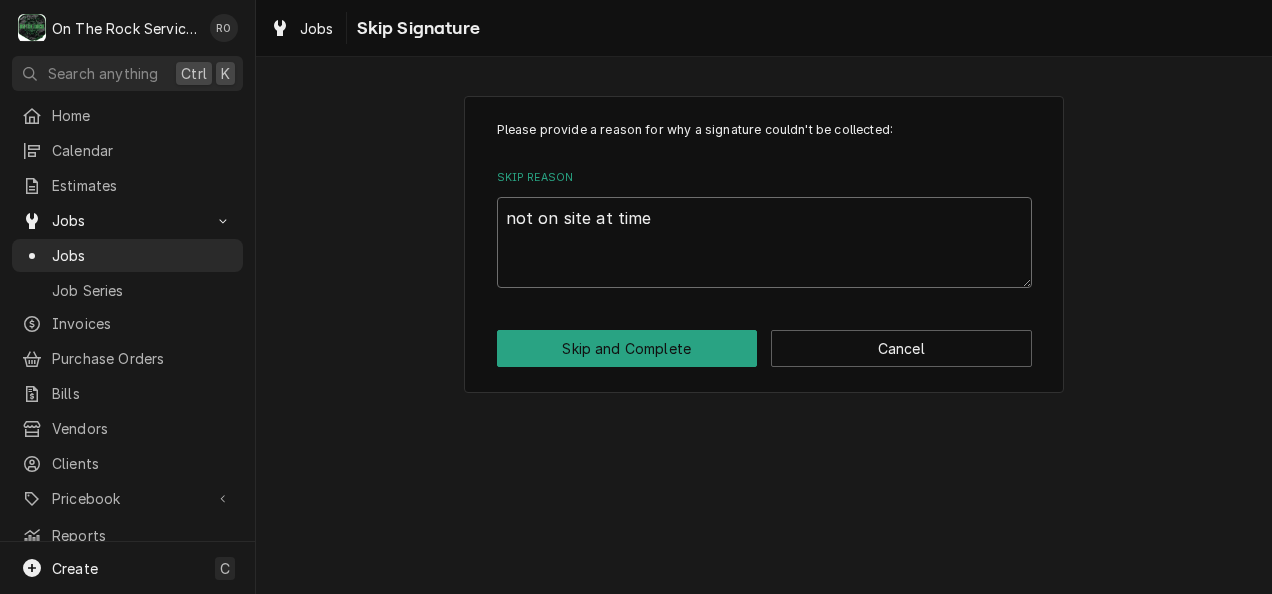 type on "x" 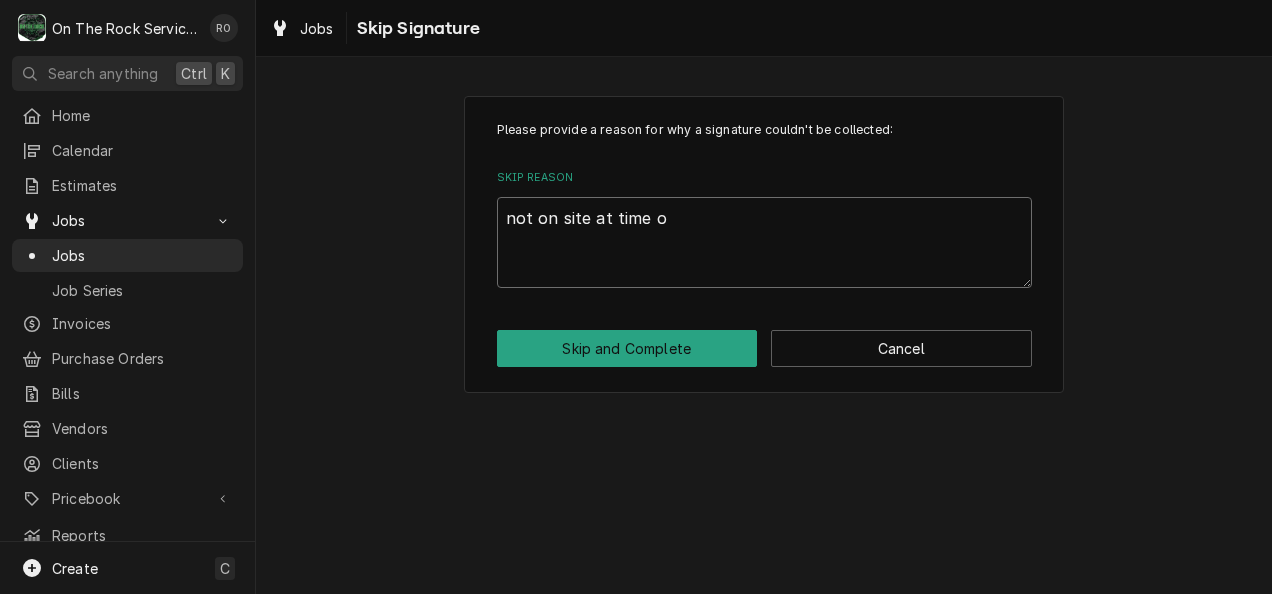 type on "not on site at time o" 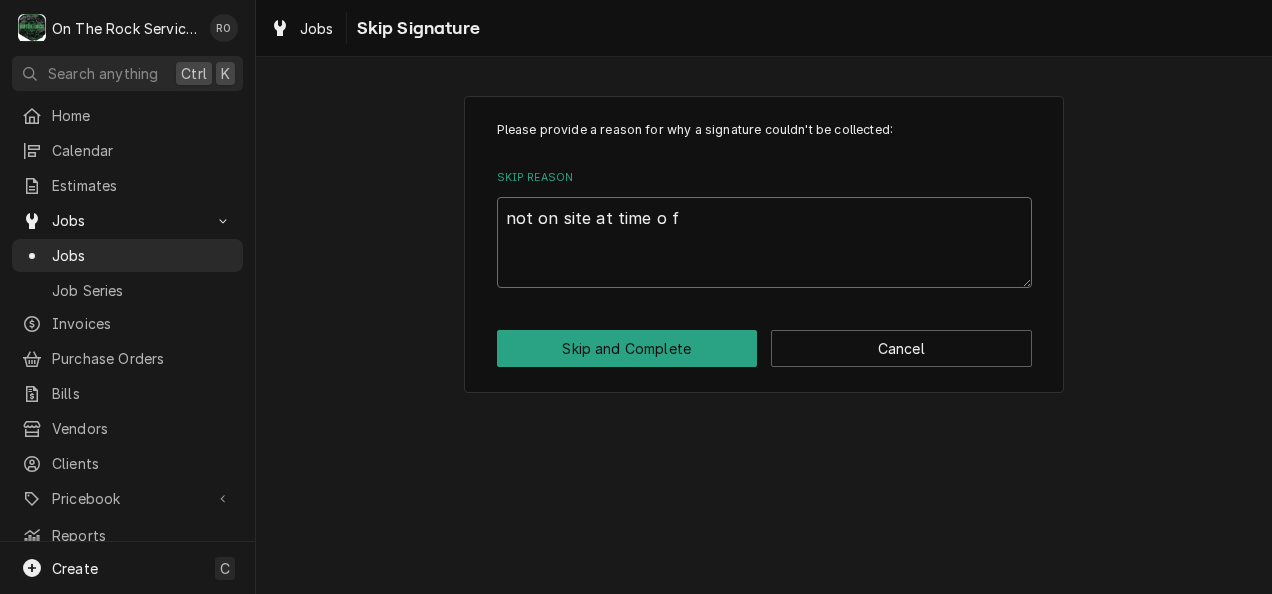 type on "x" 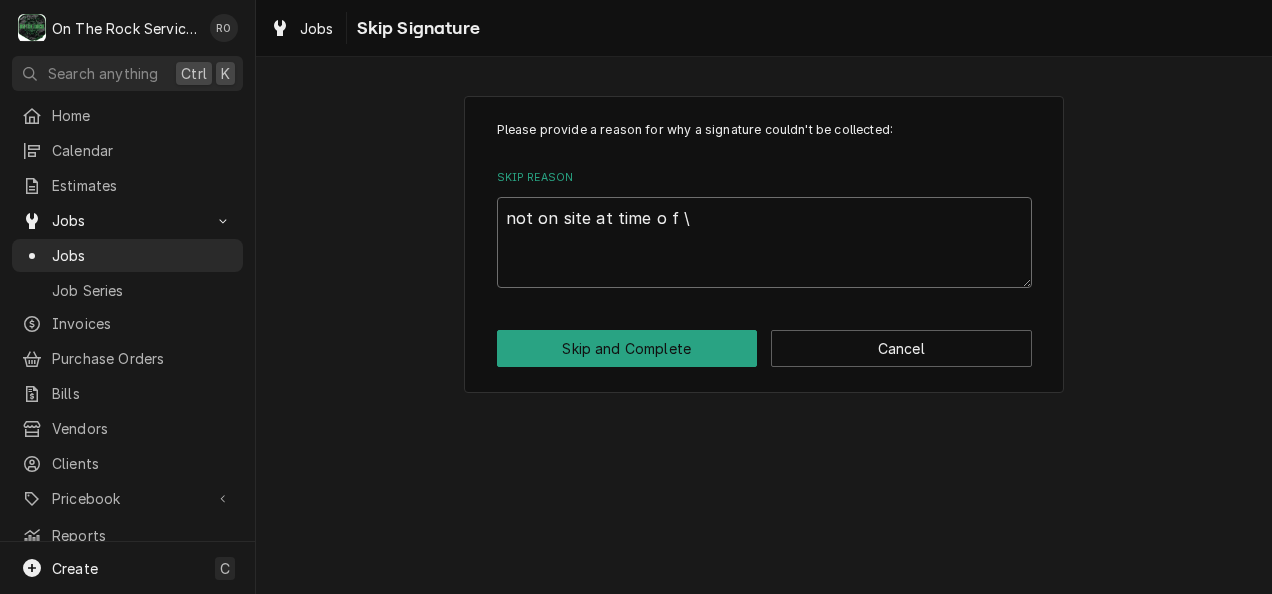 type on "x" 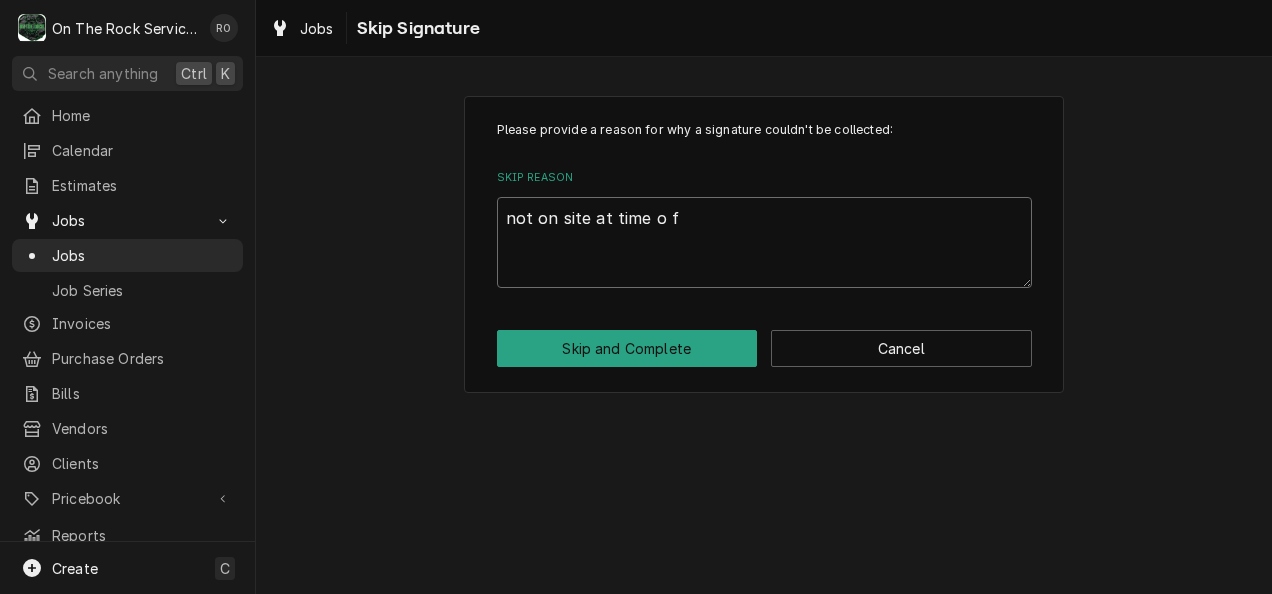 type on "not on site at time o f" 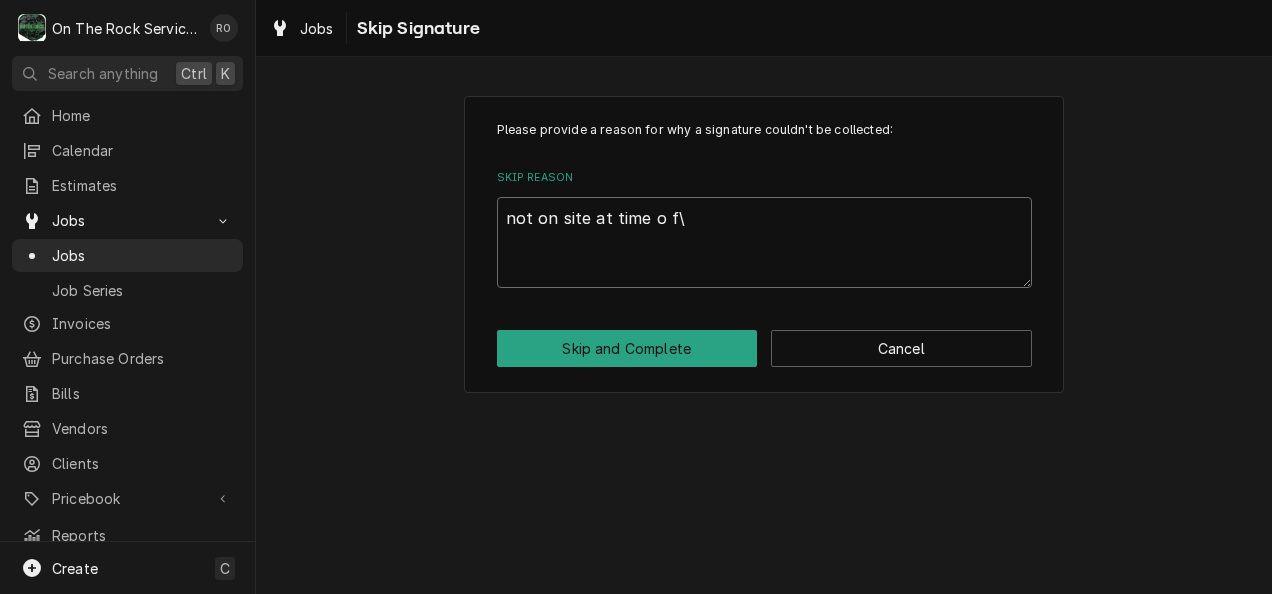 type on "x" 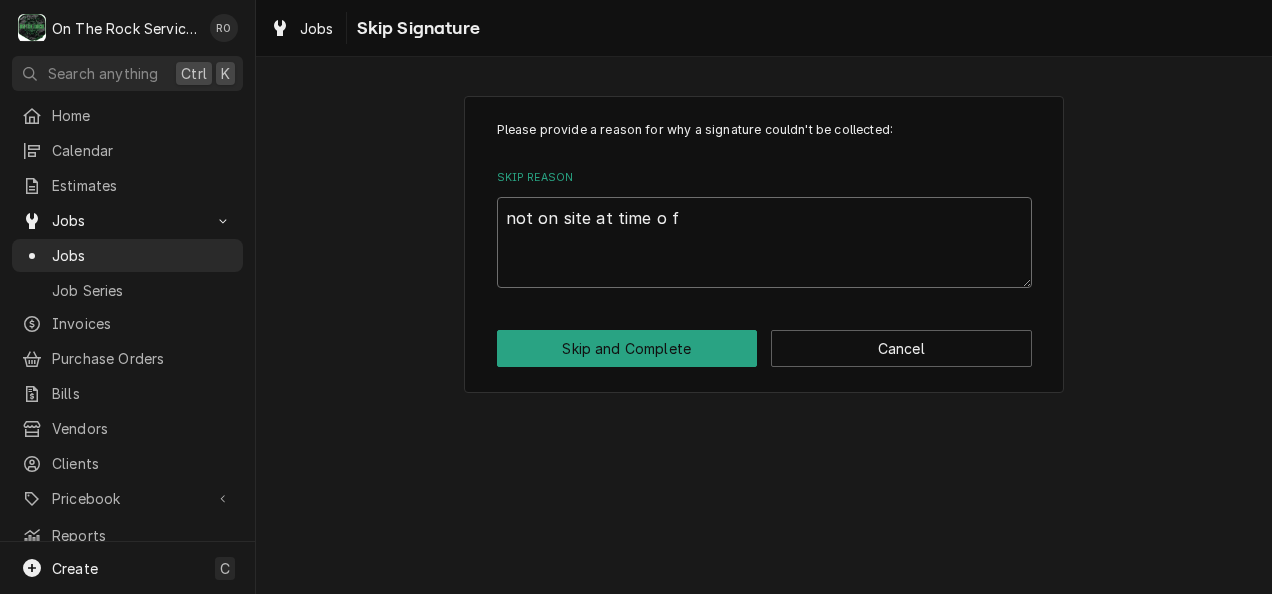 type on "x" 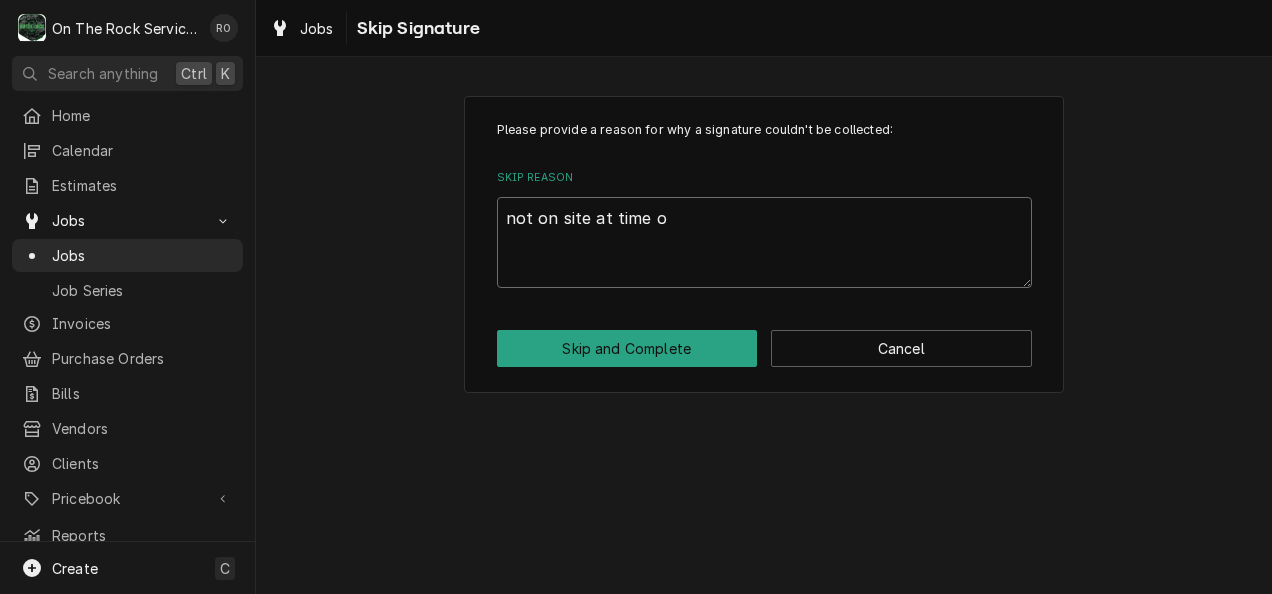 type on "x" 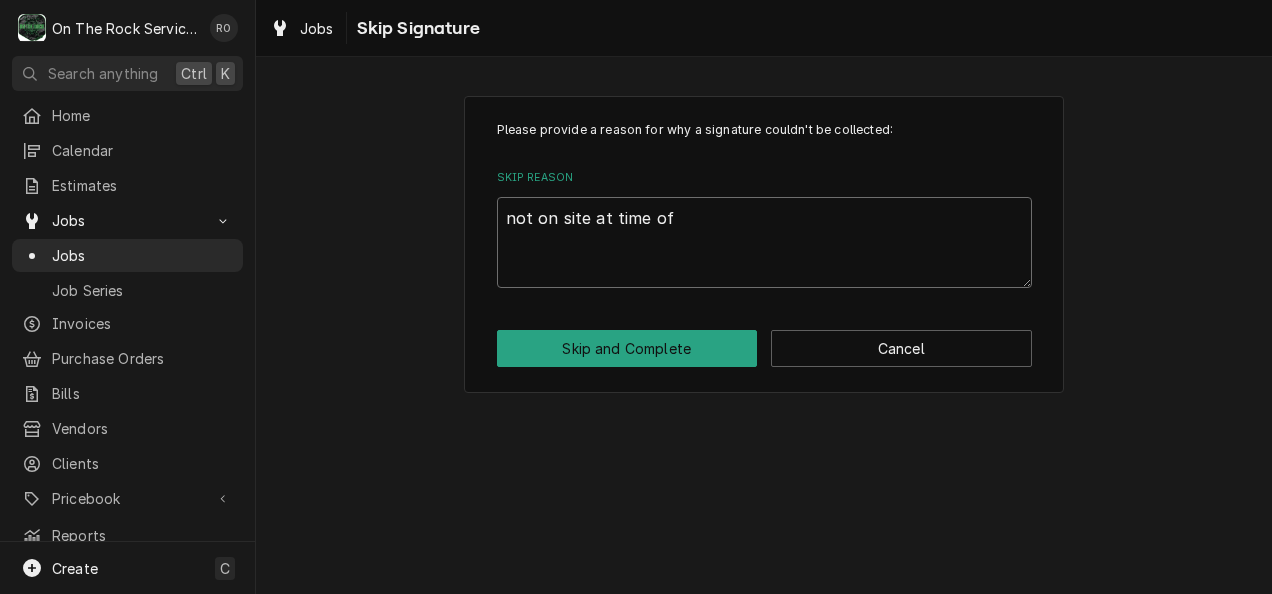 type on "x" 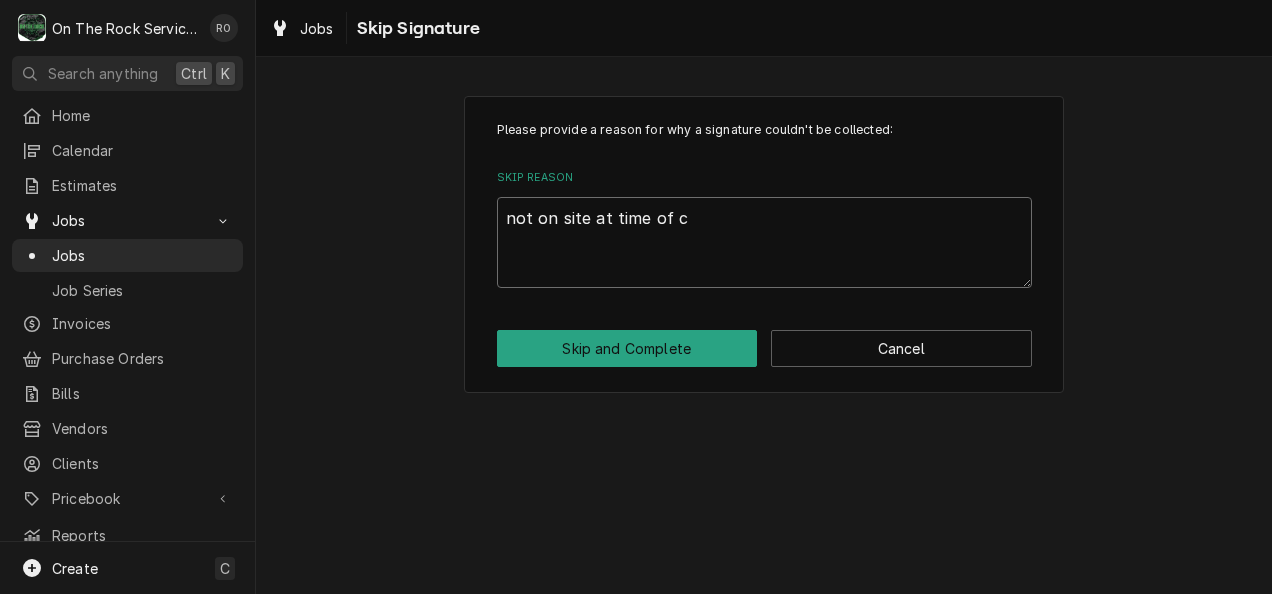 type on "x" 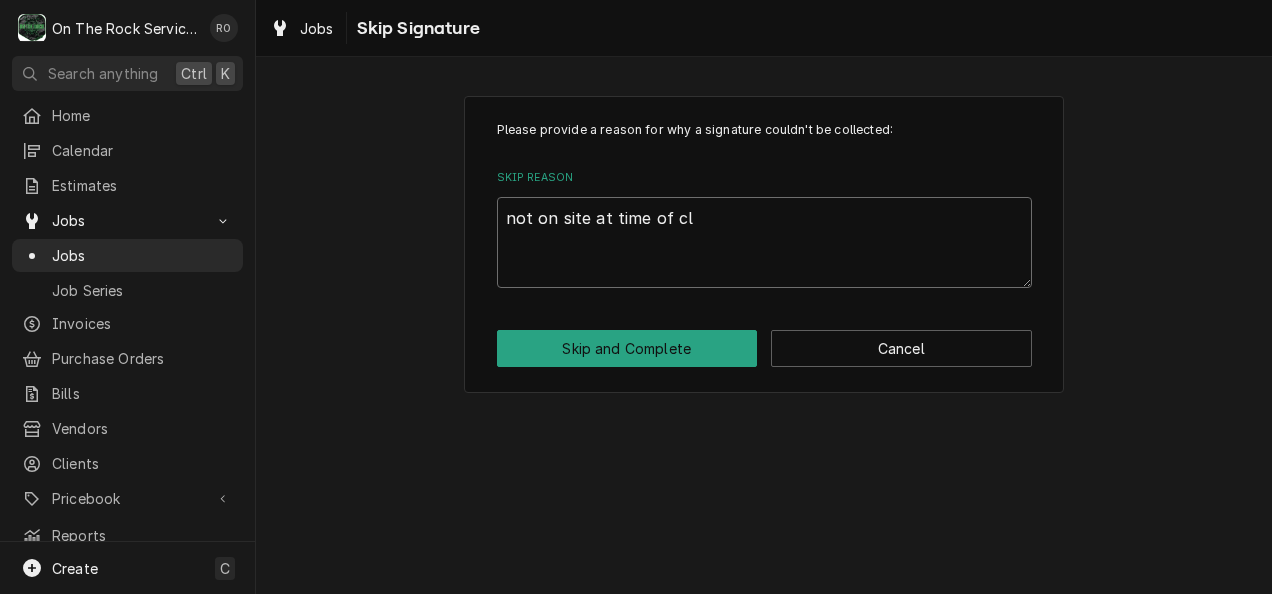 type on "x" 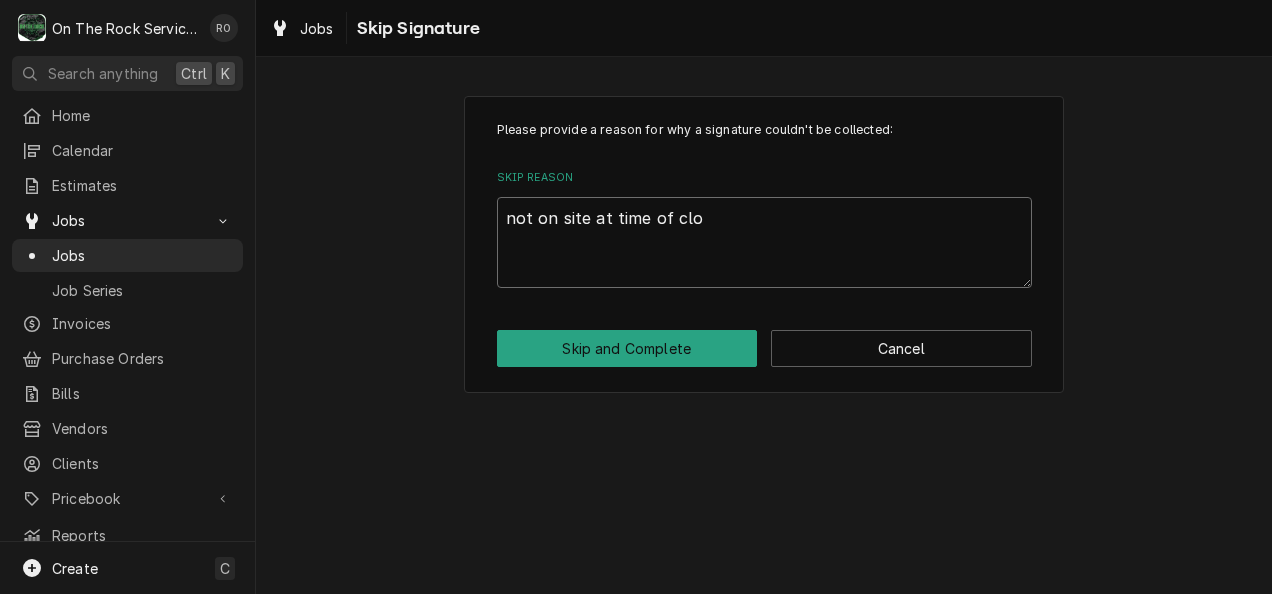 type on "x" 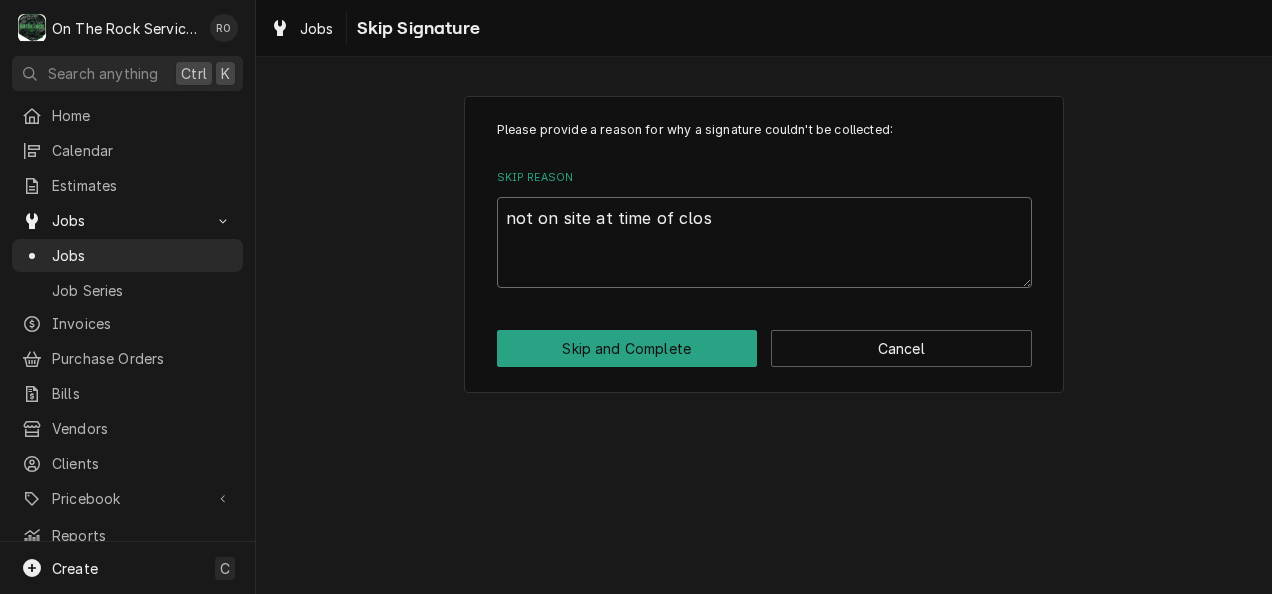 type on "x" 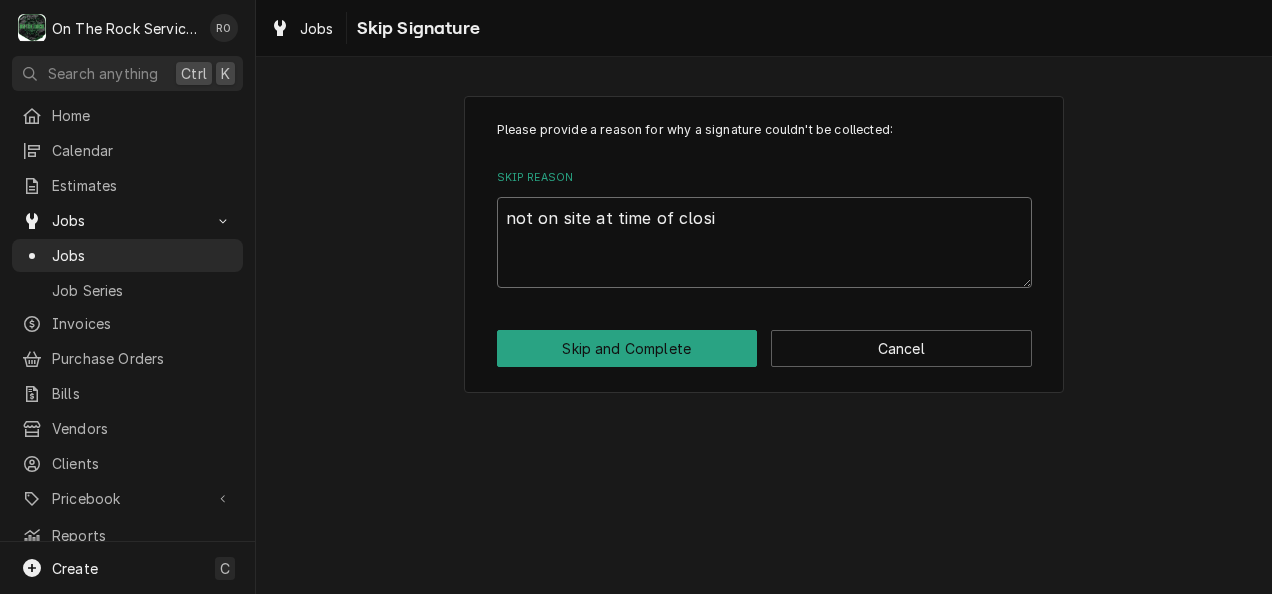 type on "x" 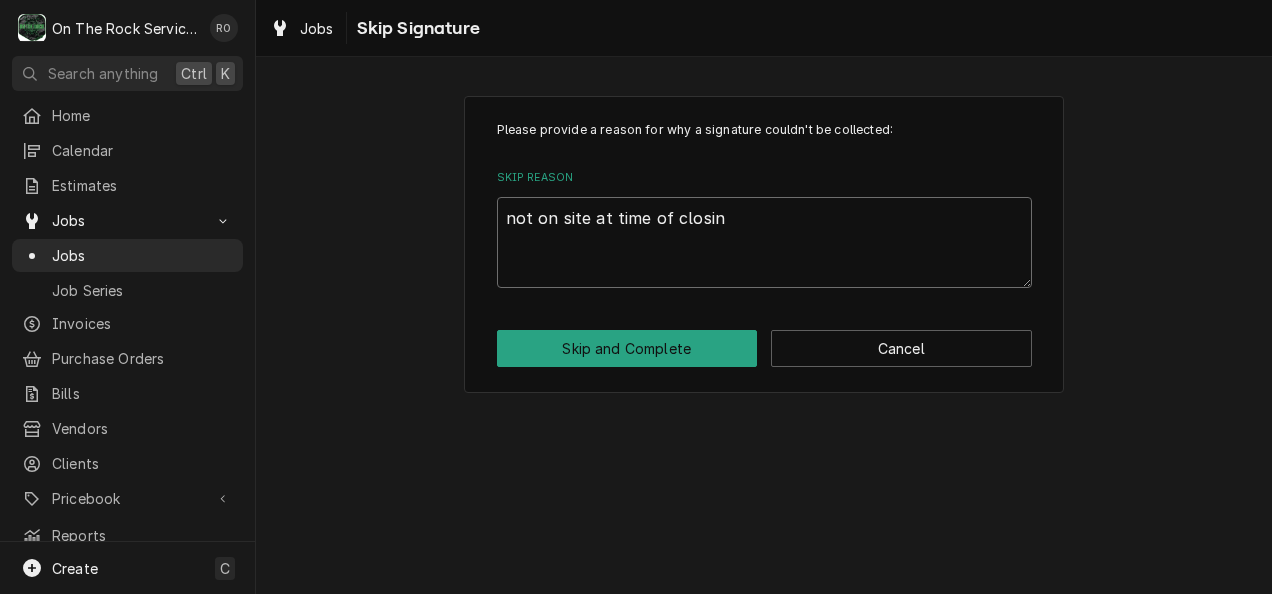 type on "x" 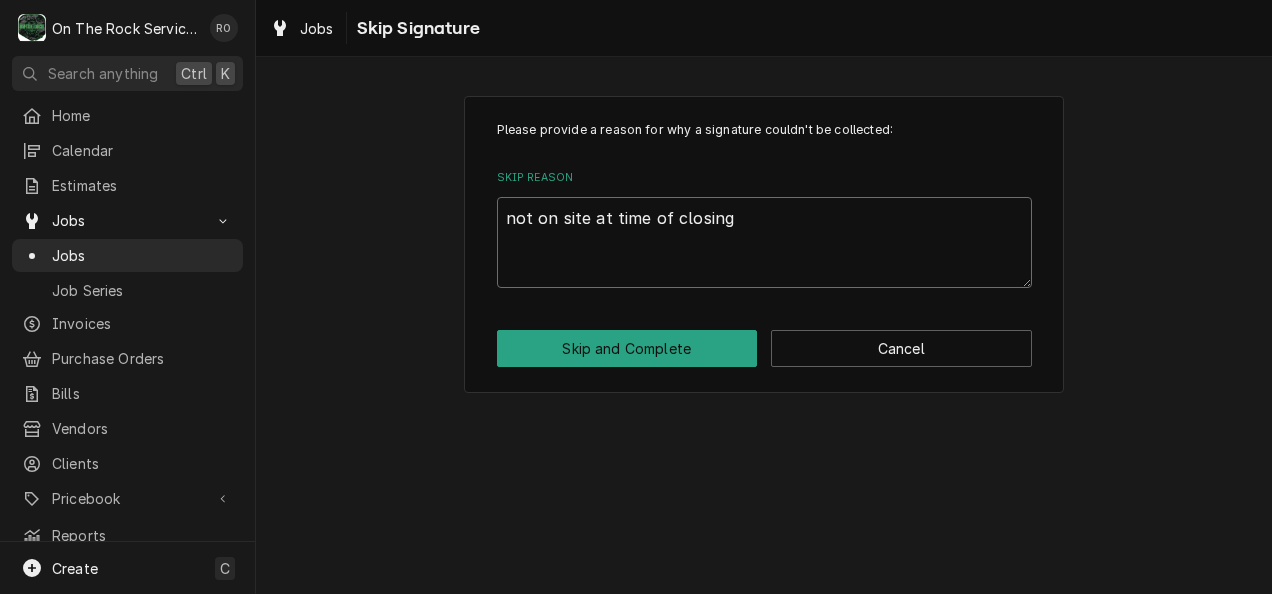 type on "x" 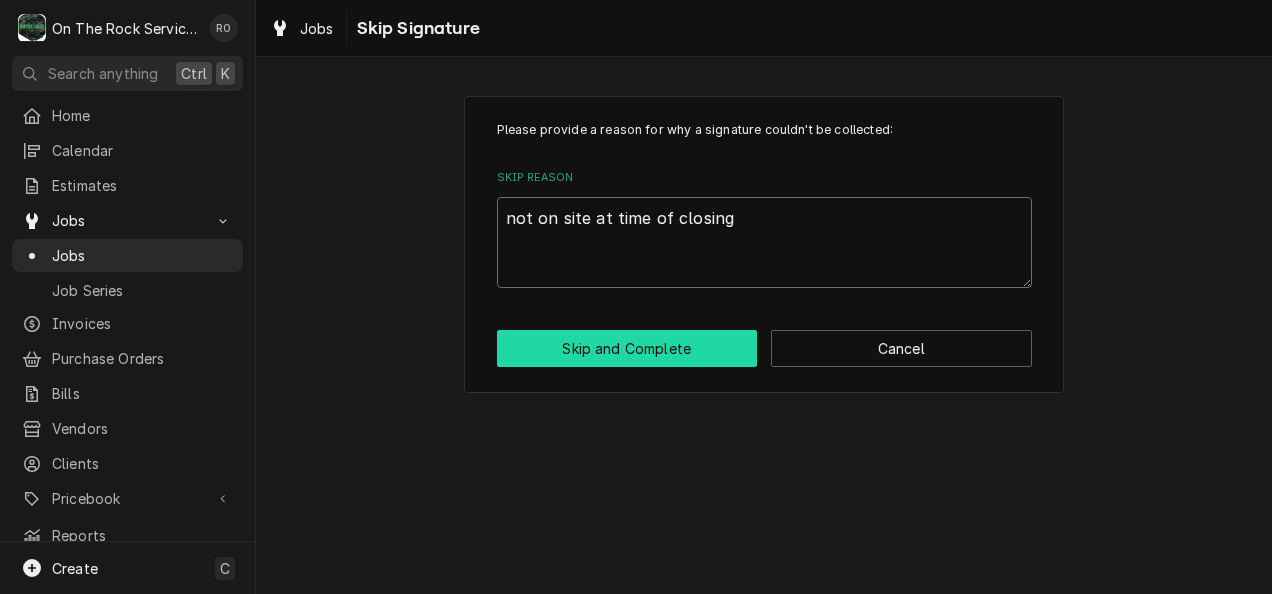 type on "not on site at time of closing" 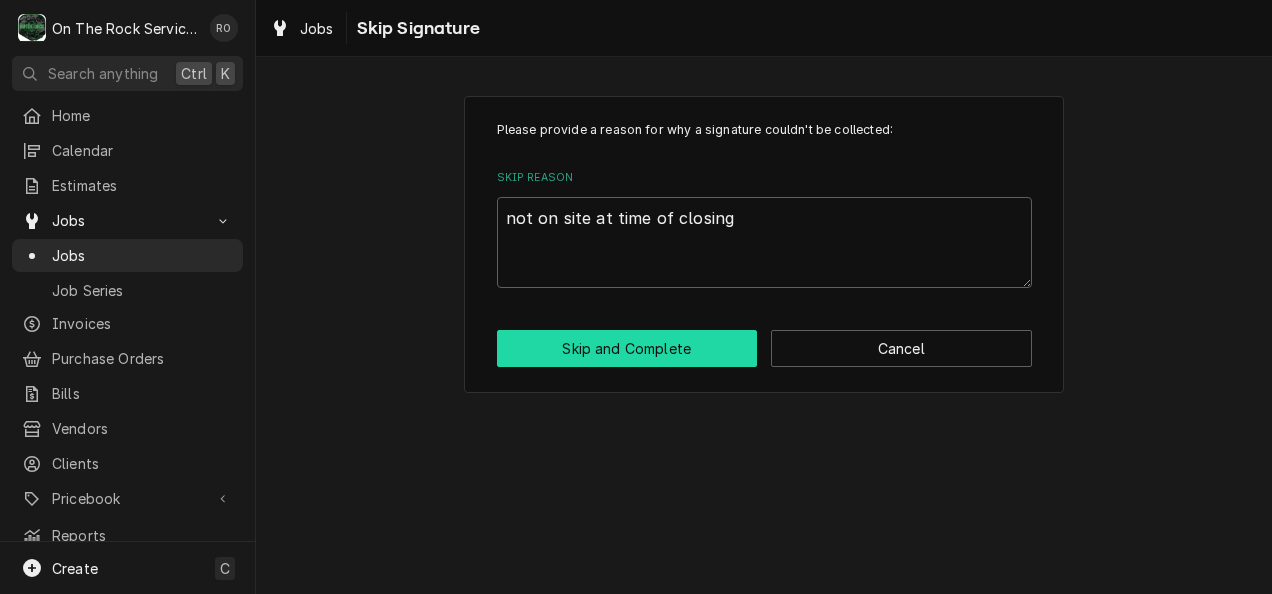 click on "Skip and Complete" at bounding box center (627, 348) 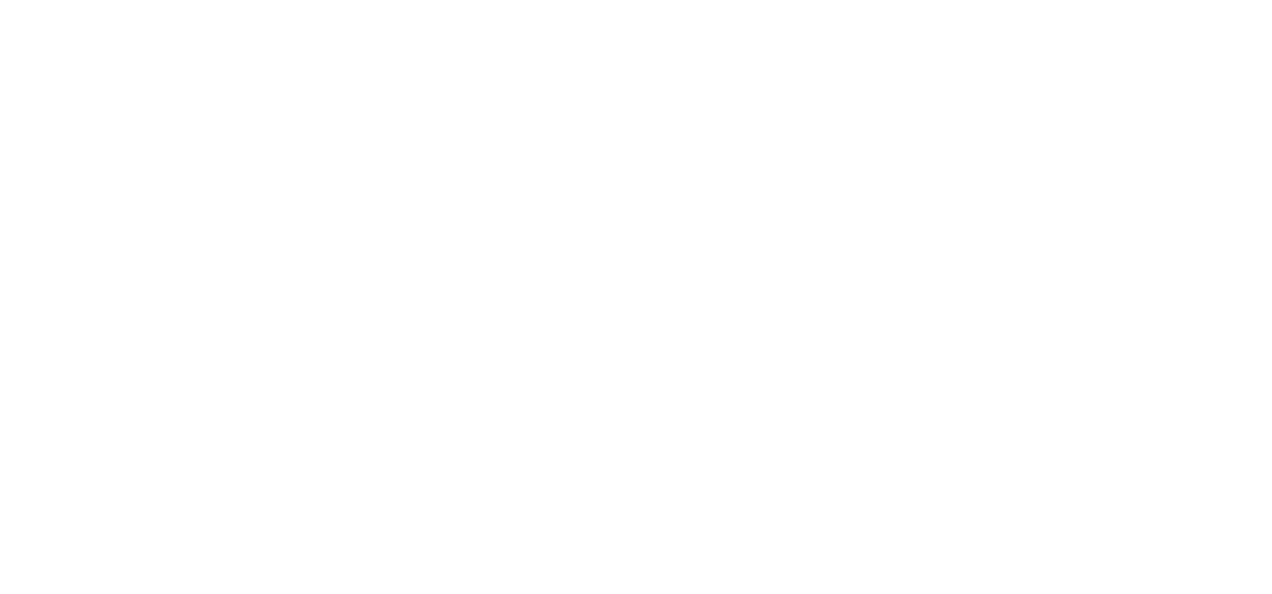 scroll, scrollTop: 0, scrollLeft: 0, axis: both 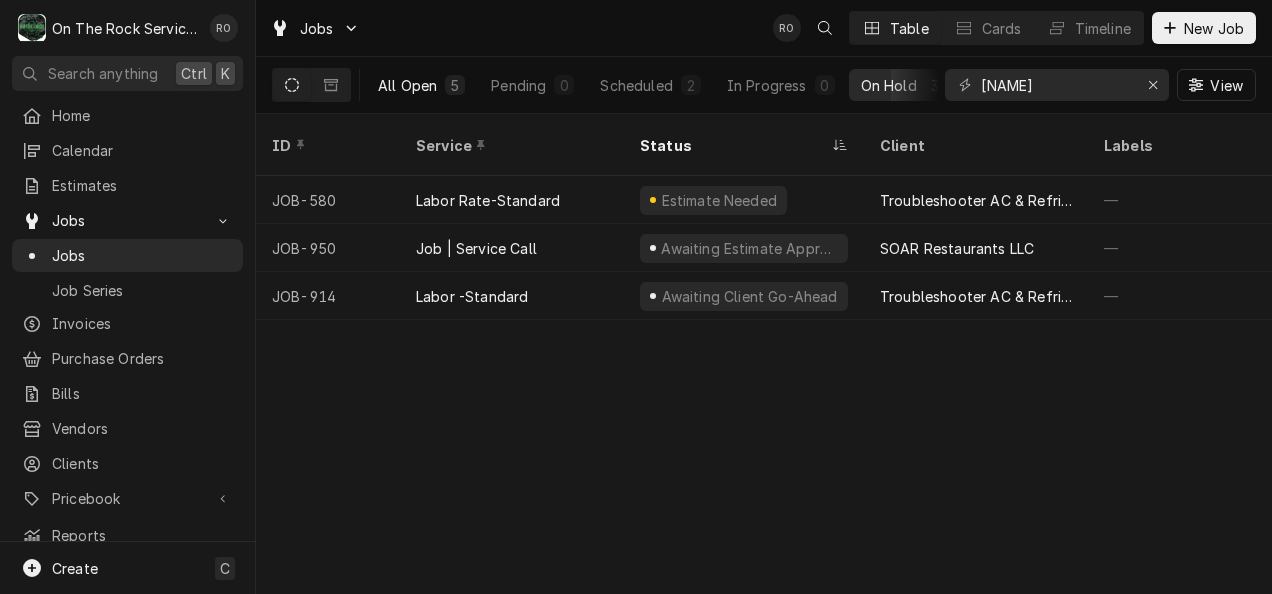 click on "5" at bounding box center (455, 85) 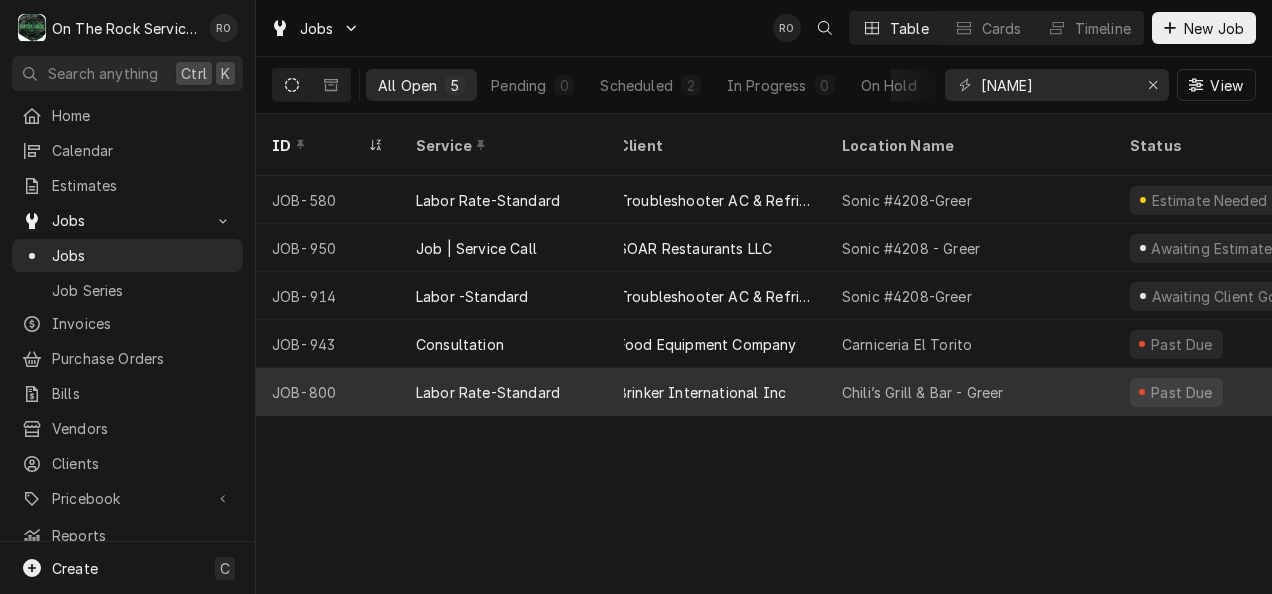 scroll, scrollTop: 0, scrollLeft: 0, axis: both 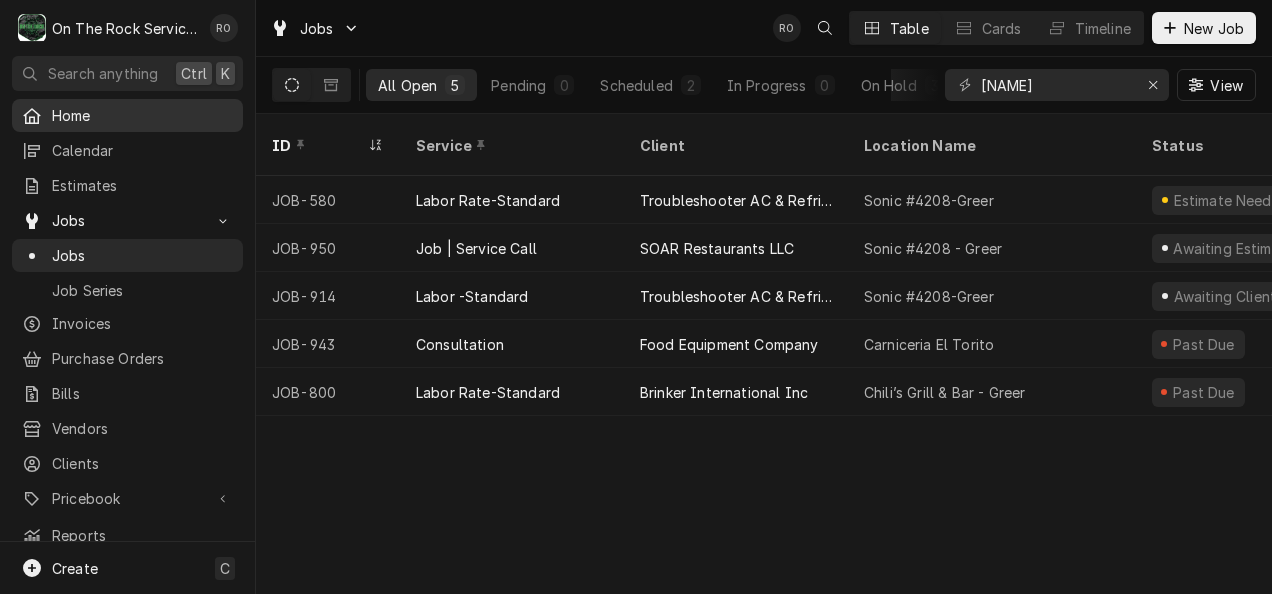 click on "Home" at bounding box center (142, 115) 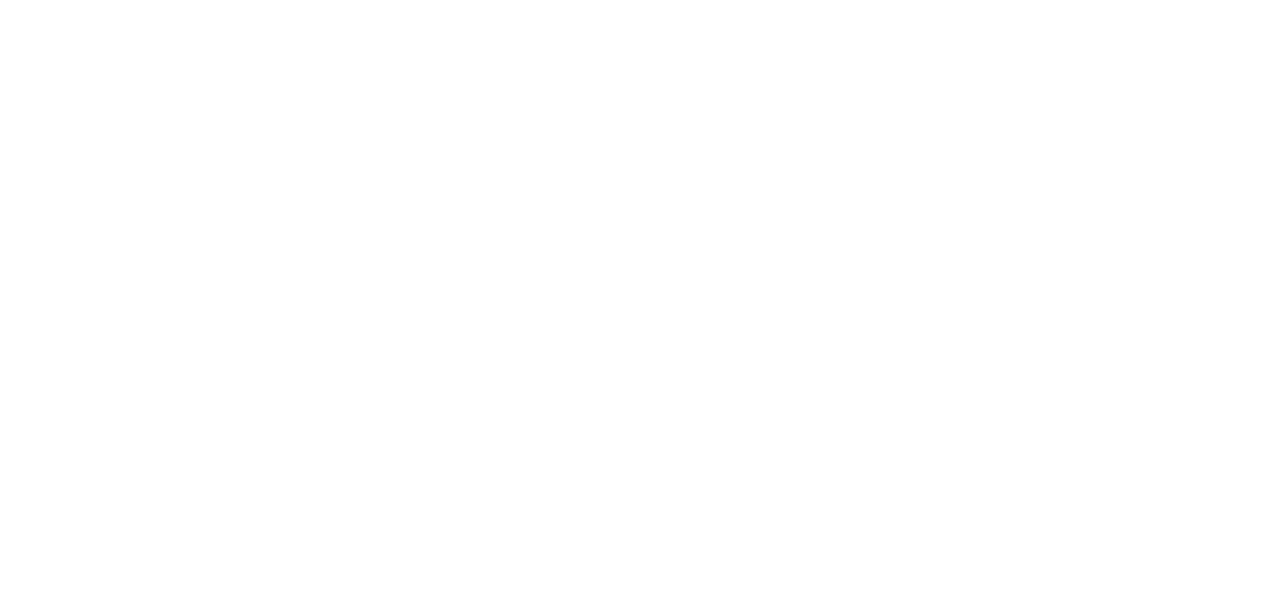 scroll, scrollTop: 0, scrollLeft: 0, axis: both 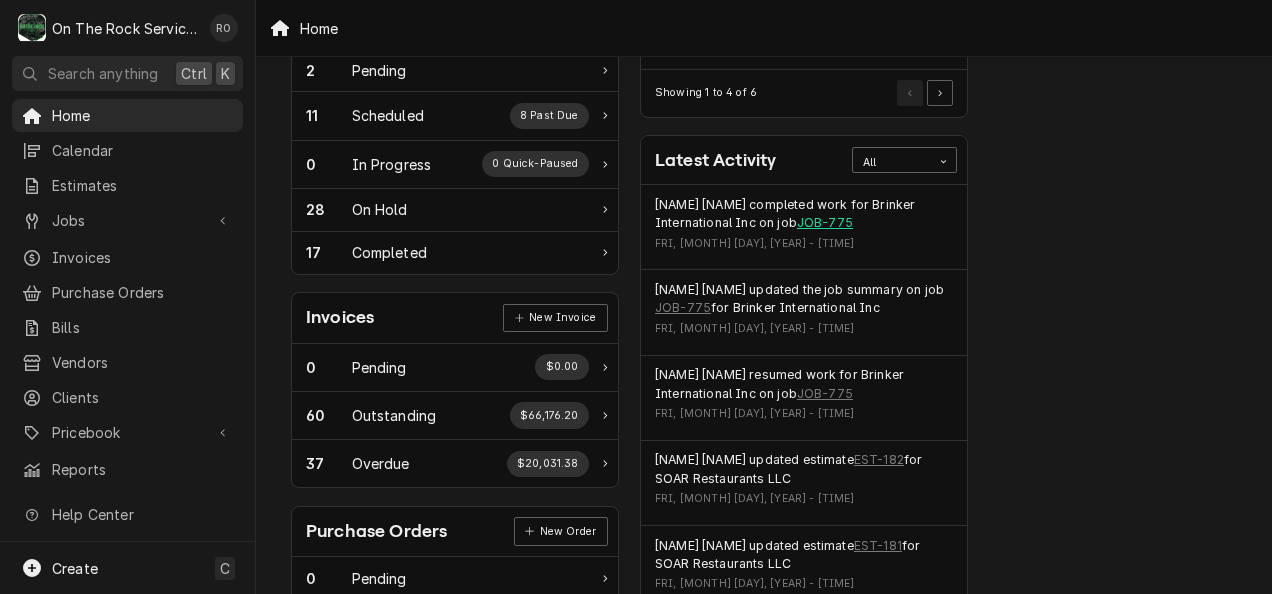 click on "JOB-775" at bounding box center (825, 223) 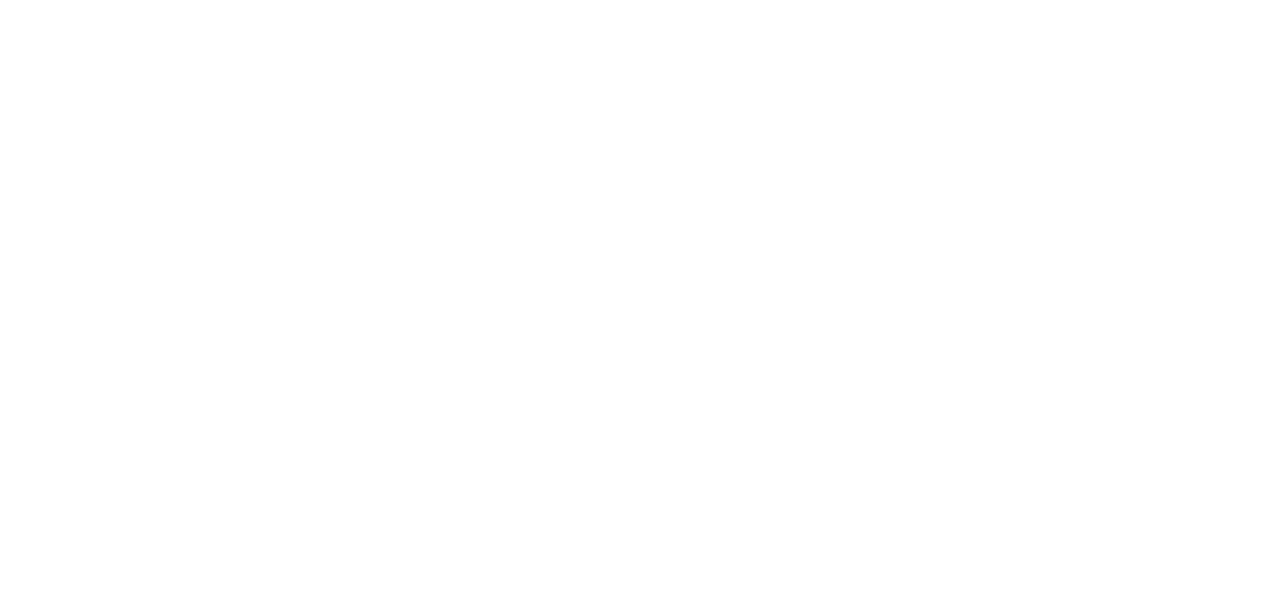 scroll, scrollTop: 0, scrollLeft: 0, axis: both 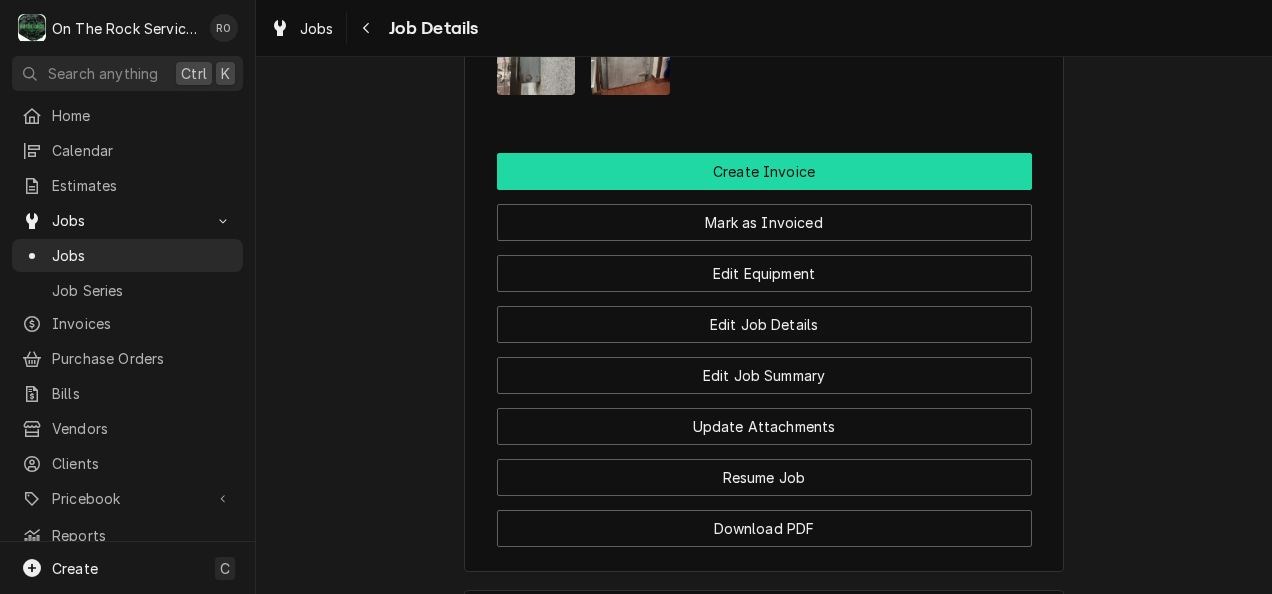 click on "Create Invoice" at bounding box center [764, 171] 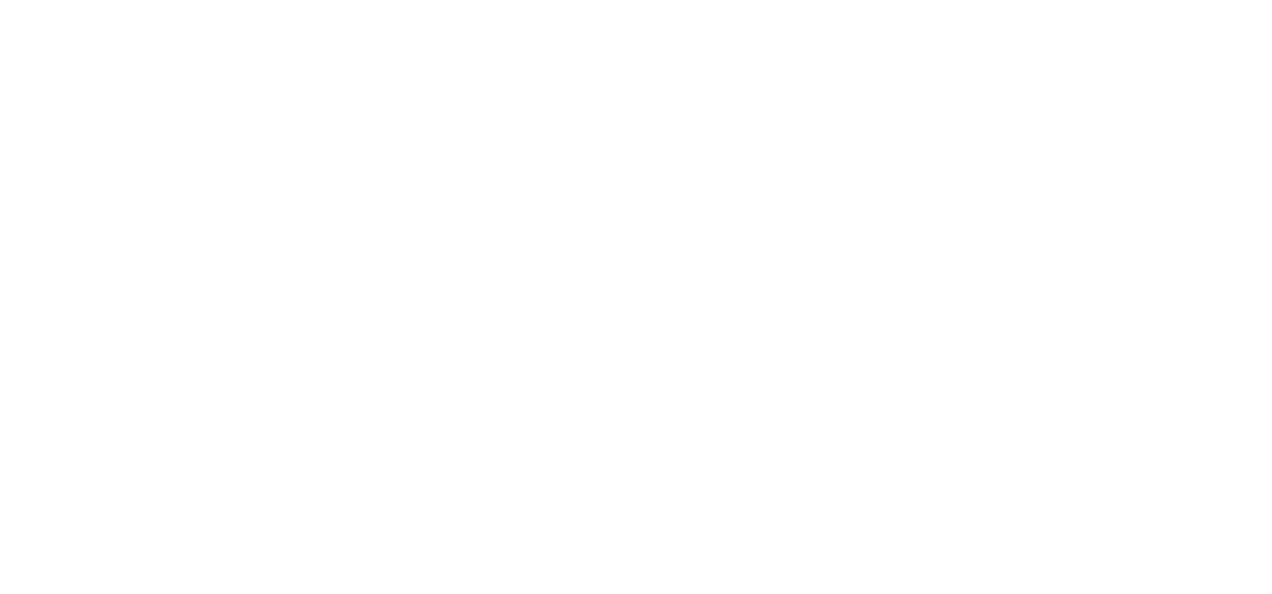 scroll, scrollTop: 0, scrollLeft: 0, axis: both 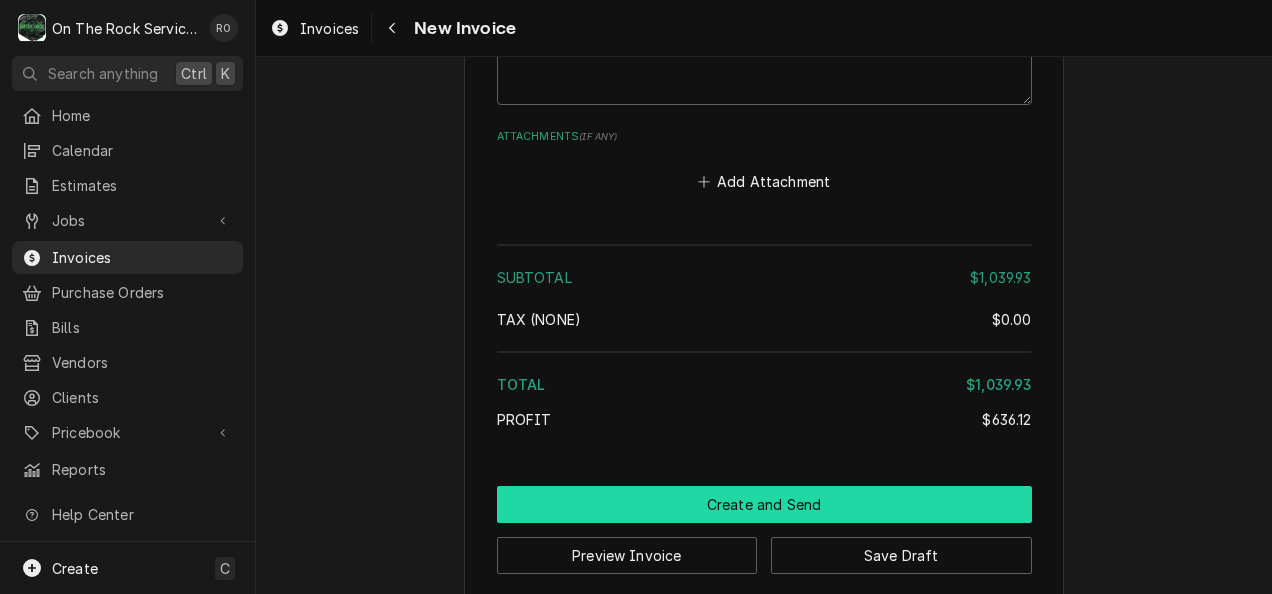 click on "Create and Send" at bounding box center [764, 504] 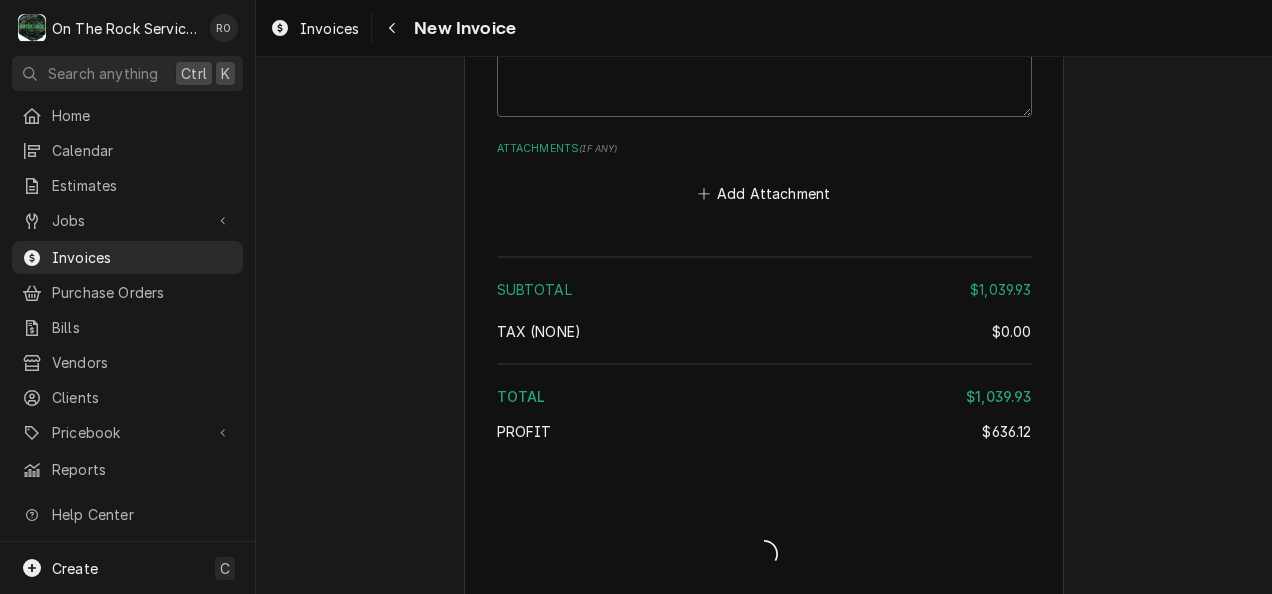 type on "x" 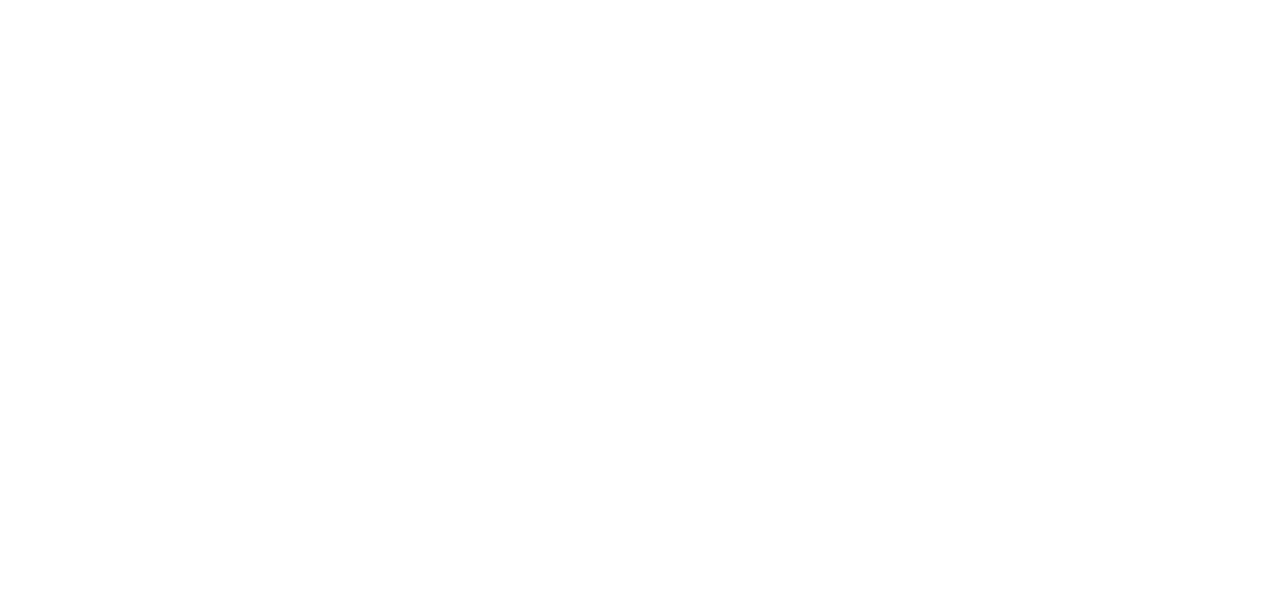 scroll, scrollTop: 0, scrollLeft: 0, axis: both 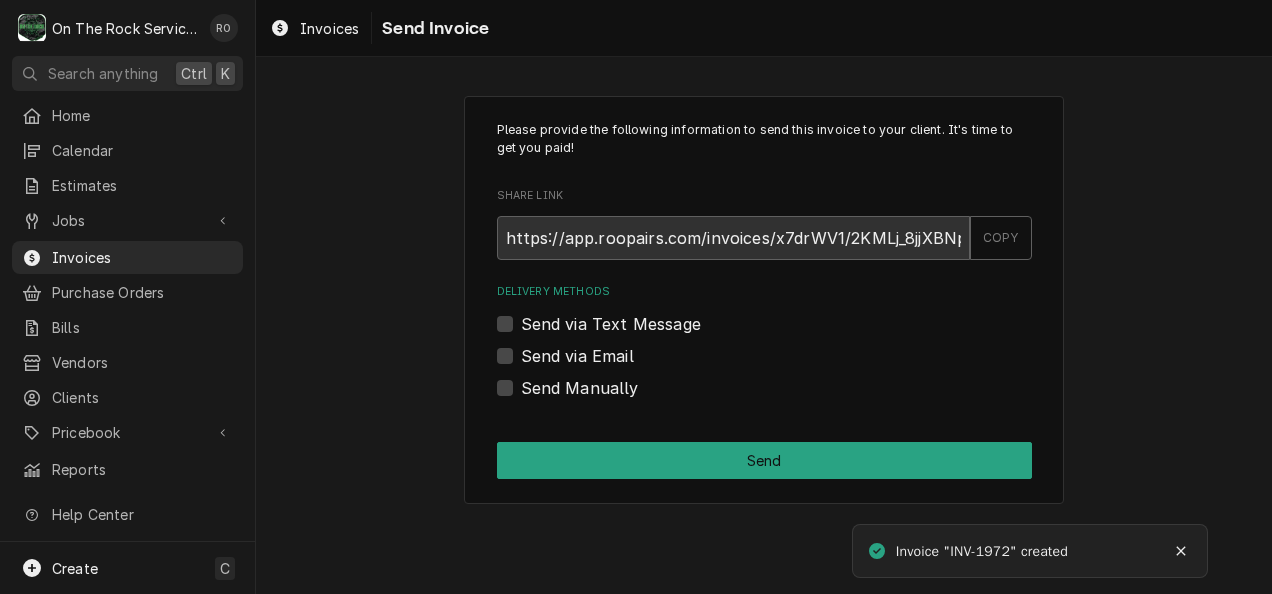 click on "Send Manually" at bounding box center [580, 388] 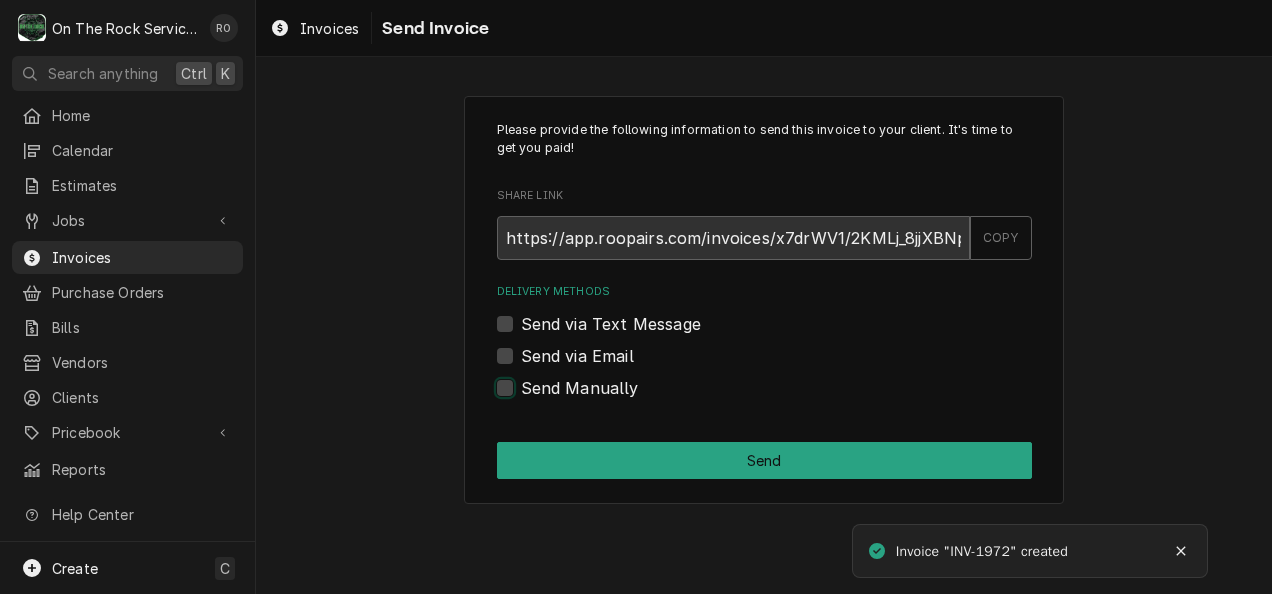 click on "Send Manually" at bounding box center [788, 398] 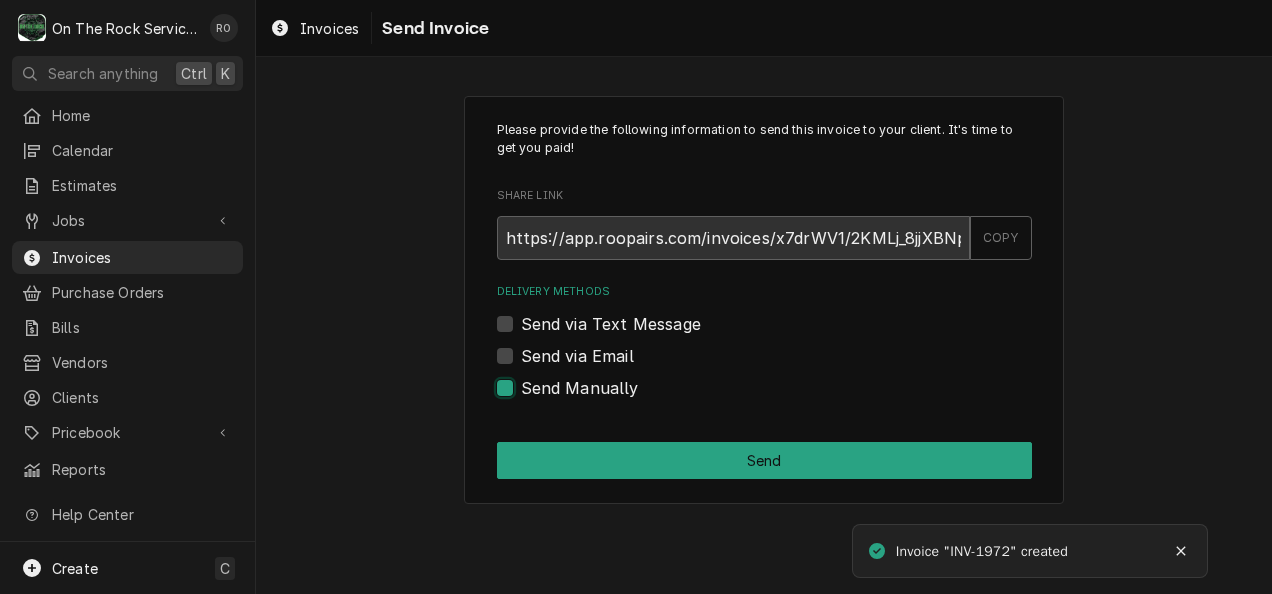 checkbox on "true" 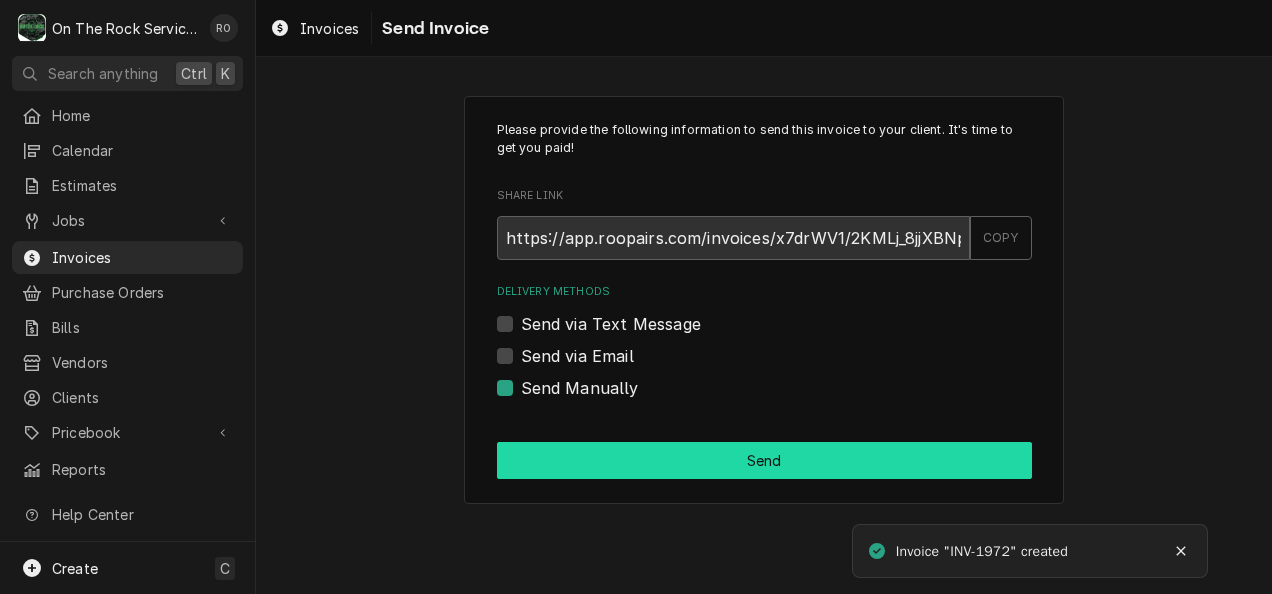 click on "Send" 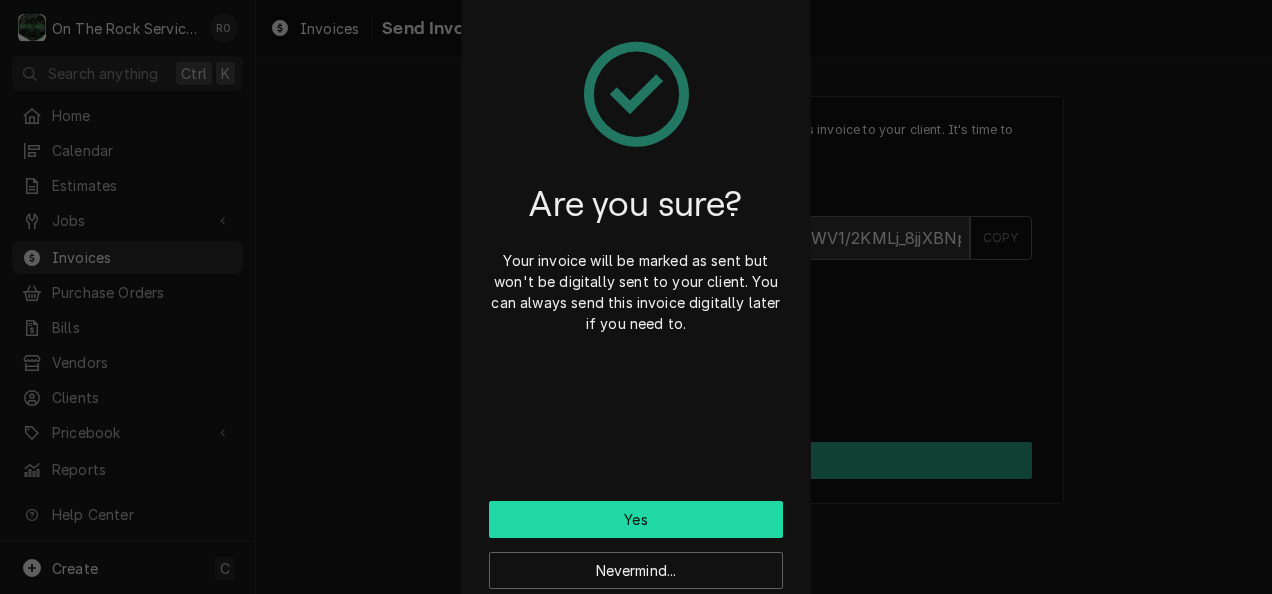 click on "Yes" 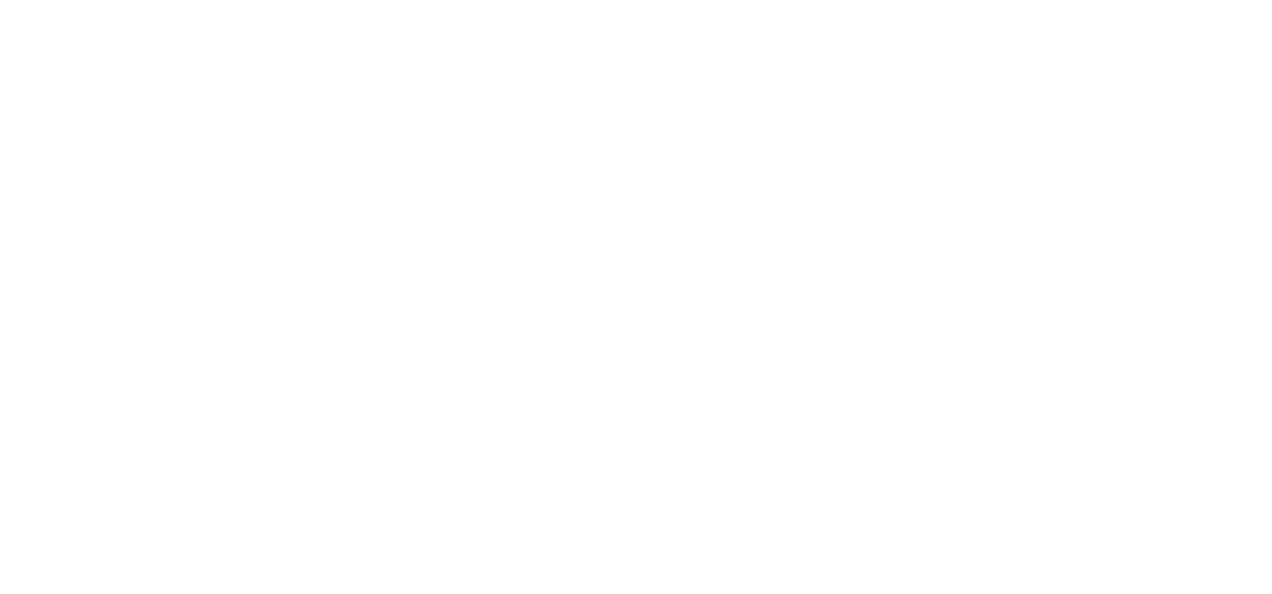 scroll, scrollTop: 0, scrollLeft: 0, axis: both 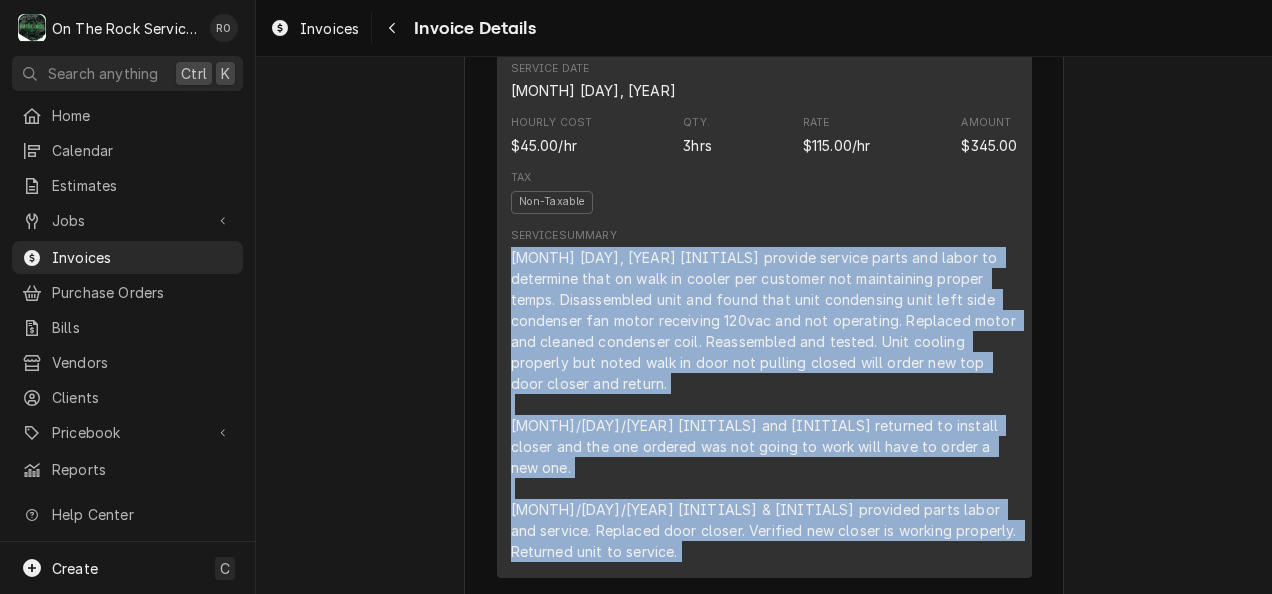 drag, startPoint x: 496, startPoint y: 255, endPoint x: 948, endPoint y: 562, distance: 546.4 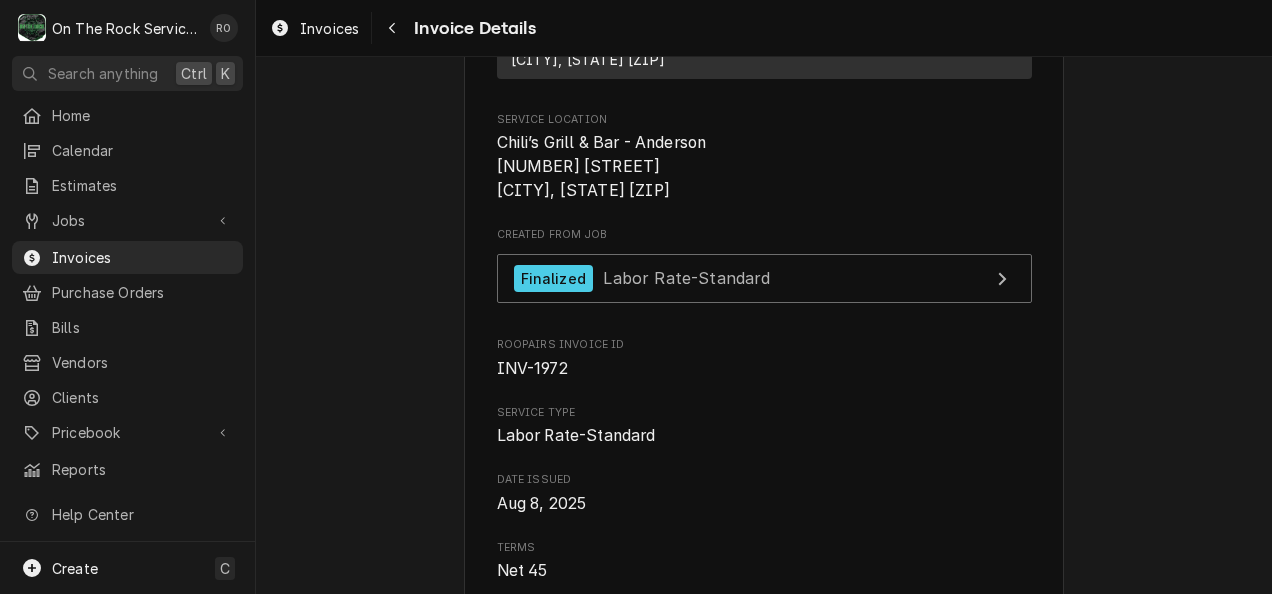 scroll, scrollTop: 343, scrollLeft: 0, axis: vertical 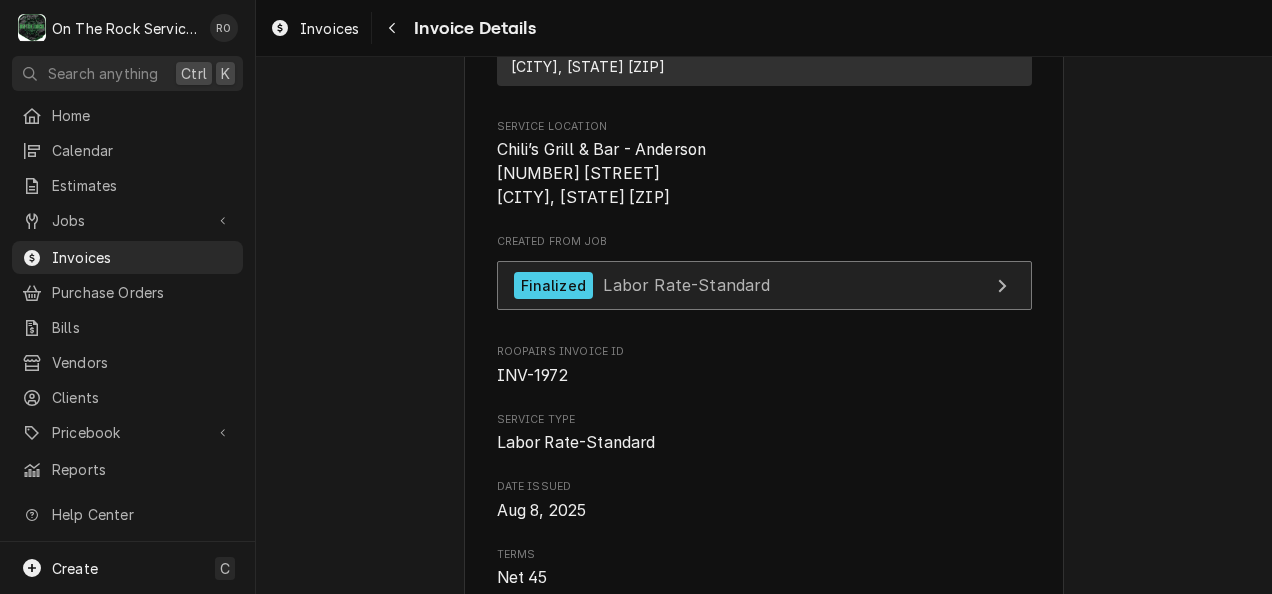 click on "Labor Rate-Standard" at bounding box center (686, 285) 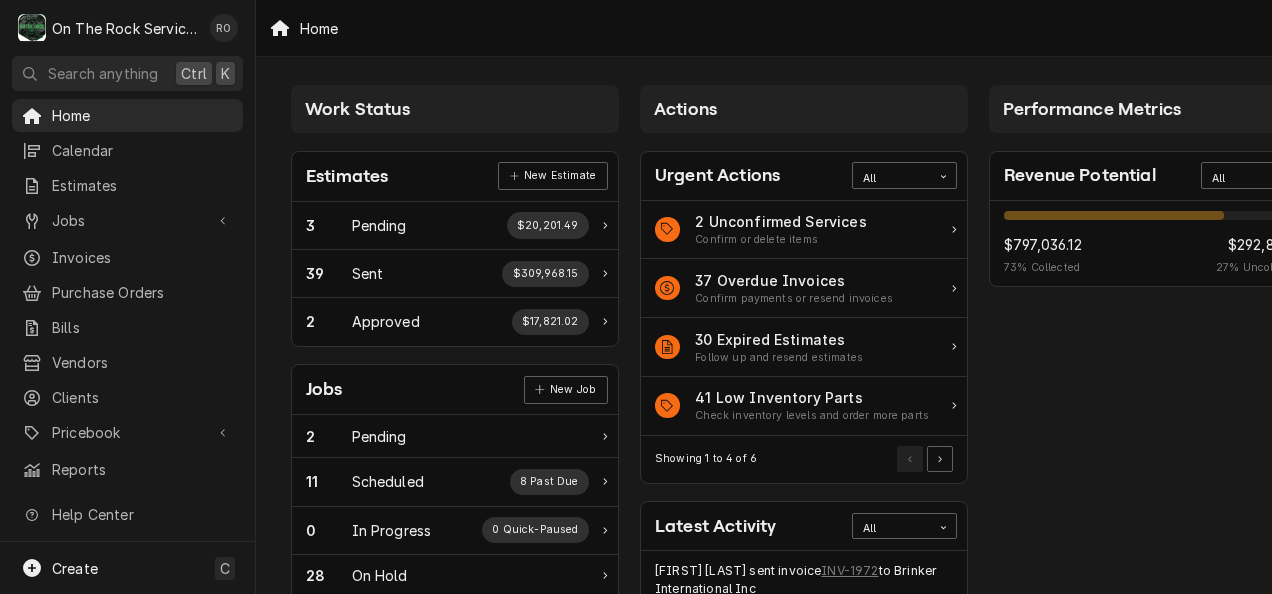 scroll, scrollTop: 0, scrollLeft: 0, axis: both 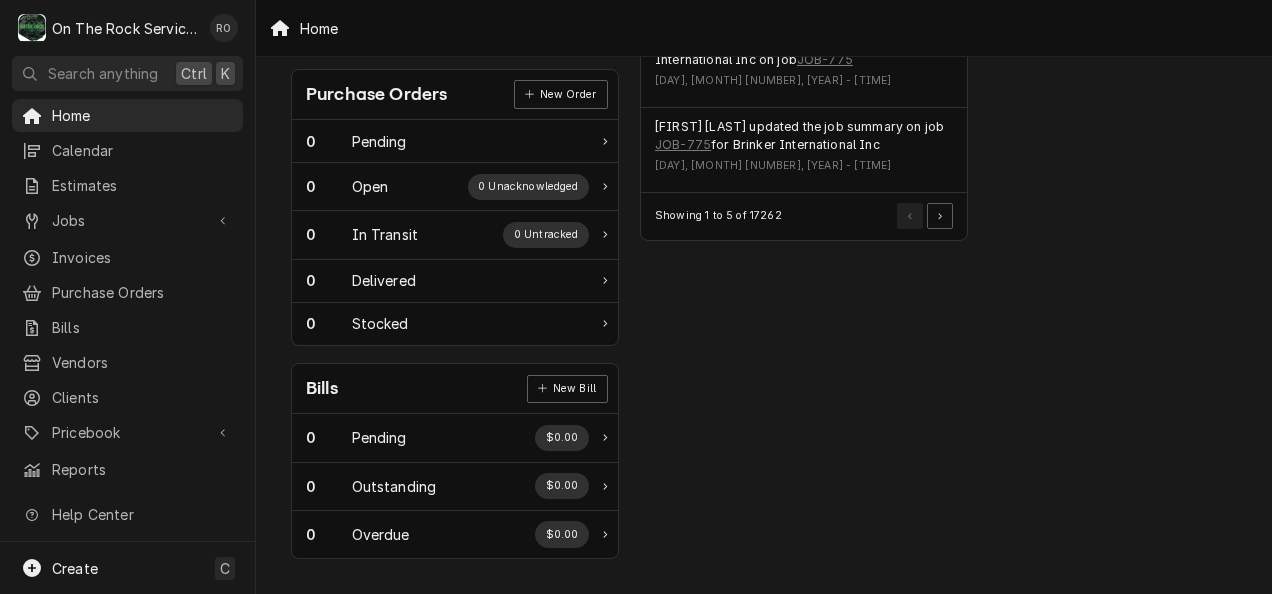 click on "Home" at bounding box center (764, 28) 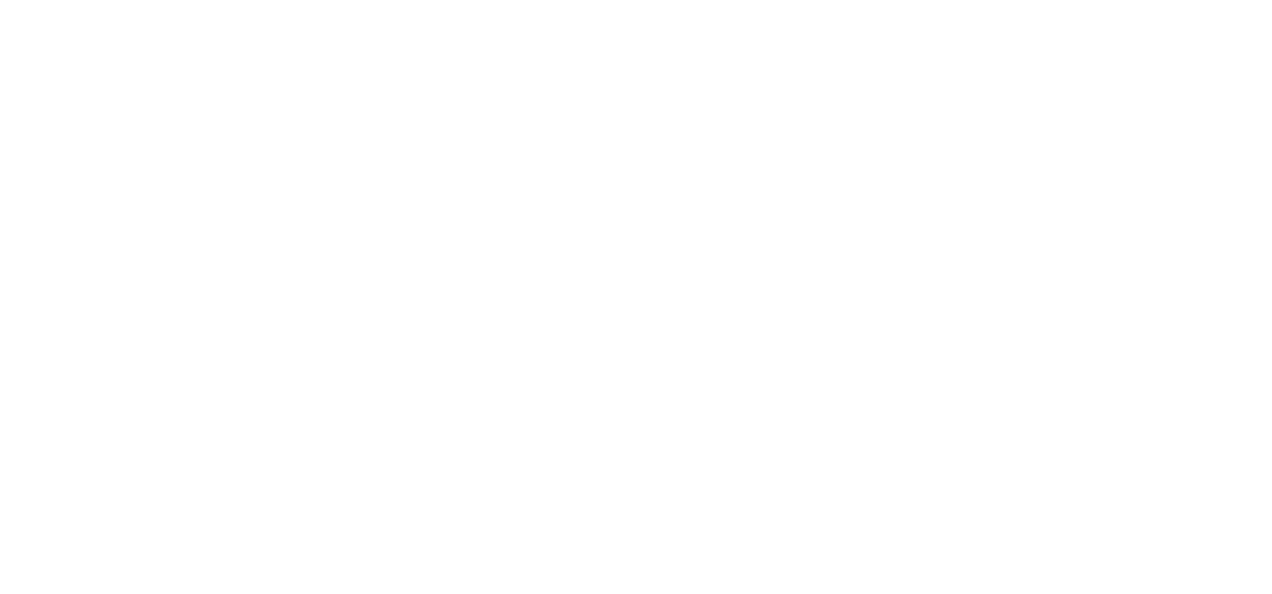 scroll, scrollTop: 0, scrollLeft: 0, axis: both 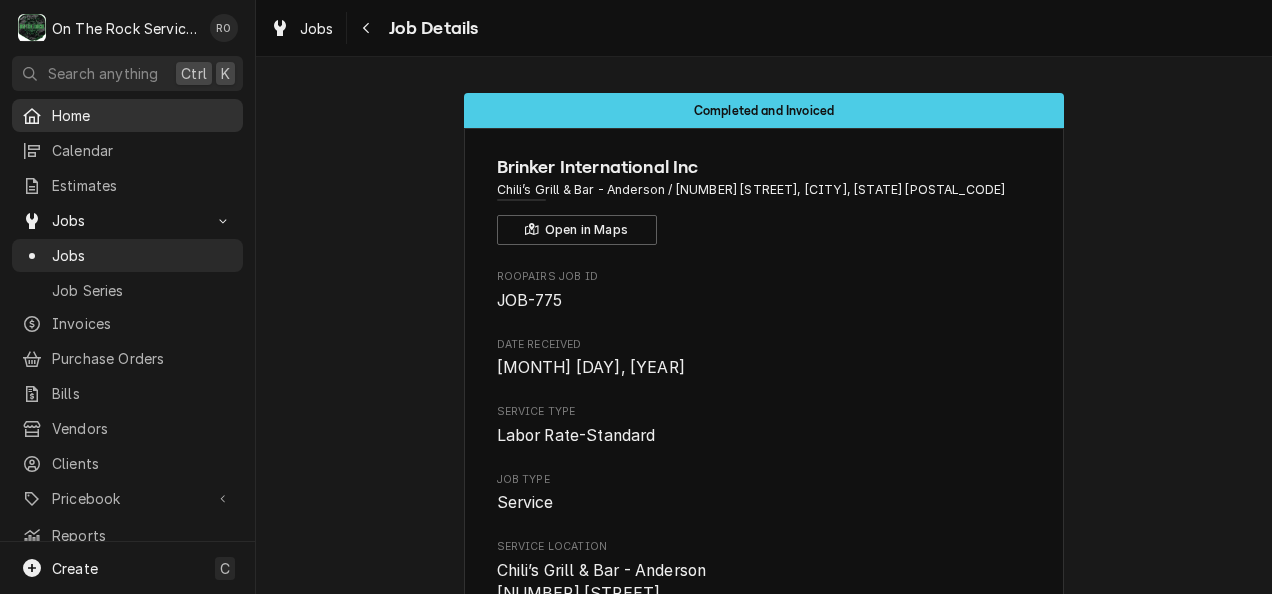 click on "Home" at bounding box center (142, 115) 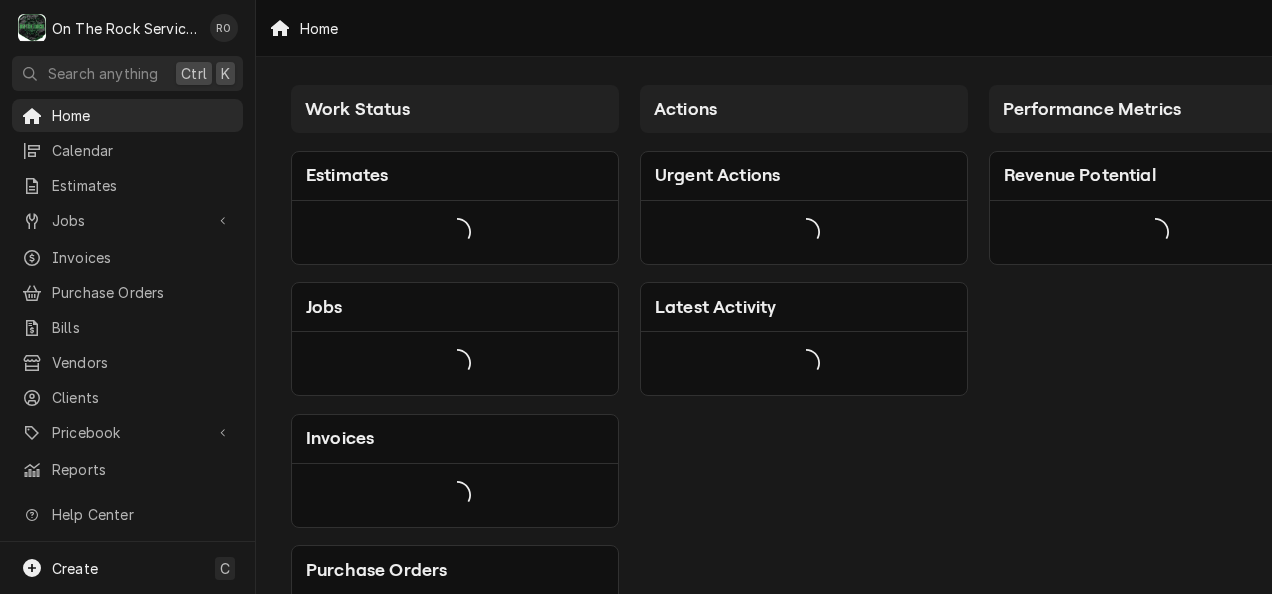 scroll, scrollTop: 0, scrollLeft: 0, axis: both 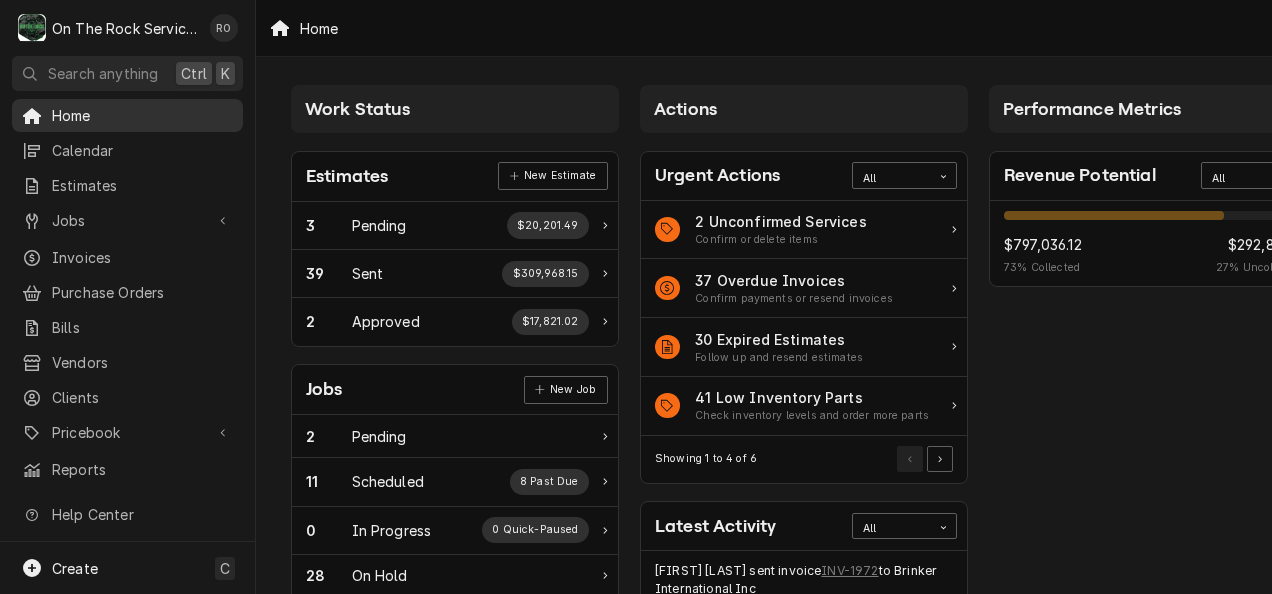 click on "Home" at bounding box center (142, 115) 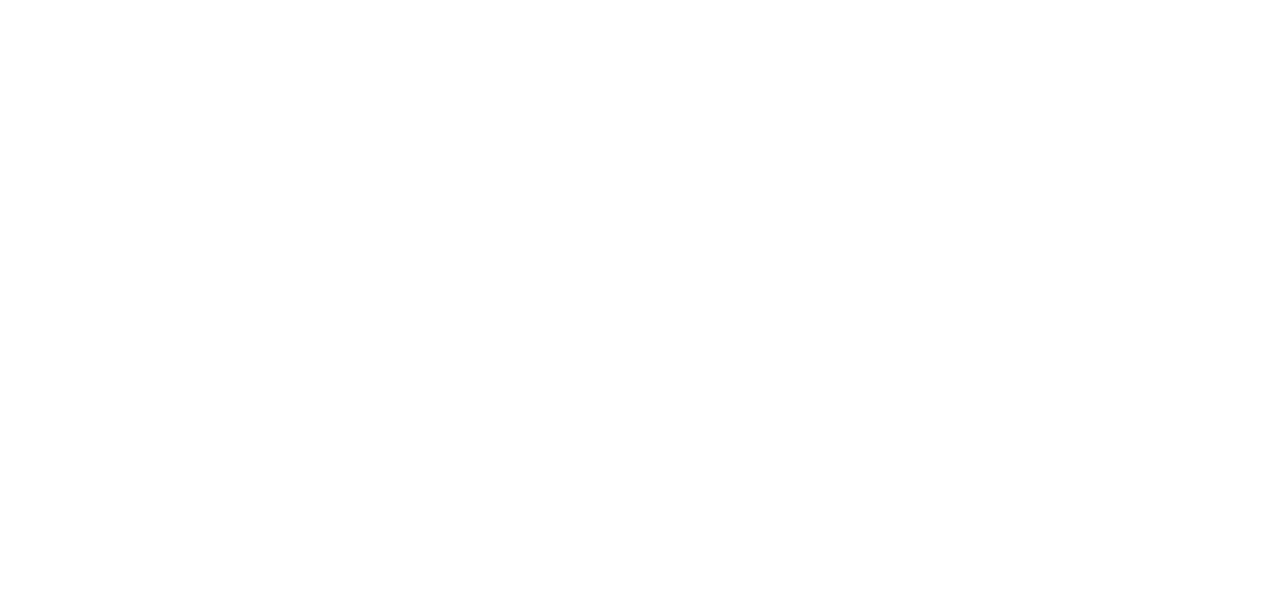 scroll, scrollTop: 0, scrollLeft: 0, axis: both 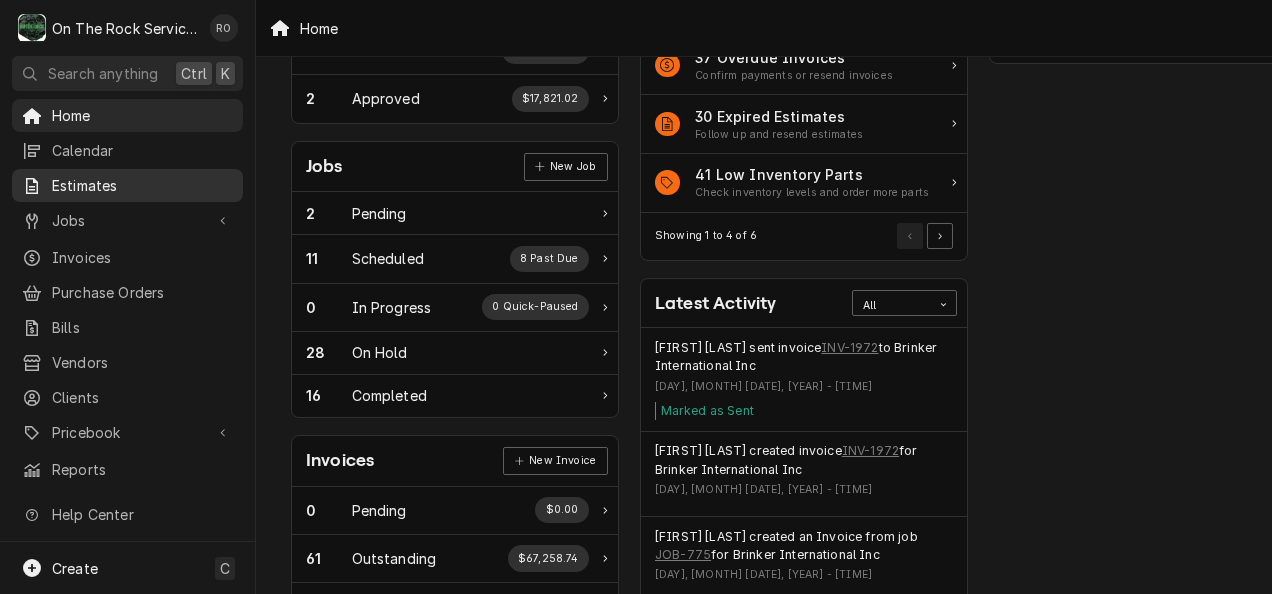 click on "Estimates" at bounding box center (142, 185) 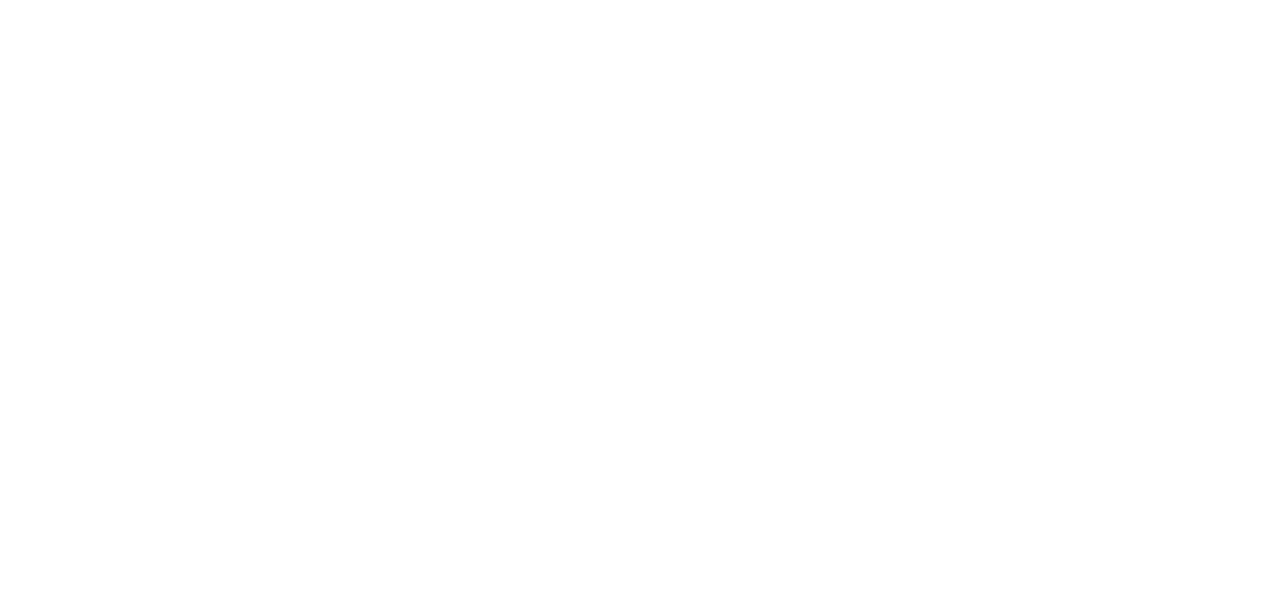 scroll, scrollTop: 0, scrollLeft: 0, axis: both 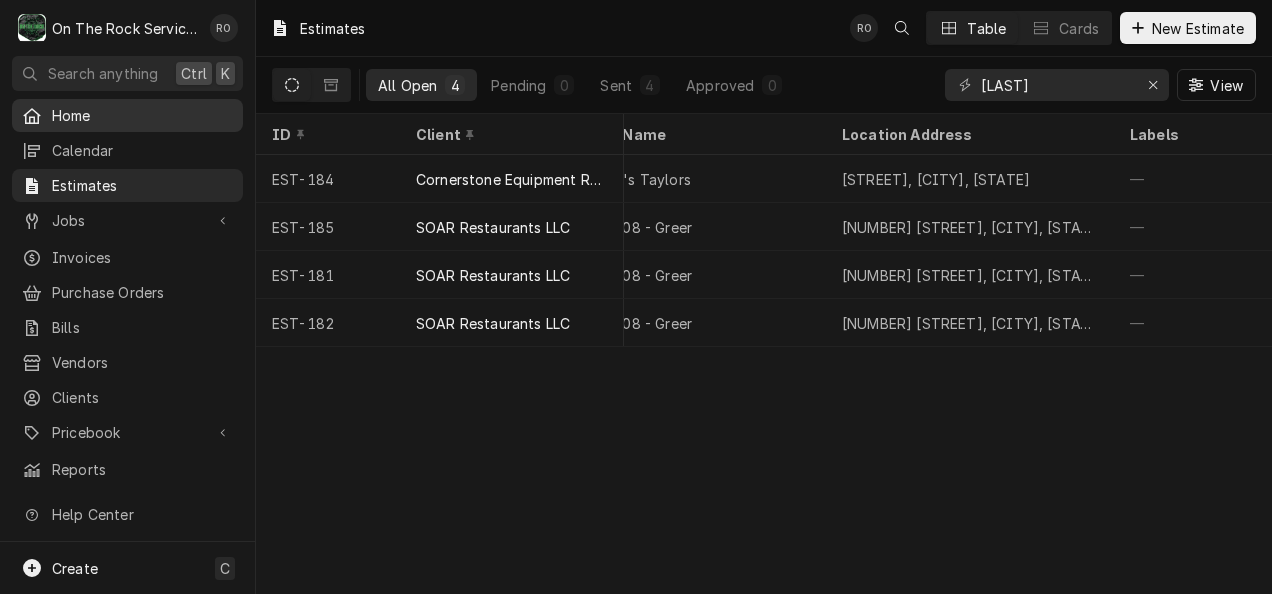 click on "Home" at bounding box center (127, 115) 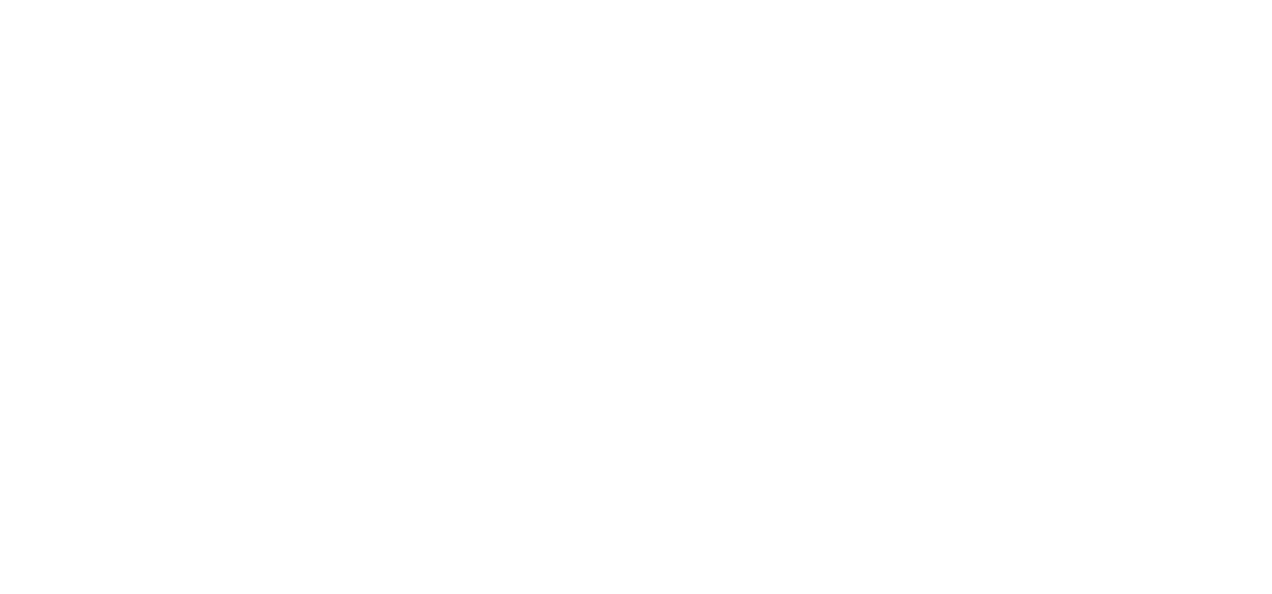 scroll, scrollTop: 0, scrollLeft: 0, axis: both 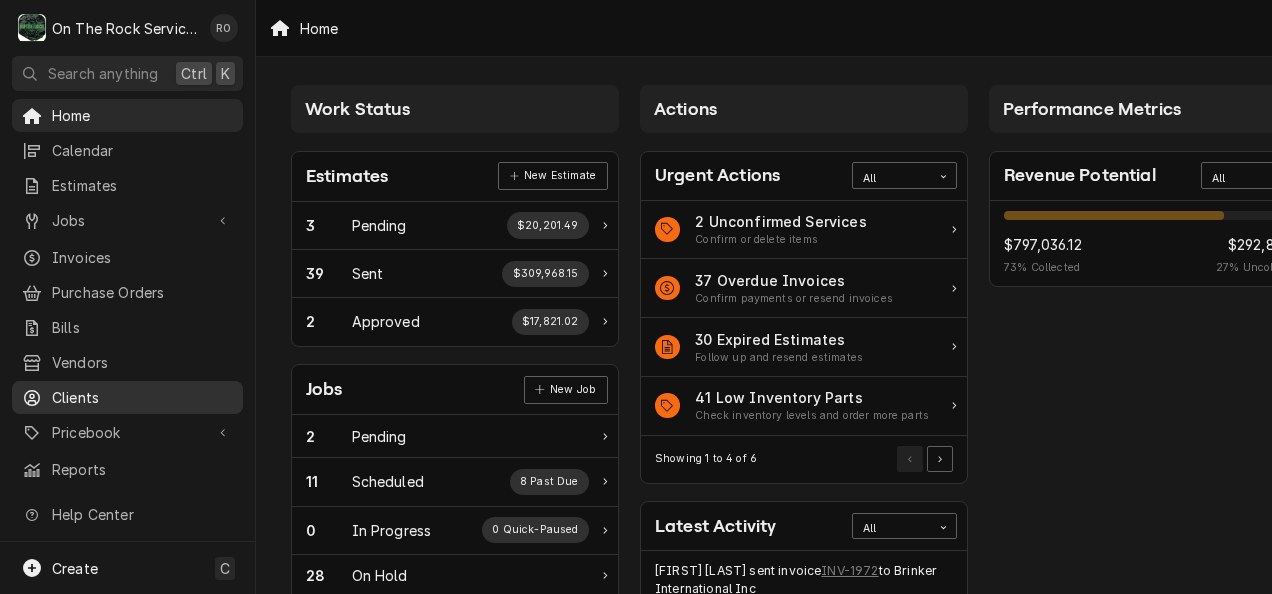 click on "Clients" at bounding box center (127, 397) 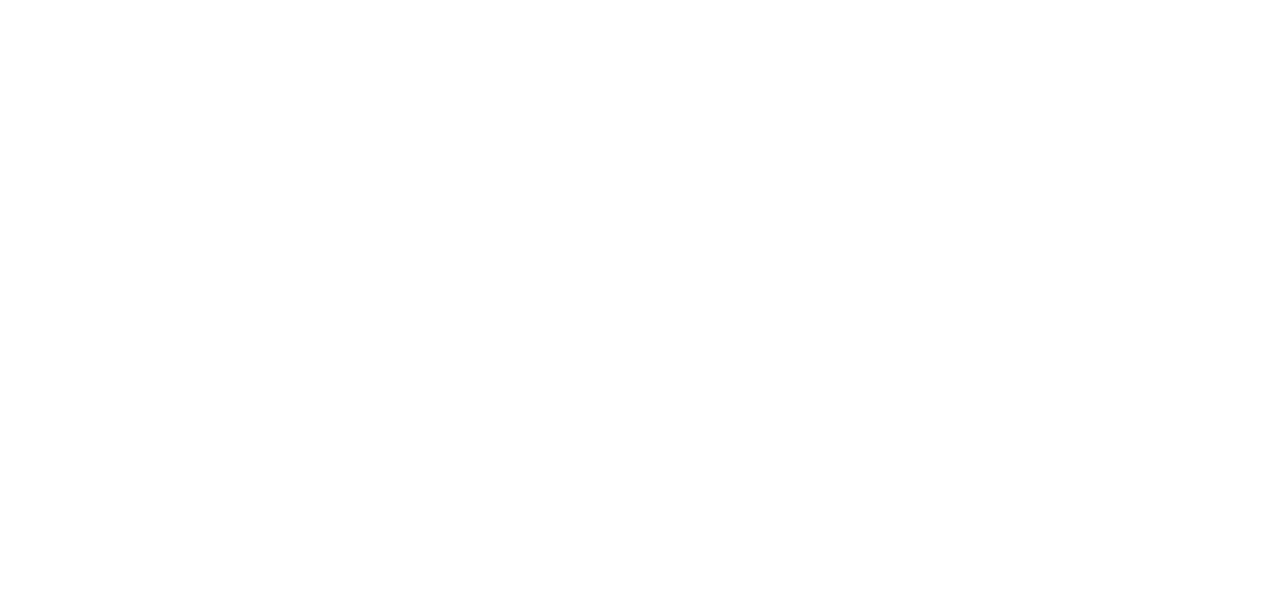 scroll, scrollTop: 0, scrollLeft: 0, axis: both 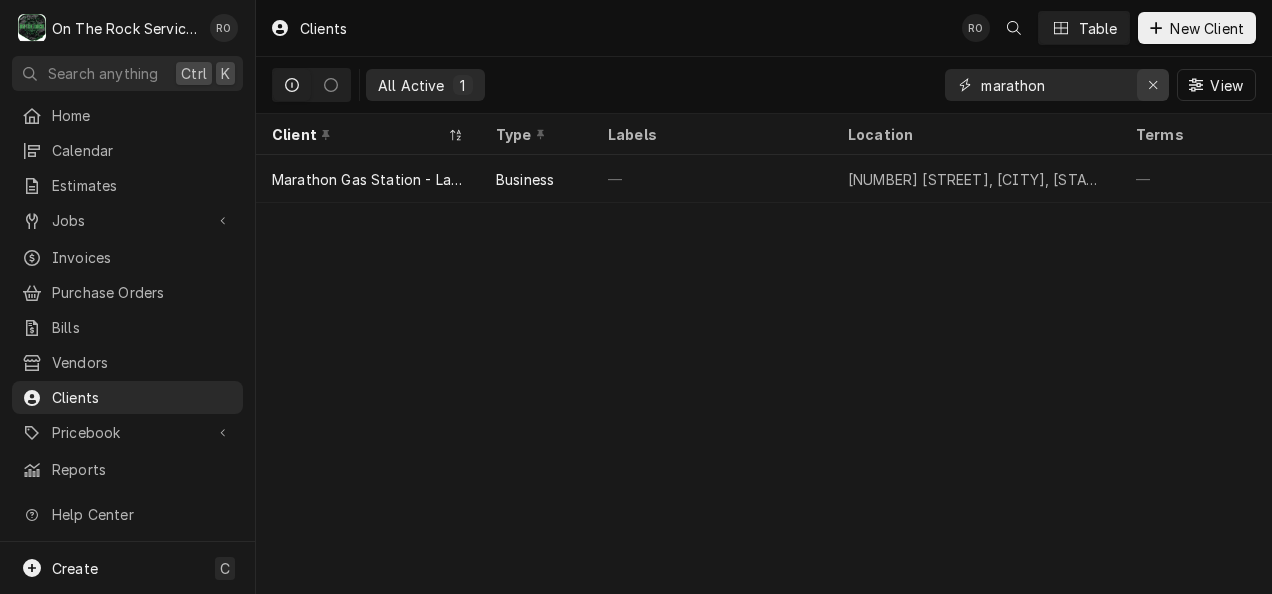 click 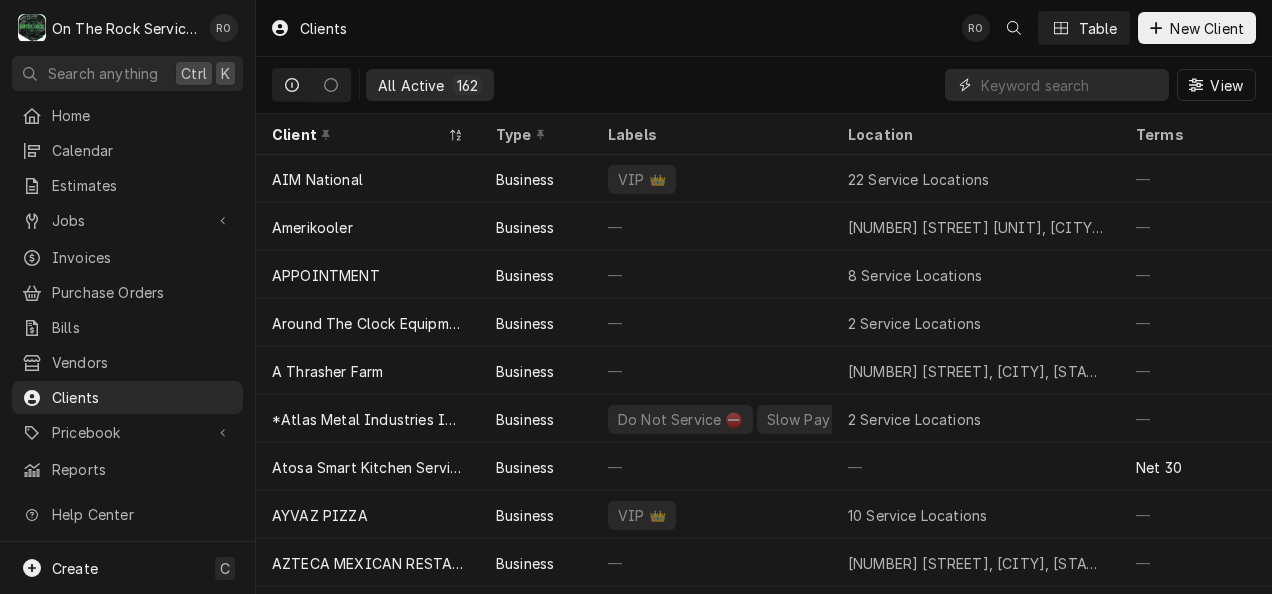 click at bounding box center (1070, 85) 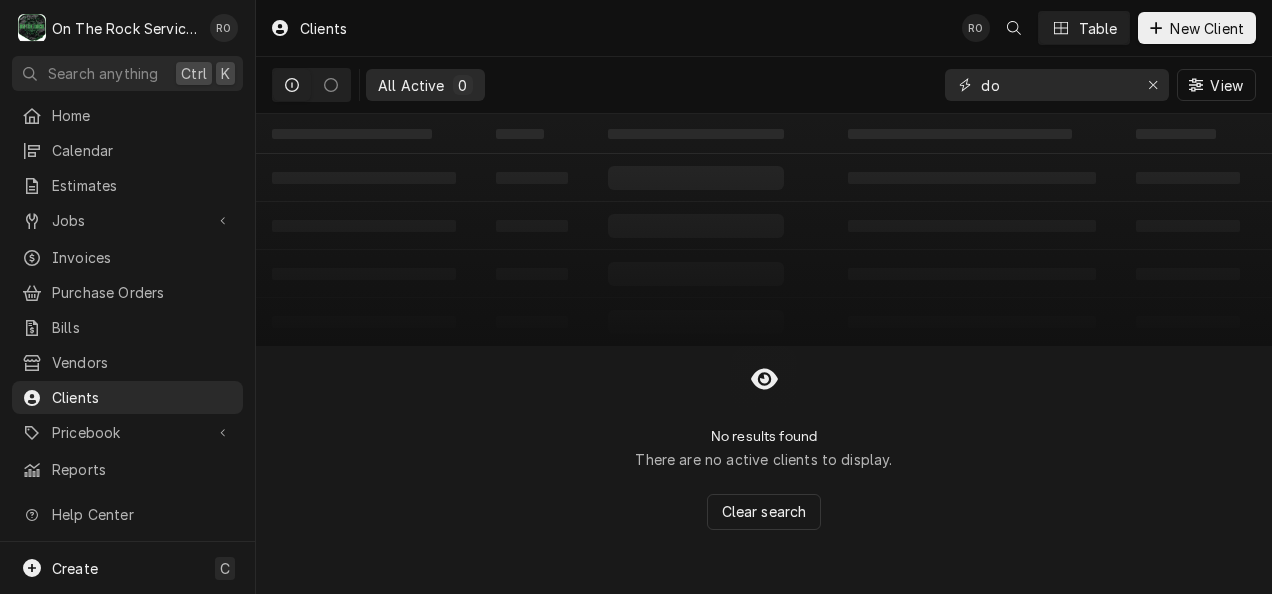 type on "d" 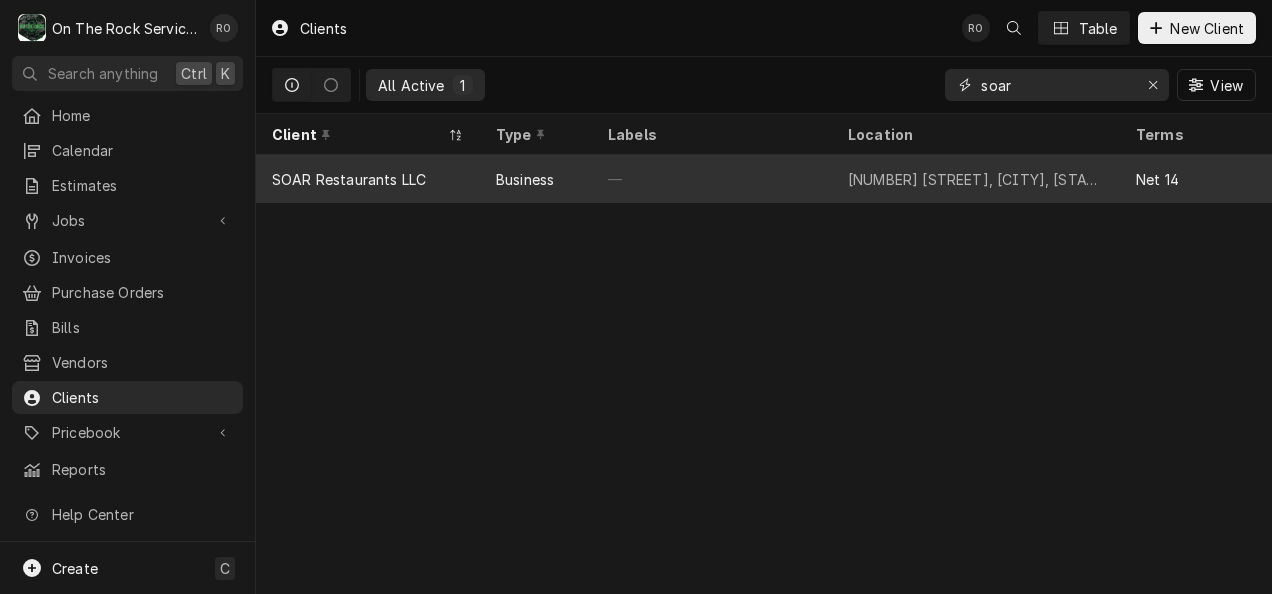 type on "soar" 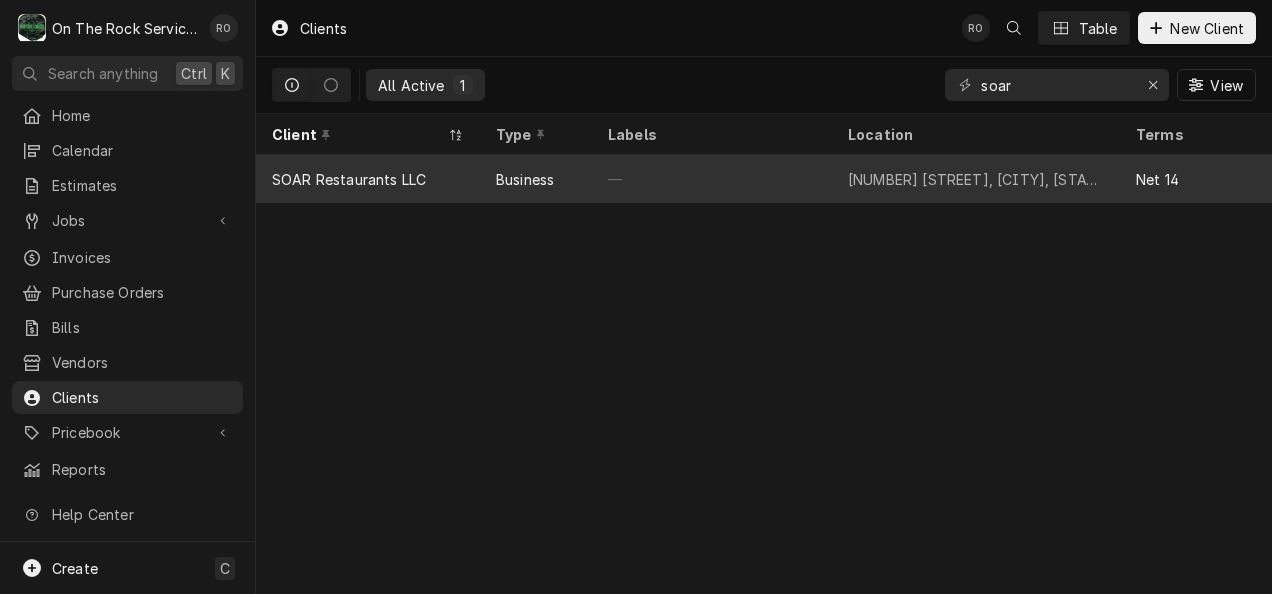 click on "—" at bounding box center [712, 179] 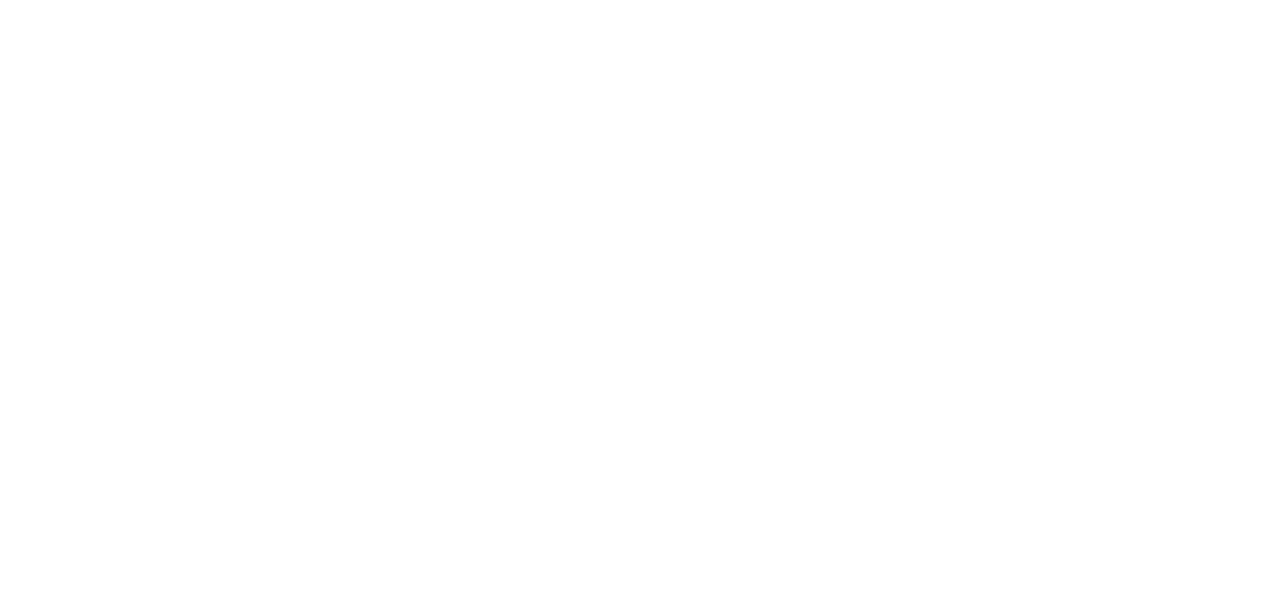 scroll, scrollTop: 0, scrollLeft: 0, axis: both 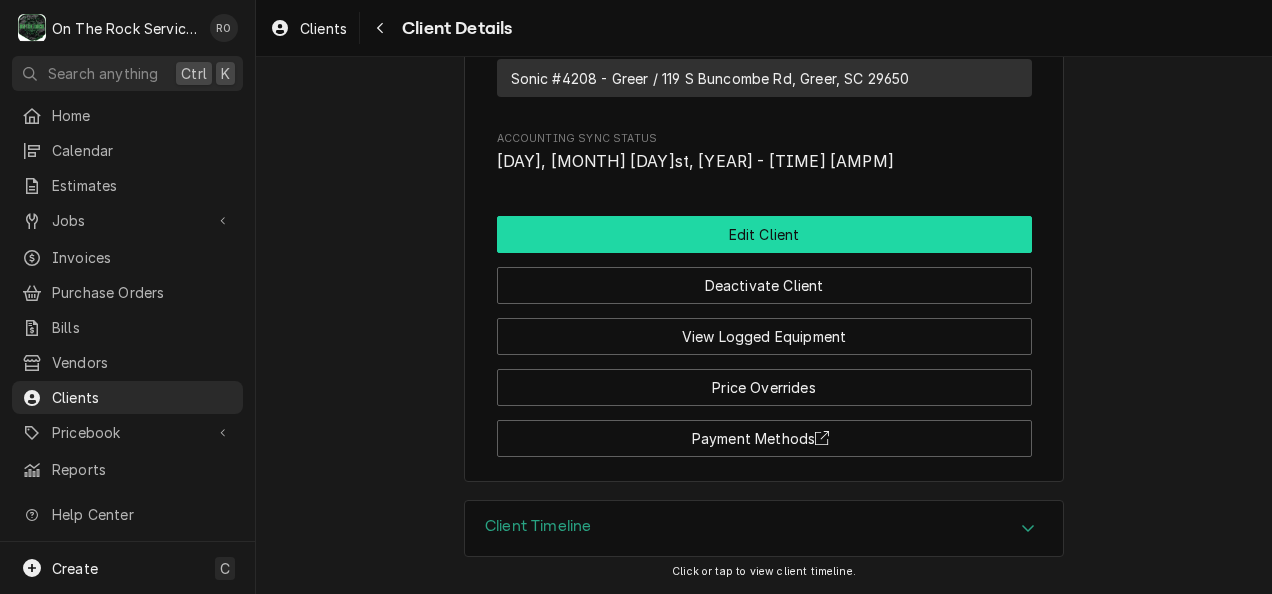 click on "Edit Client" at bounding box center (764, 234) 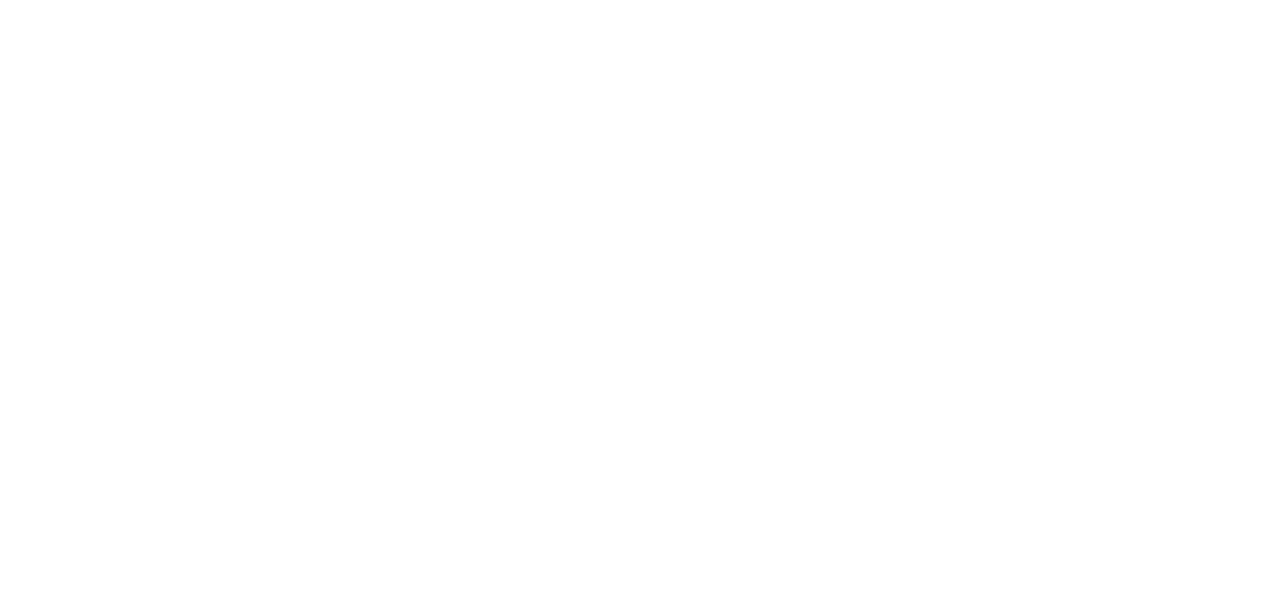 scroll, scrollTop: 0, scrollLeft: 0, axis: both 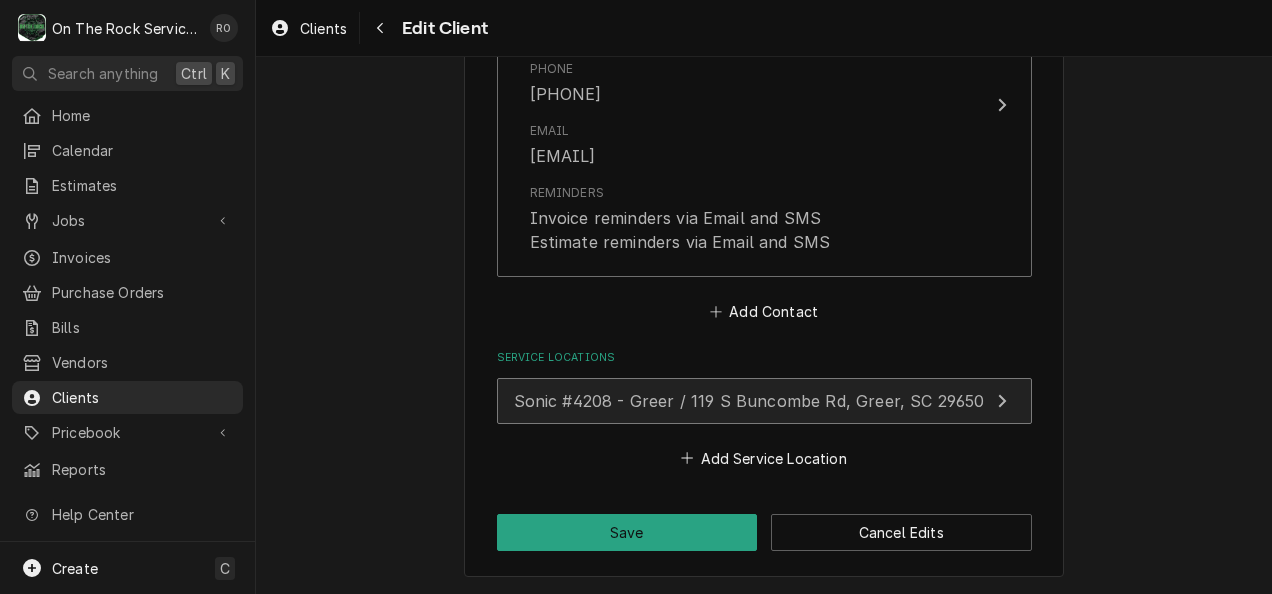 click on "Sonic #4208 - Greer / 119 S Buncombe Rd, Greer, SC 29650" at bounding box center [764, 401] 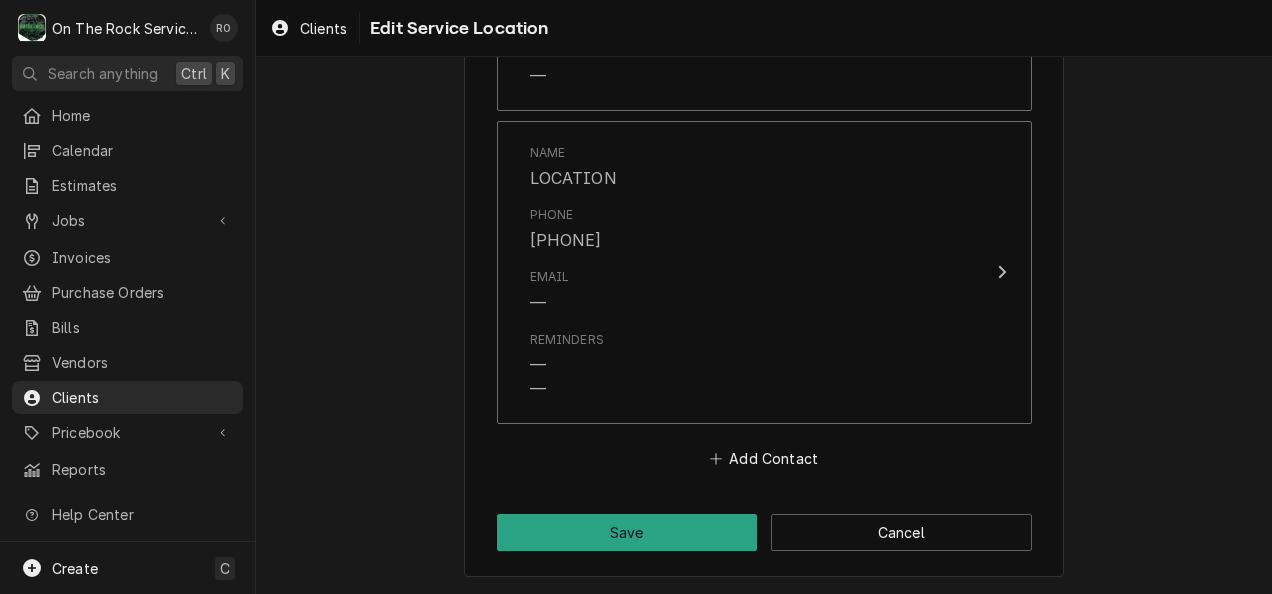 scroll, scrollTop: 0, scrollLeft: 0, axis: both 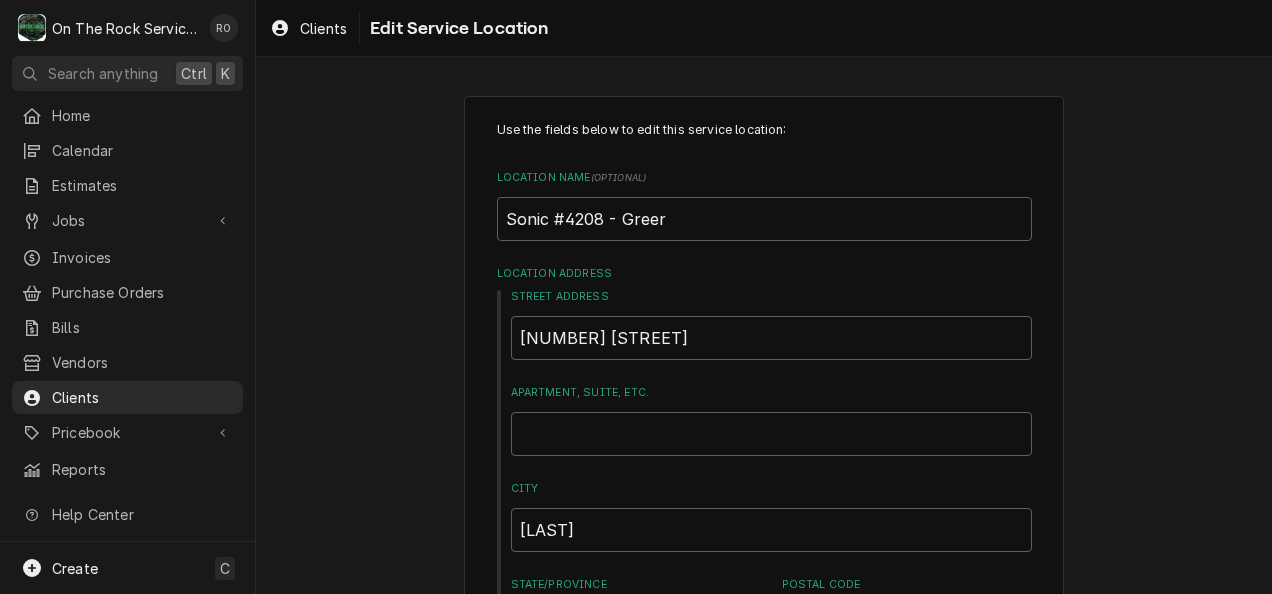 click on "Apartment, Suite, etc." at bounding box center [771, 393] 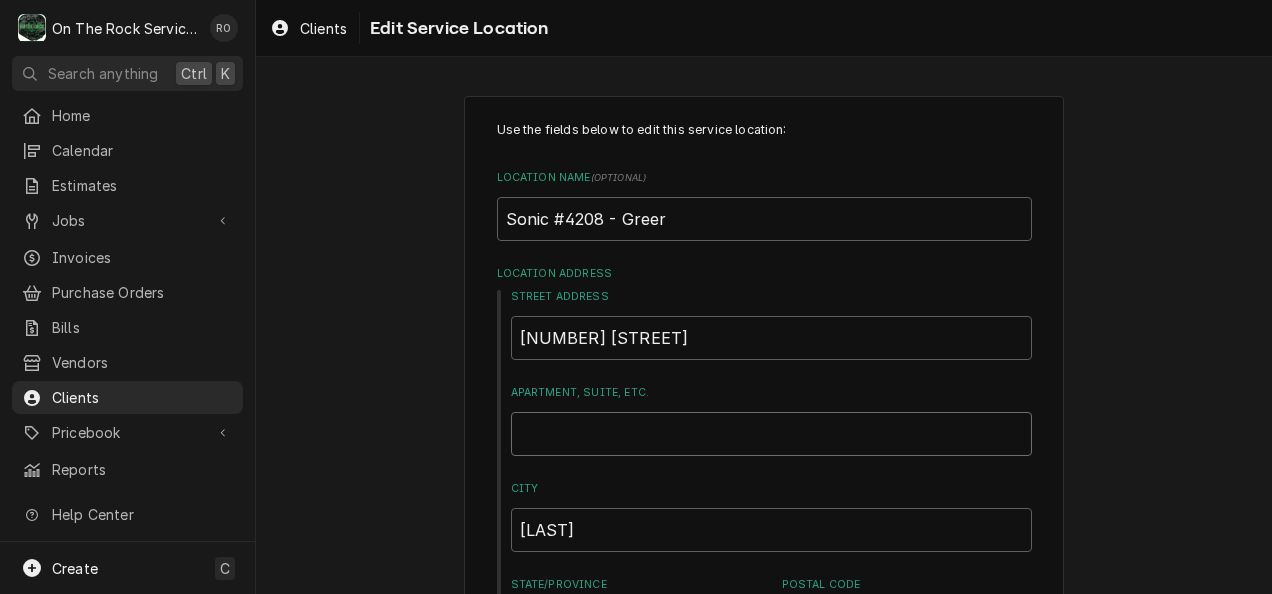 click on "Apartment, Suite, etc." at bounding box center [771, 434] 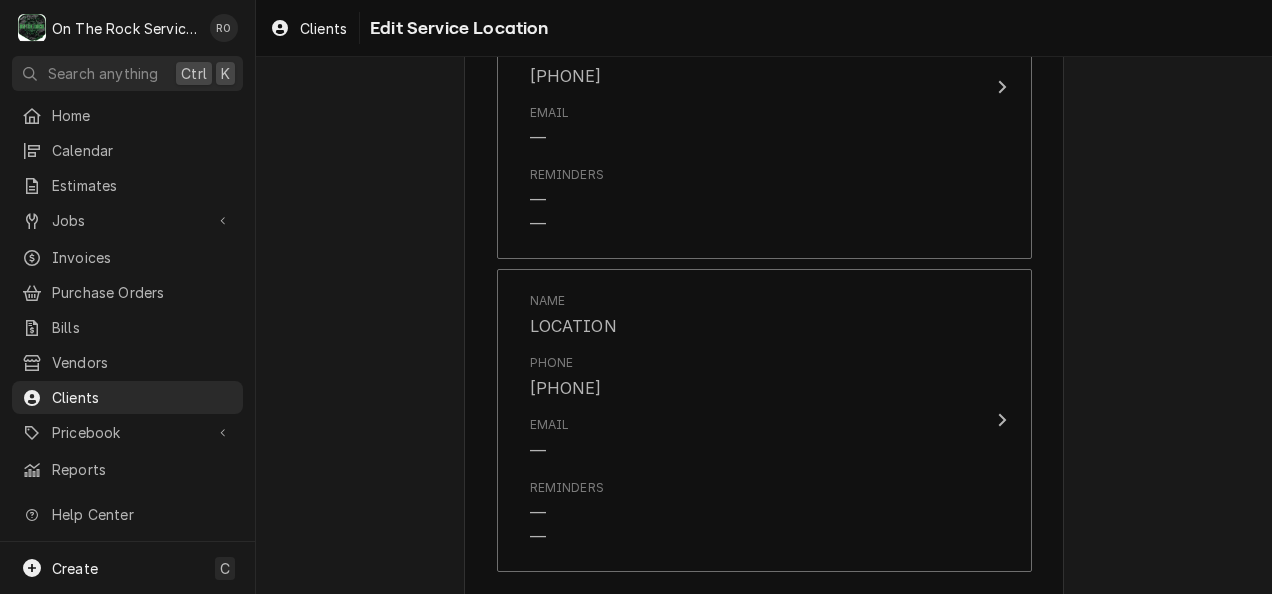 scroll, scrollTop: 1304, scrollLeft: 0, axis: vertical 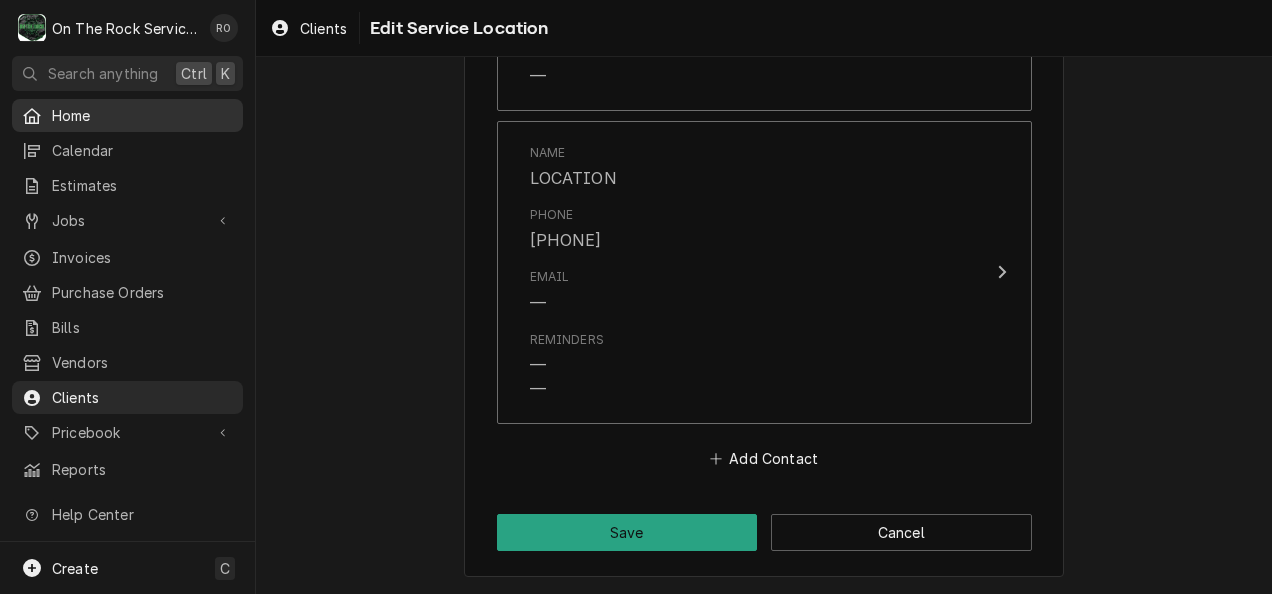 click on "Home" at bounding box center [142, 115] 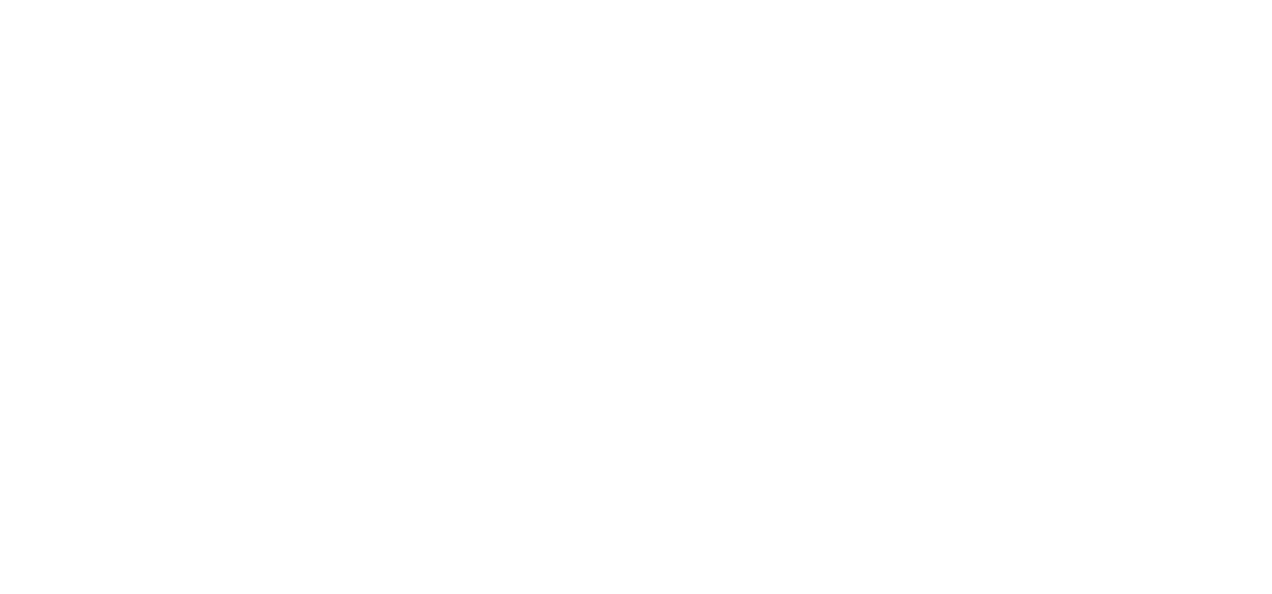 scroll, scrollTop: 0, scrollLeft: 0, axis: both 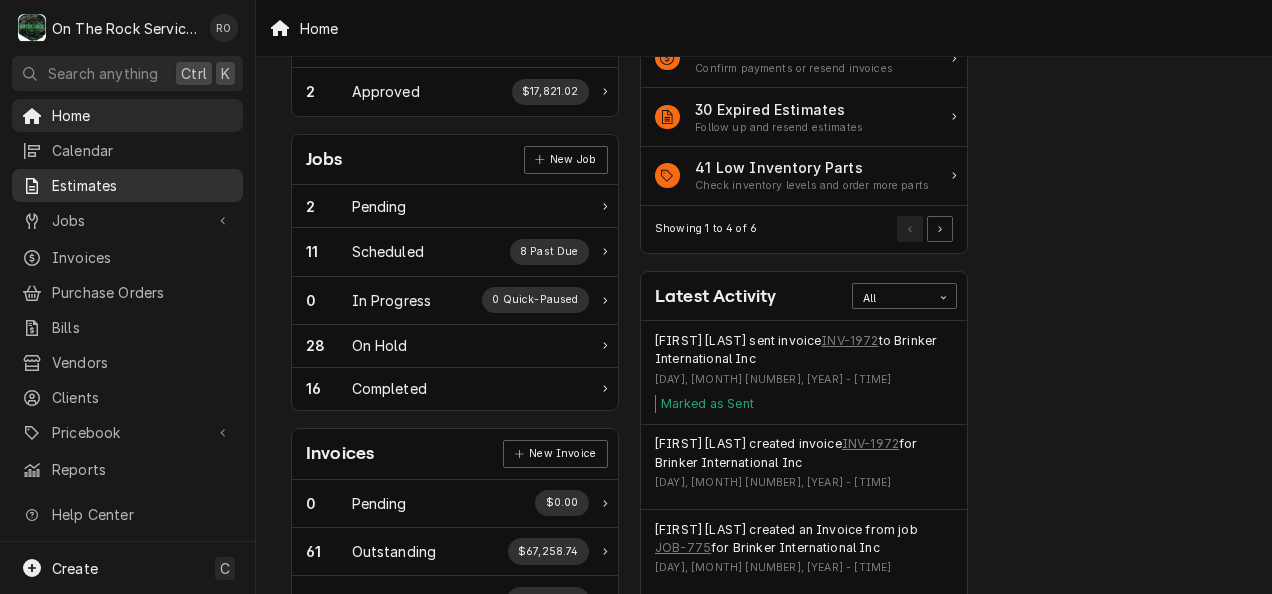 click on "Estimates" at bounding box center (127, 185) 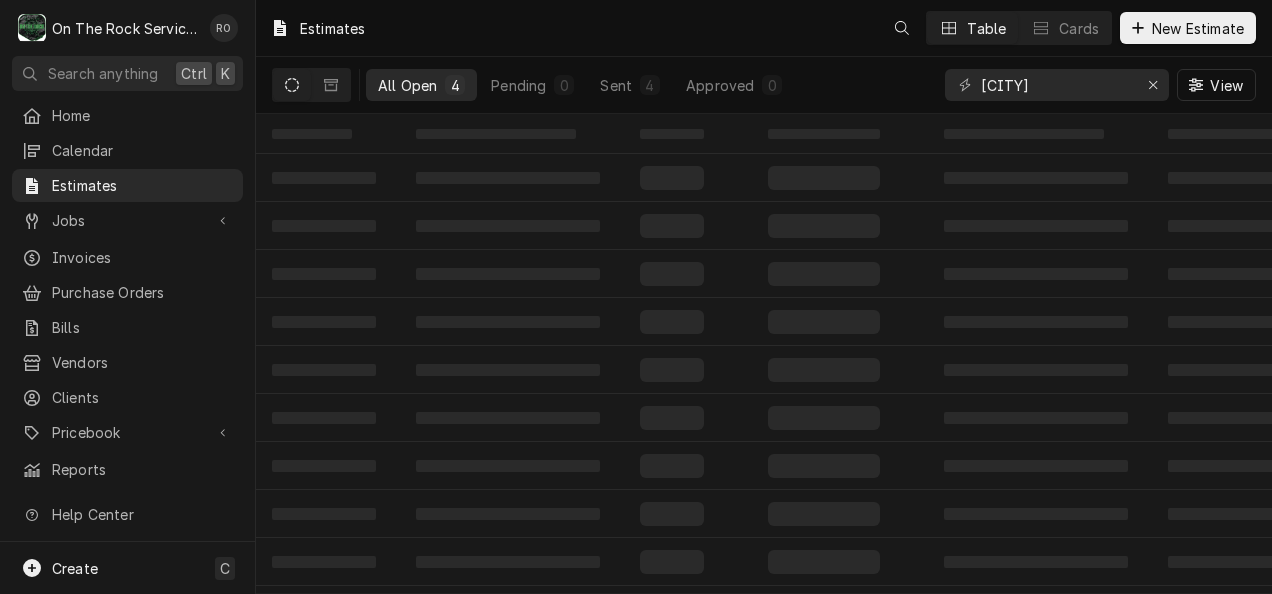 scroll, scrollTop: 0, scrollLeft: 0, axis: both 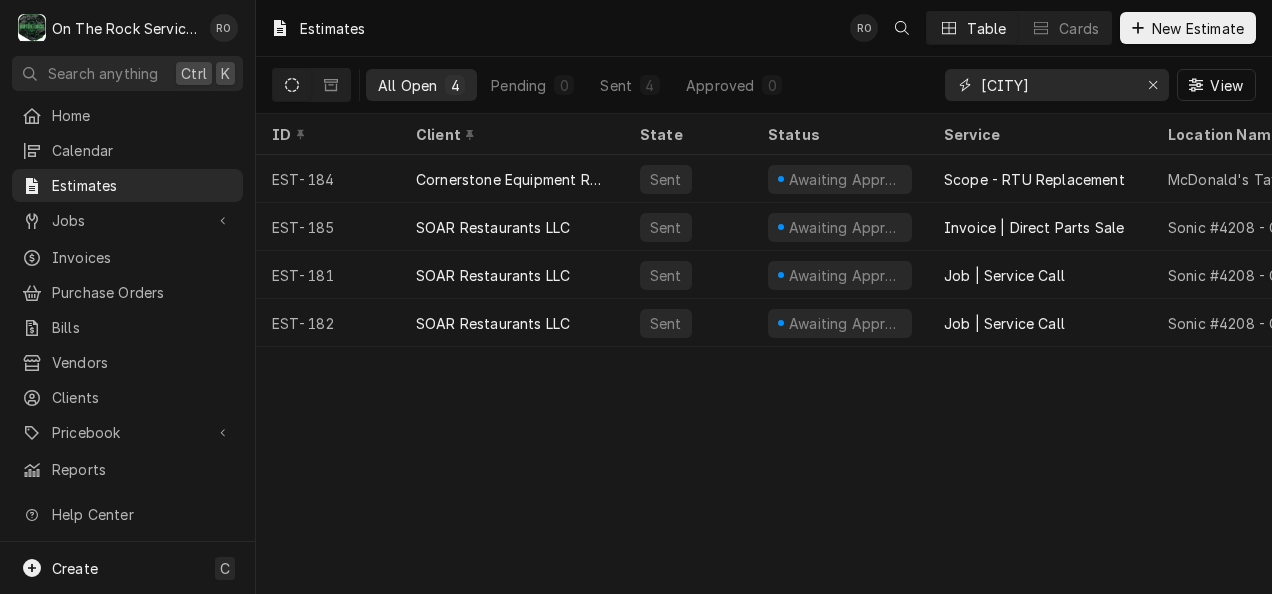 drag, startPoint x: 1100, startPoint y: 74, endPoint x: 885, endPoint y: 58, distance: 215.59453 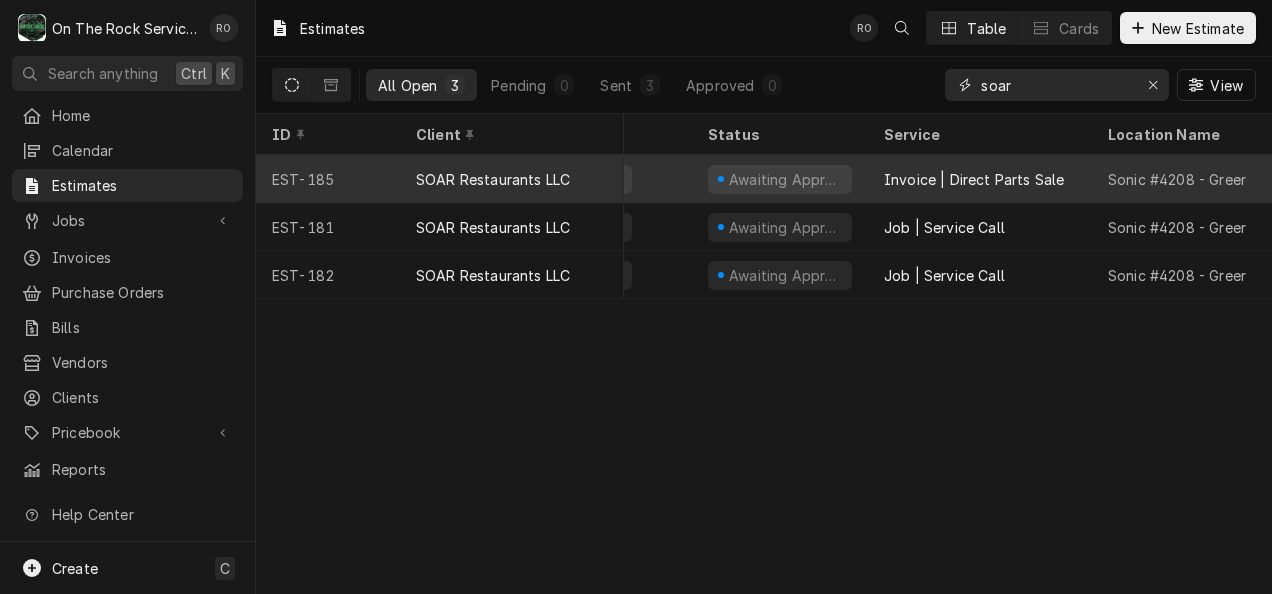 scroll, scrollTop: 0, scrollLeft: 86, axis: horizontal 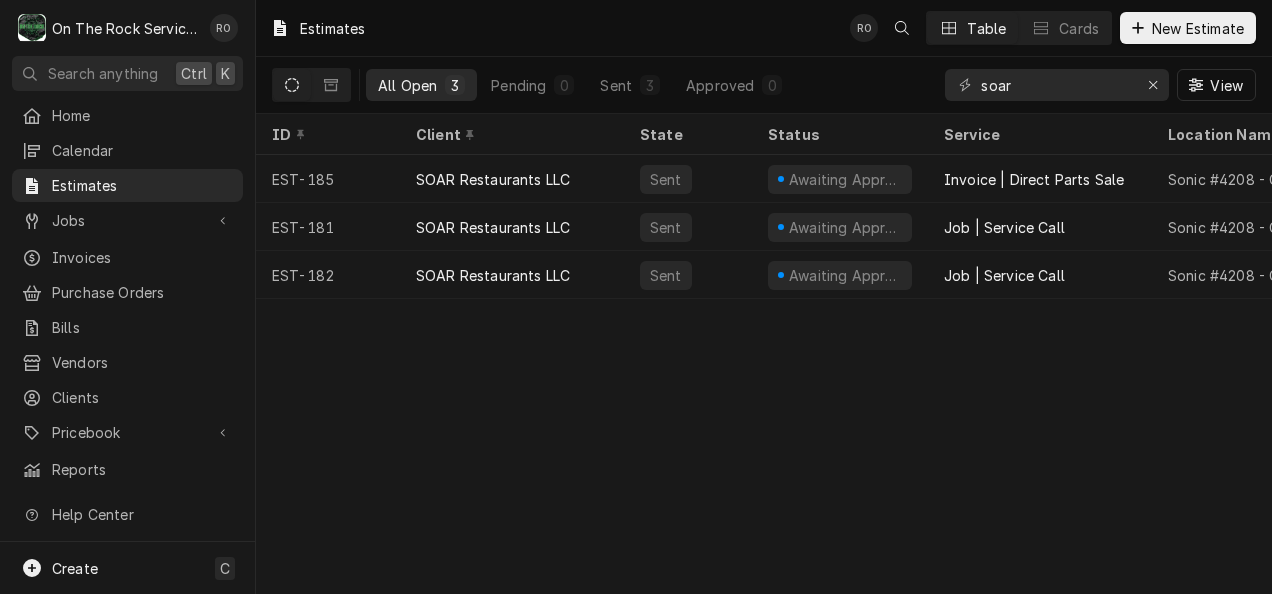 click on "Estimates   RO Table Cards New Estimate All Open 3 Pending 0 Sent 3 Approved 0 soar View ID Client State Status Service Location Name Location Address Labels Total Expires Status Changed Last Modified Seen EST-185 SOAR Restaurants LLC Sent Awaiting Approval Invoice | Direct Parts Sale Sonic #4208 - [CITY] 119 S Buncombe Rd, [CITY], [STATE] [ZIP] — $628.34 [MONTH] 19   [MONTH] 7   [MONTH] 7   — EST-181 SOAR Restaurants LLC Sent Awaiting Approval Job | Service Call Sonic #4208 - [CITY] 119 S Buncombe Rd, [CITY], [STATE] [ZIP] — $955.22 [MONTH] 28   [MONTH] 7   [MONTH] 8   — EST-182 SOAR Restaurants LLC Sent Awaiting Approval Job | Service Call Sonic #4208 - [CITY] 119 S Buncombe Rd, [CITY], [STATE] [ZIP] — $800.19 [MONTH] 28   [MONTH] 7   [MONTH] 8   —" at bounding box center [764, 297] 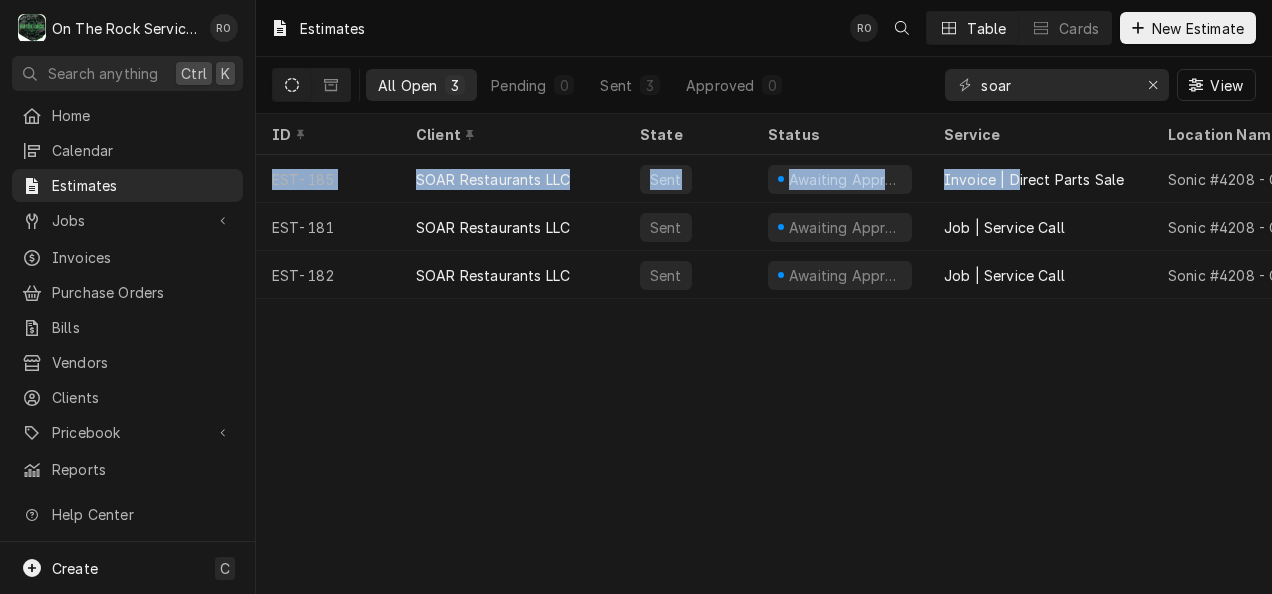 drag, startPoint x: 1015, startPoint y: 182, endPoint x: 1014, endPoint y: 411, distance: 229.00218 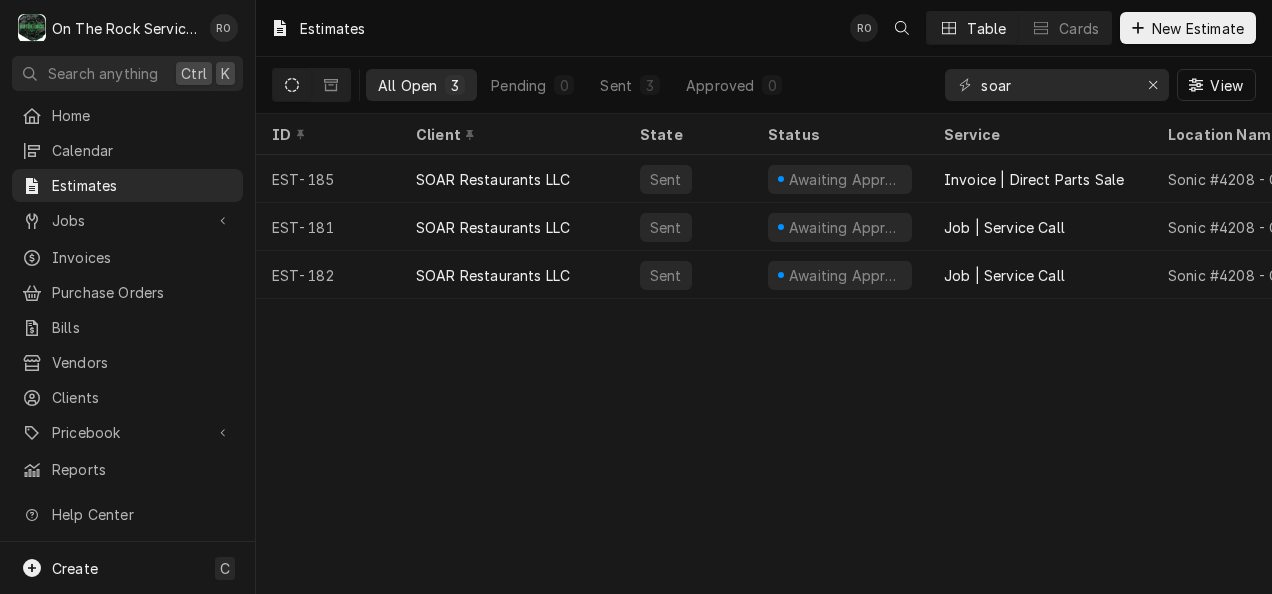 drag, startPoint x: 1014, startPoint y: 411, endPoint x: 885, endPoint y: 427, distance: 129.98846 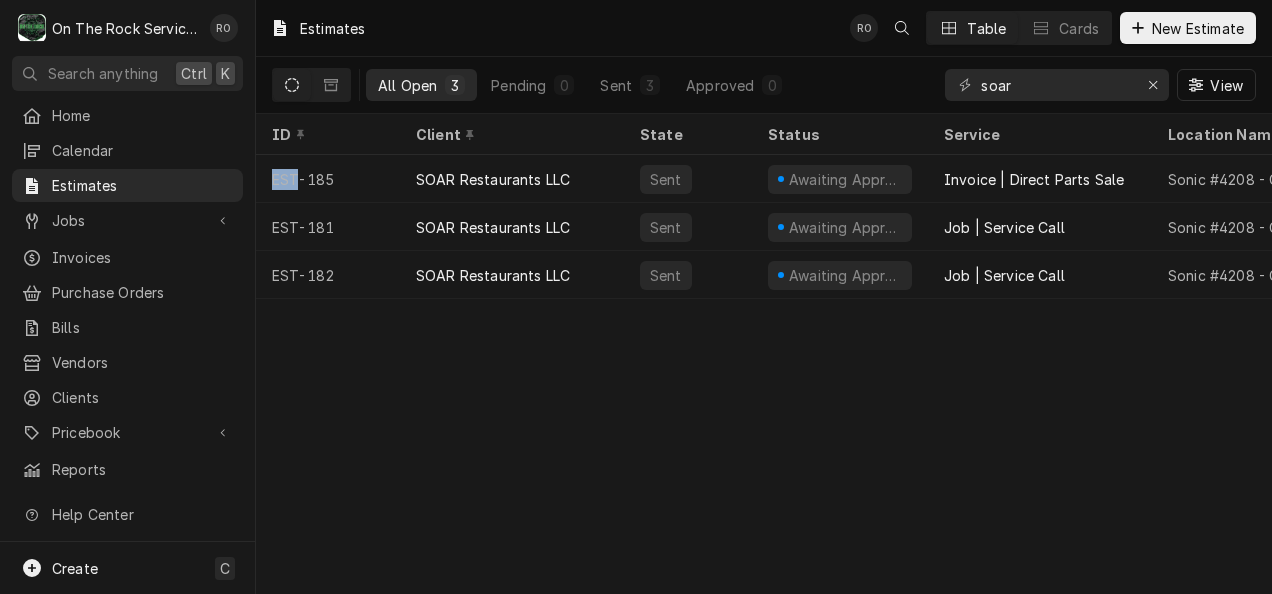 click on "Estimates   RO Table Cards New Estimate All Open 3 Pending 0 Sent 3 Approved 0 soar View ID Client State Status Service Location Name Location Address Labels Total Expires Status Changed Last Modified Seen EST-185 SOAR Restaurants LLC Sent Awaiting Approval Invoice | Direct Parts Sale Sonic #4208 - Greer 119 S Buncombe Rd, Greer, SC 29650 — $628.34 Aug 19   Aug 7   Aug 7   — EST-181 SOAR Restaurants LLC Sent Awaiting Approval Job | Service Call Sonic #4208 - Greer 119 S Buncombe Rd, Greer, SC 29650 — $955.22 Aug 28   Aug 7   Aug 8   — EST-182 SOAR Restaurants LLC Sent Awaiting Approval Job | Service Call Sonic #4208 - Greer 119 S Buncombe Rd, Greer, SC 29650 — $800.19 Aug 28   Aug 7   Aug 8   —" at bounding box center [764, 297] 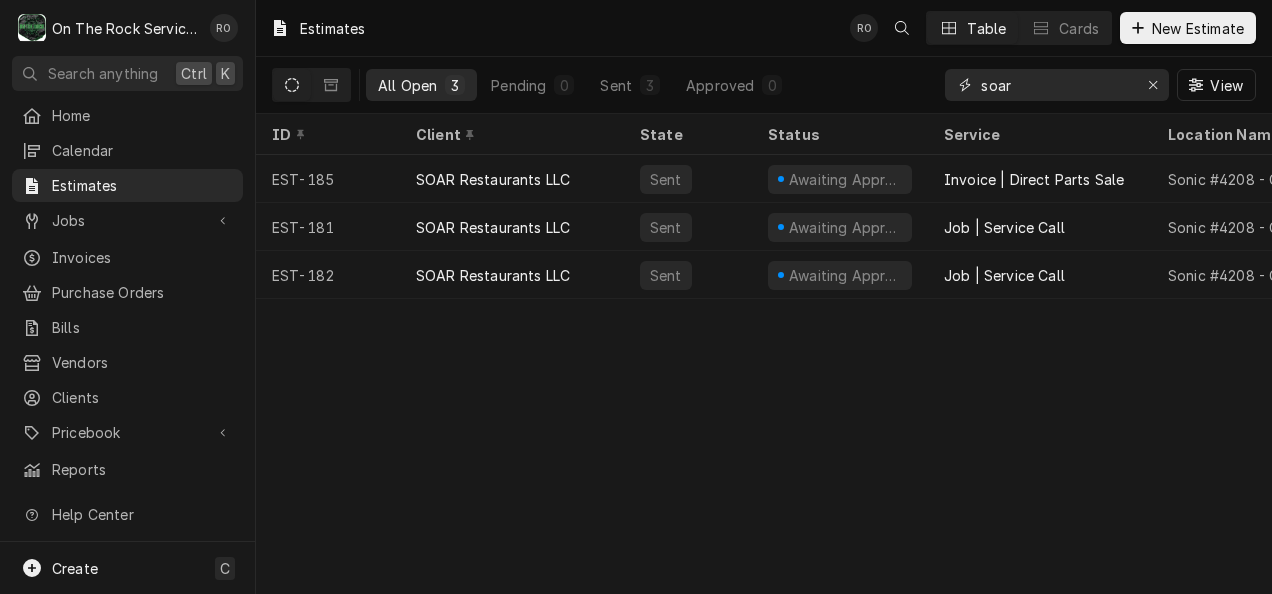 click on "soar" at bounding box center (1056, 85) 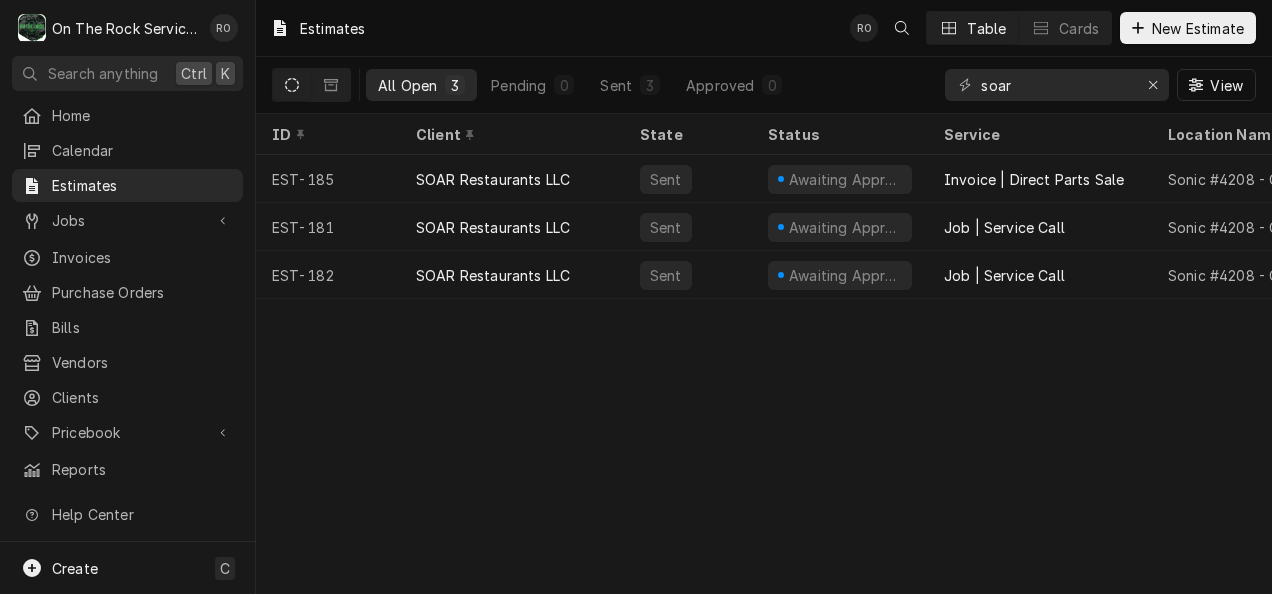 click 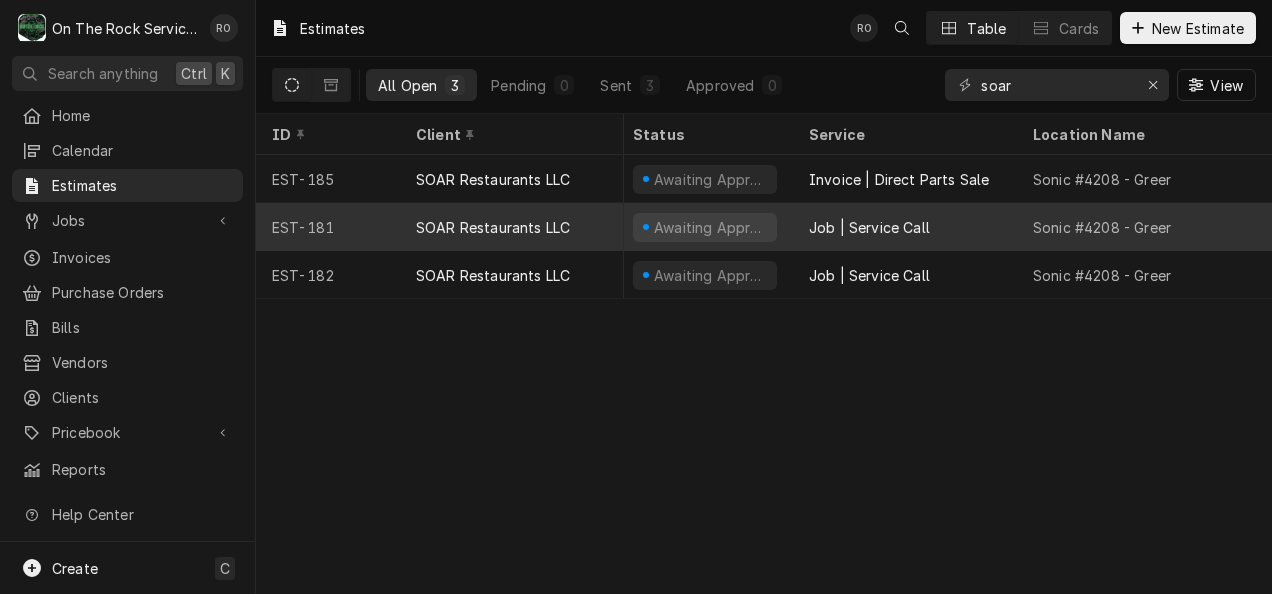 scroll, scrollTop: 0, scrollLeft: 0, axis: both 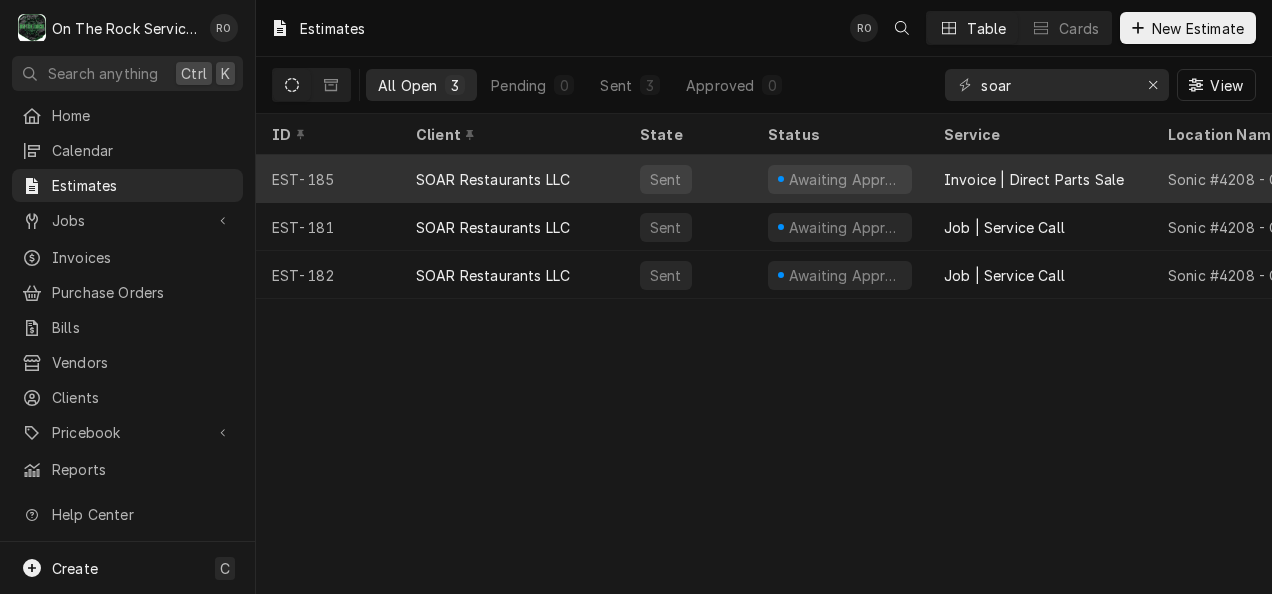 click on "Sent" at bounding box center [688, 179] 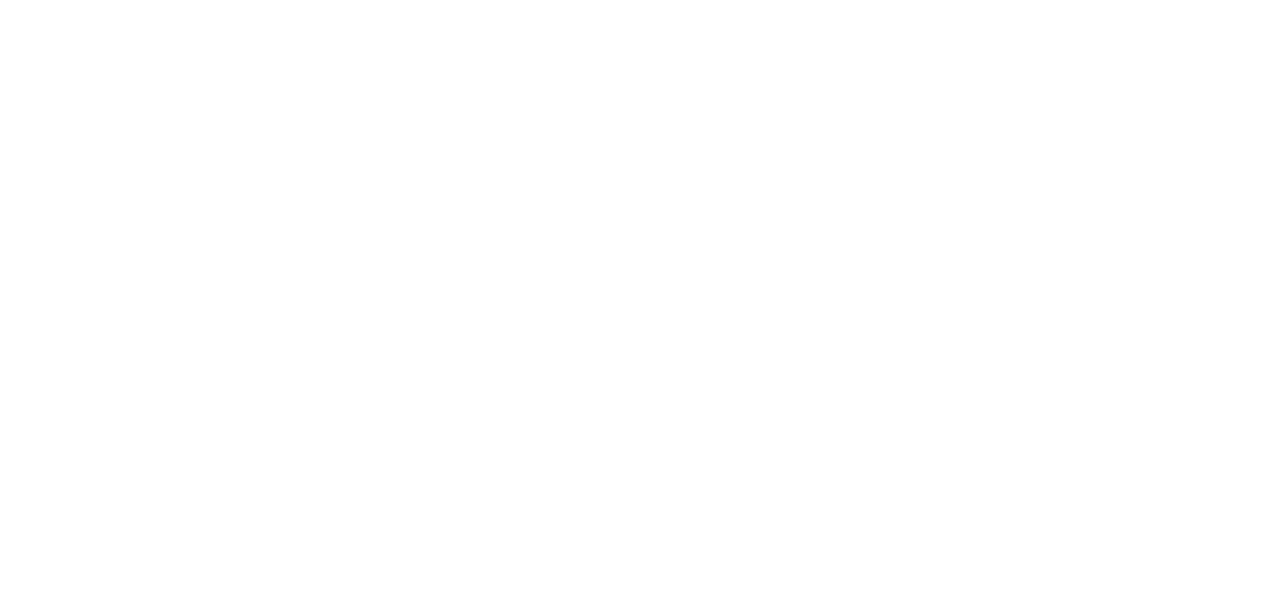 scroll, scrollTop: 0, scrollLeft: 0, axis: both 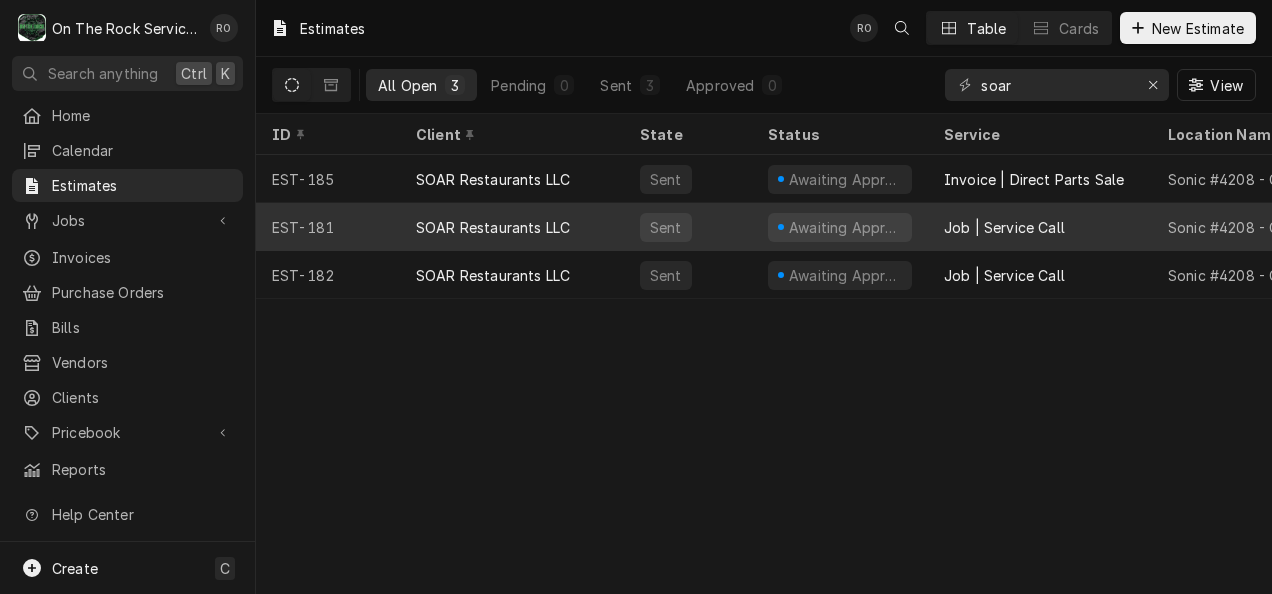 click on "Job | Service Call" at bounding box center (1040, 227) 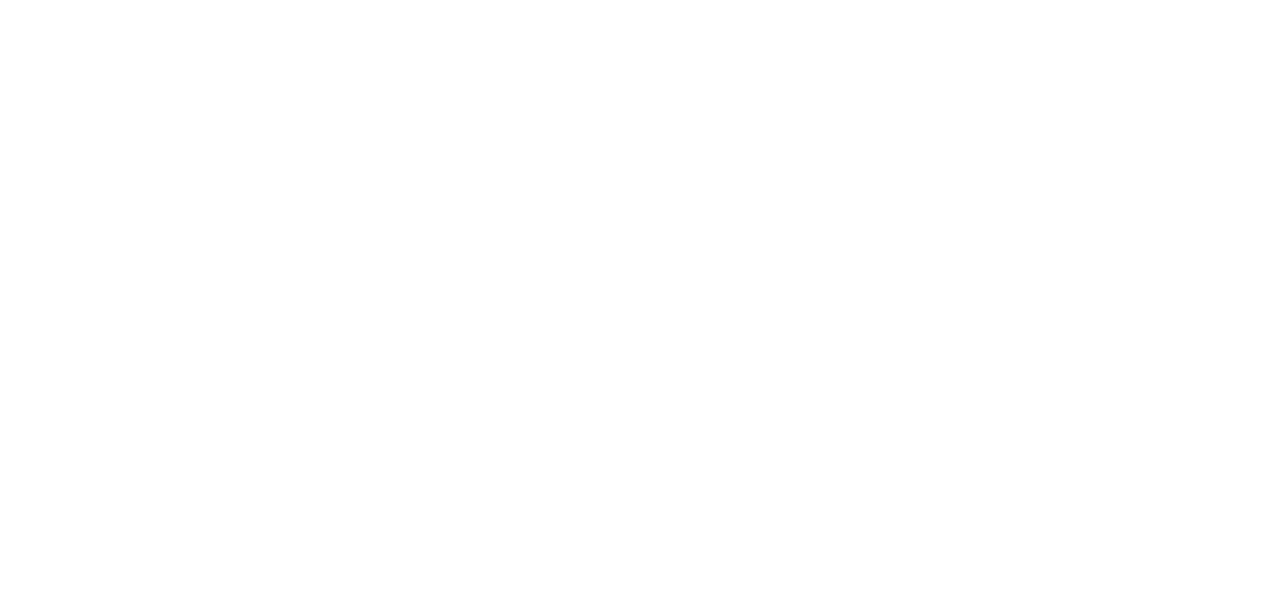 scroll, scrollTop: 0, scrollLeft: 0, axis: both 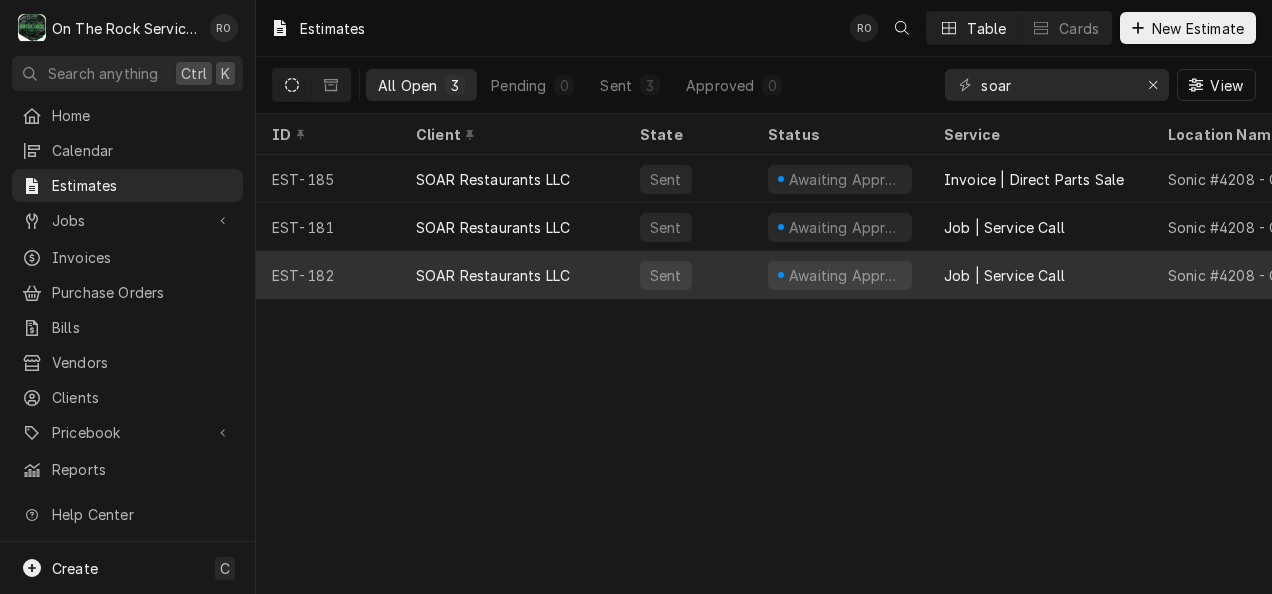 click on "Sent" at bounding box center (688, 275) 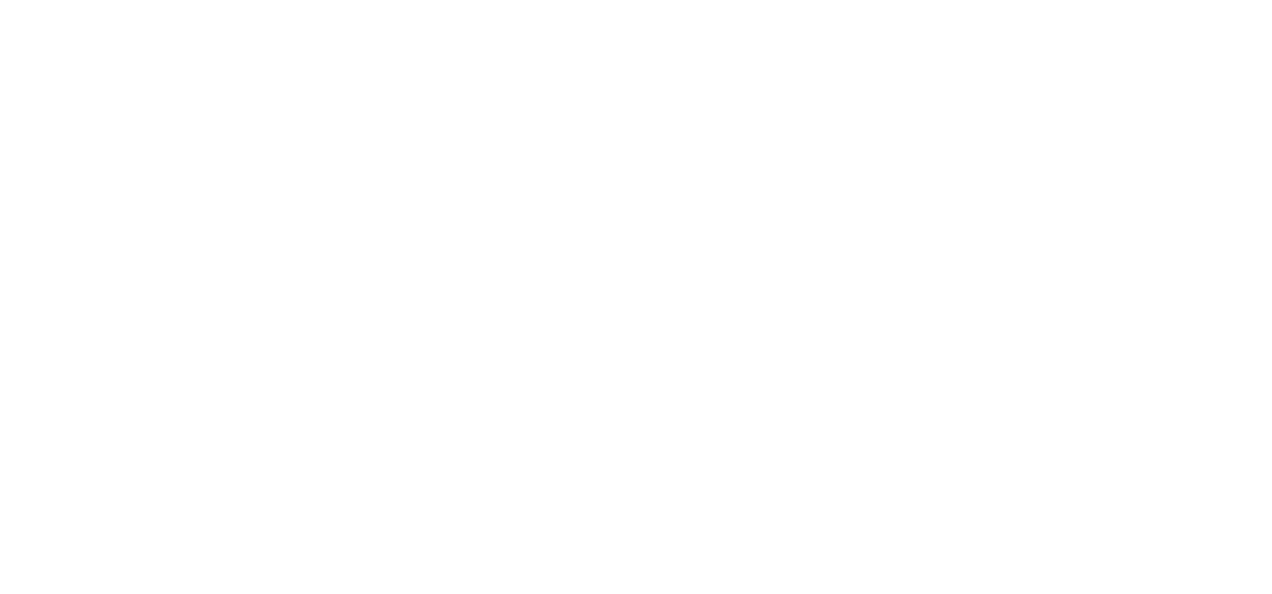 scroll, scrollTop: 0, scrollLeft: 0, axis: both 